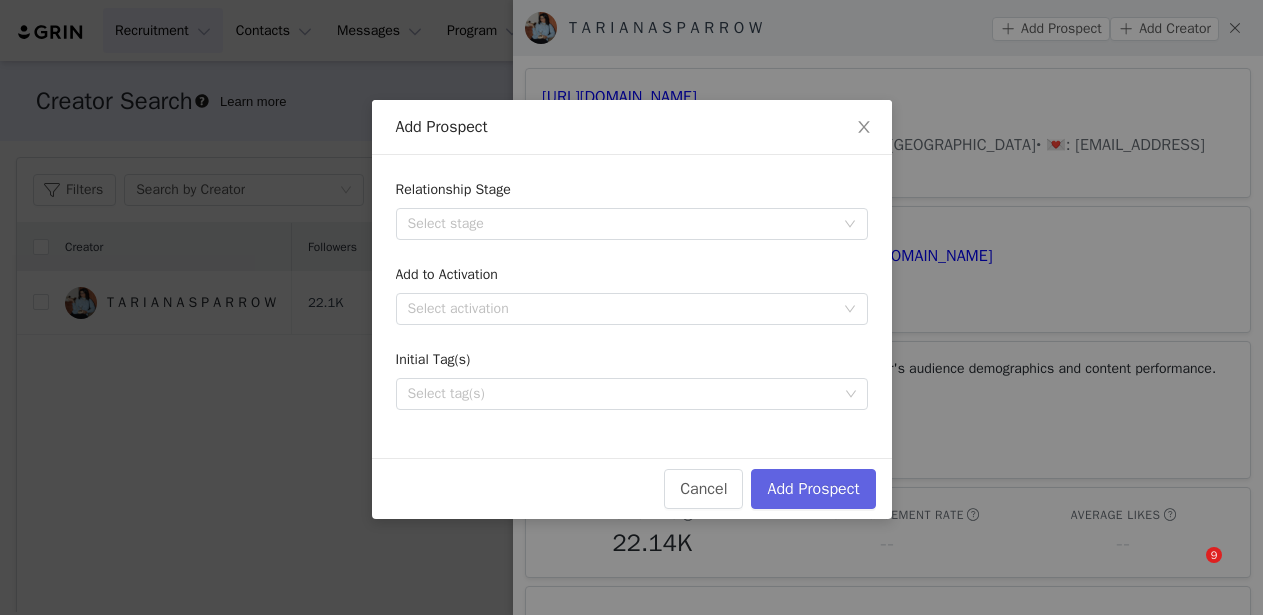 scroll, scrollTop: 0, scrollLeft: 0, axis: both 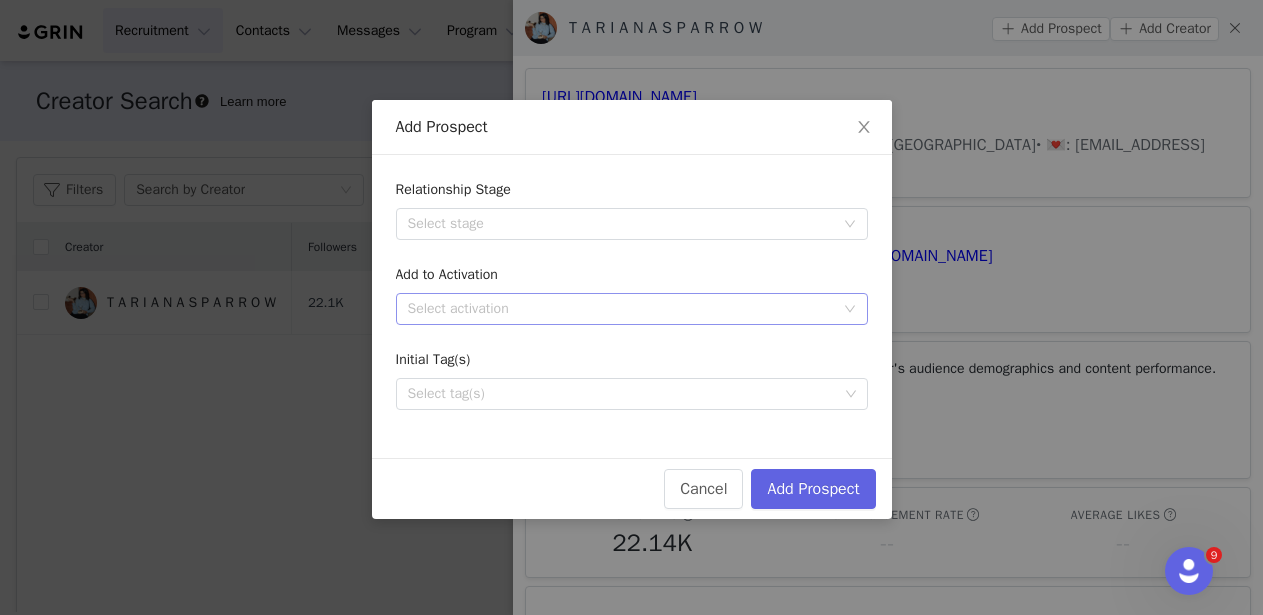 click on "Select activation" at bounding box center (621, 309) 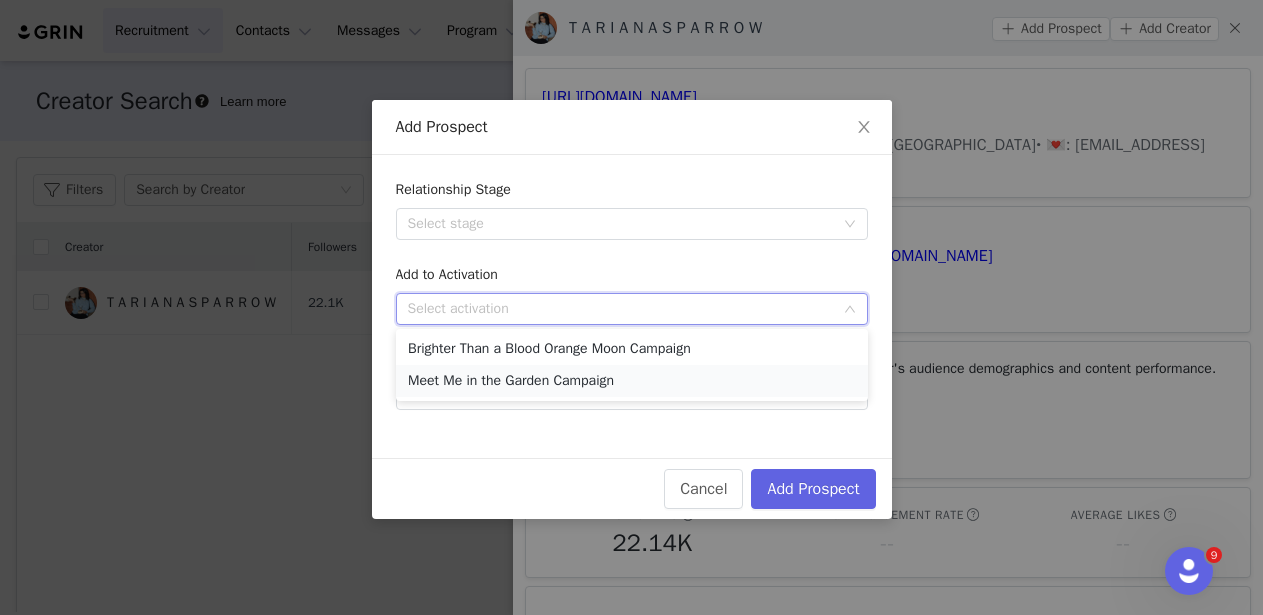 click on "Meet Me in the Garden Campaign" at bounding box center [632, 381] 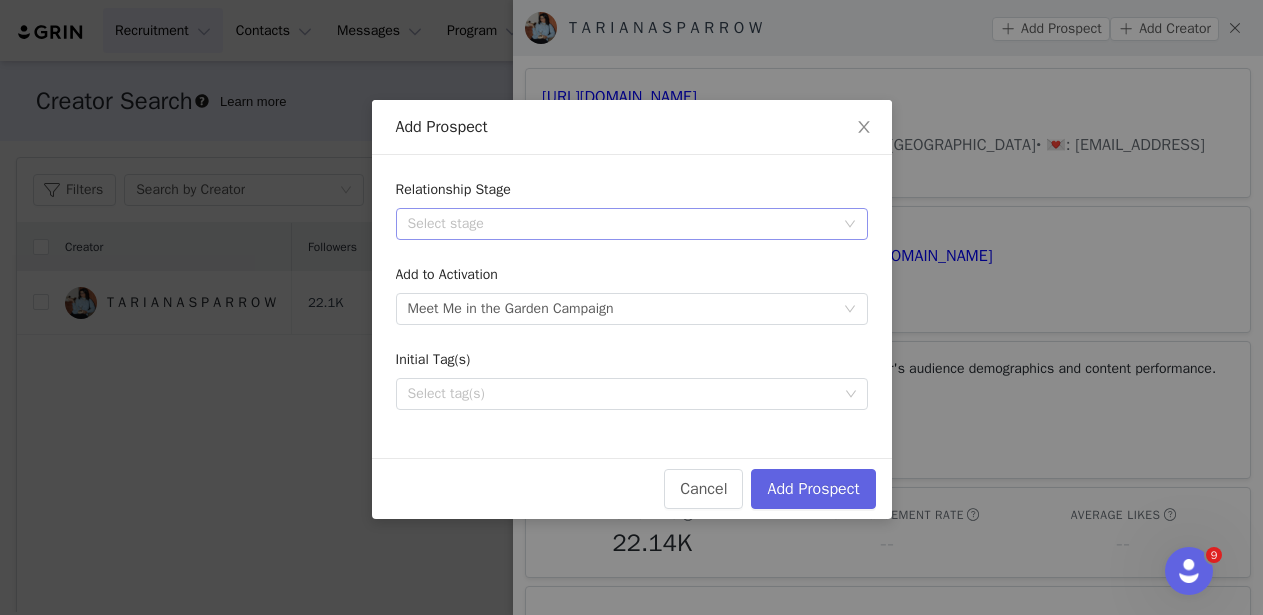 click on "Select stage" at bounding box center [621, 224] 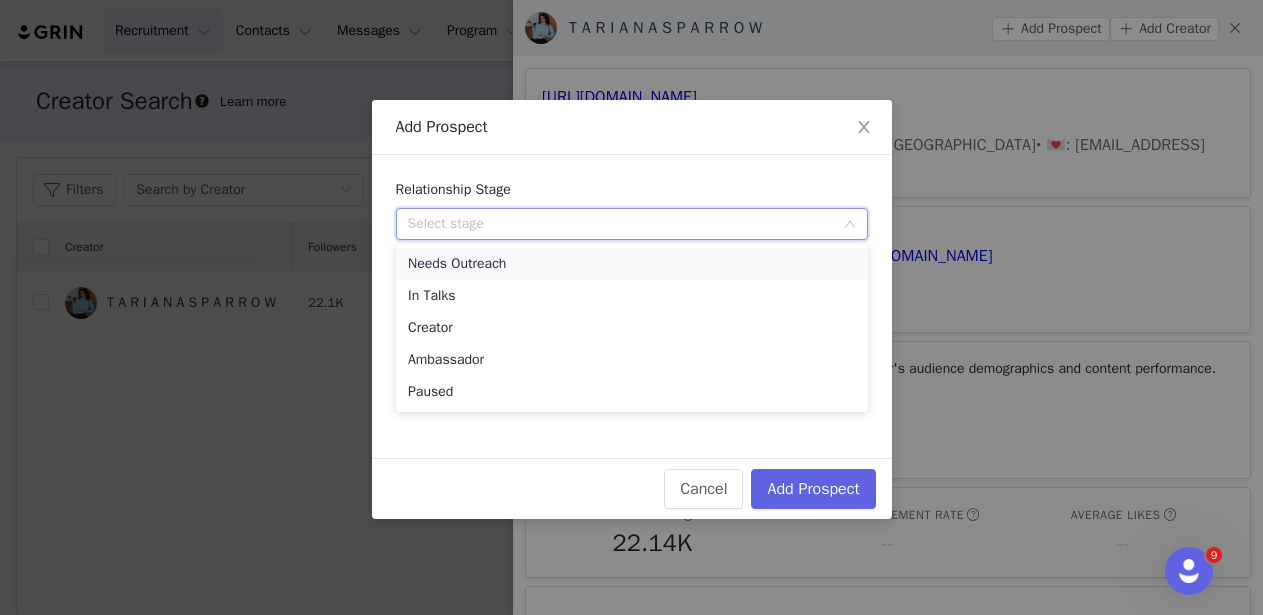 click on "Needs Outreach" at bounding box center (632, 264) 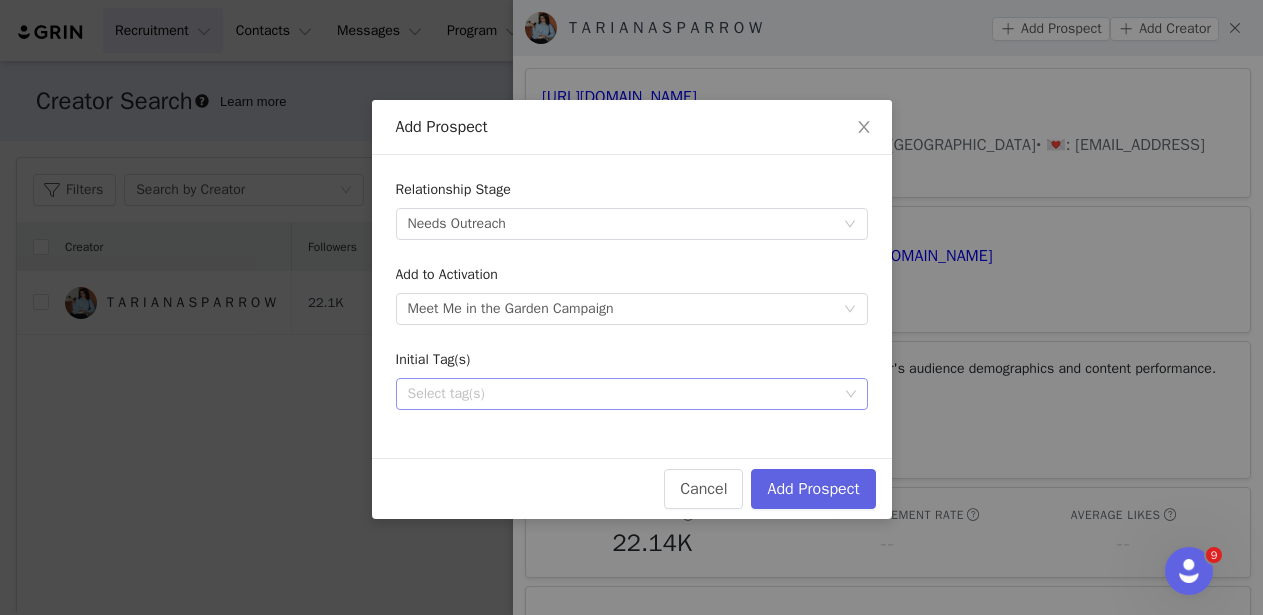 click on "Select tag(s)" at bounding box center [623, 394] 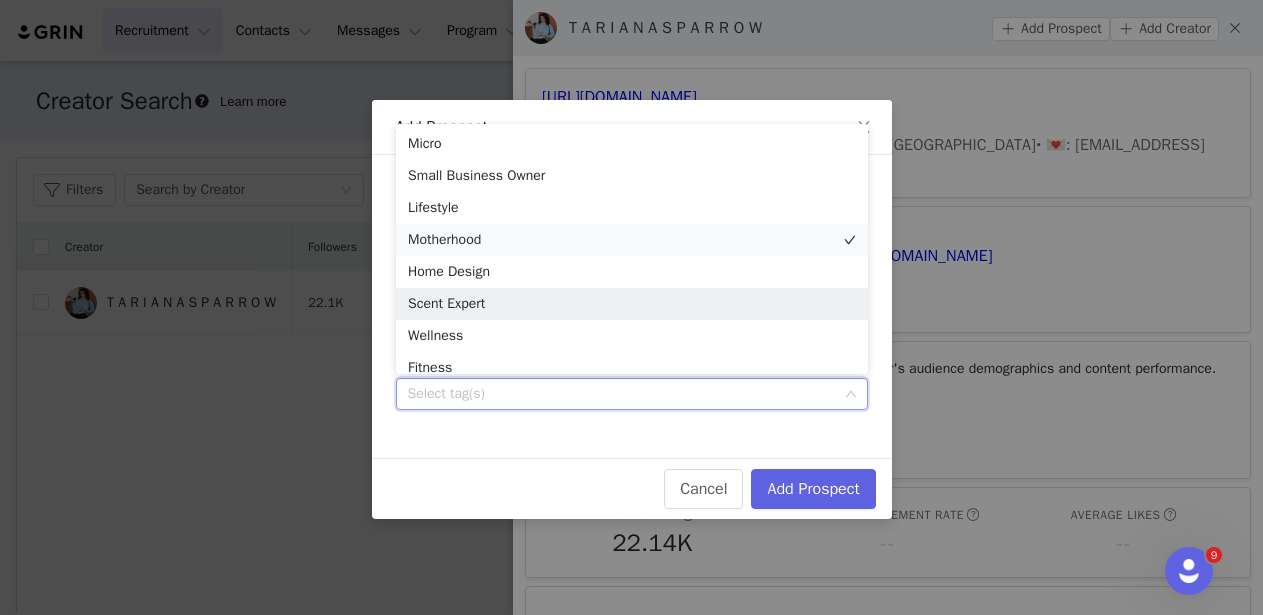scroll, scrollTop: 10, scrollLeft: 0, axis: vertical 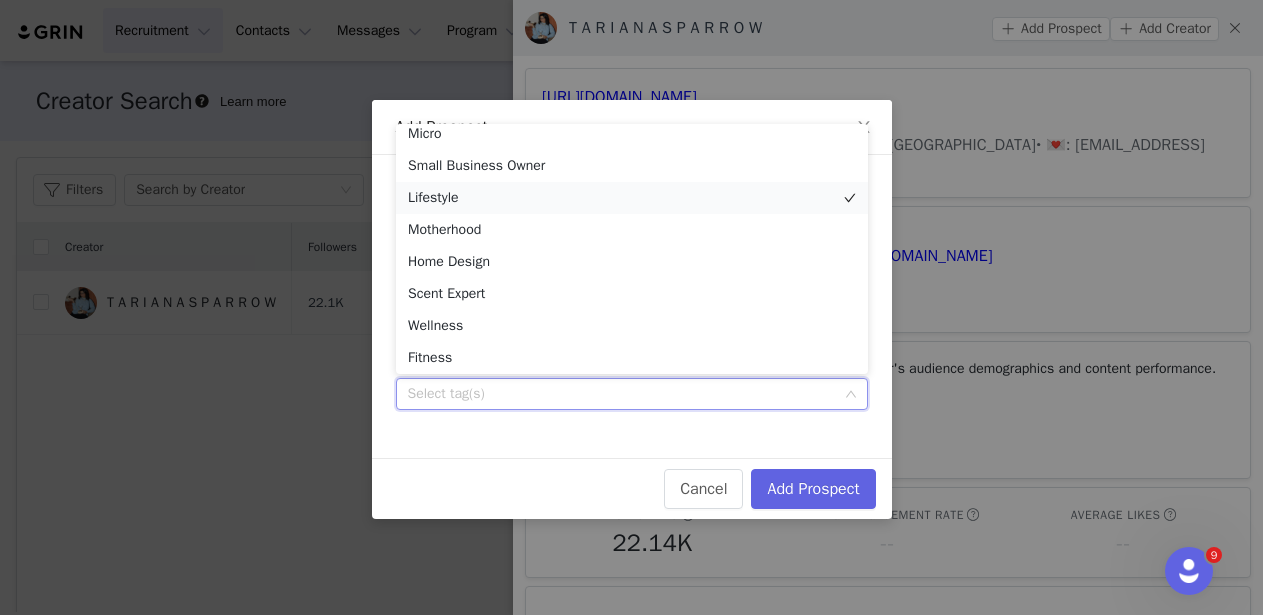 click on "Lifestyle" at bounding box center [632, 198] 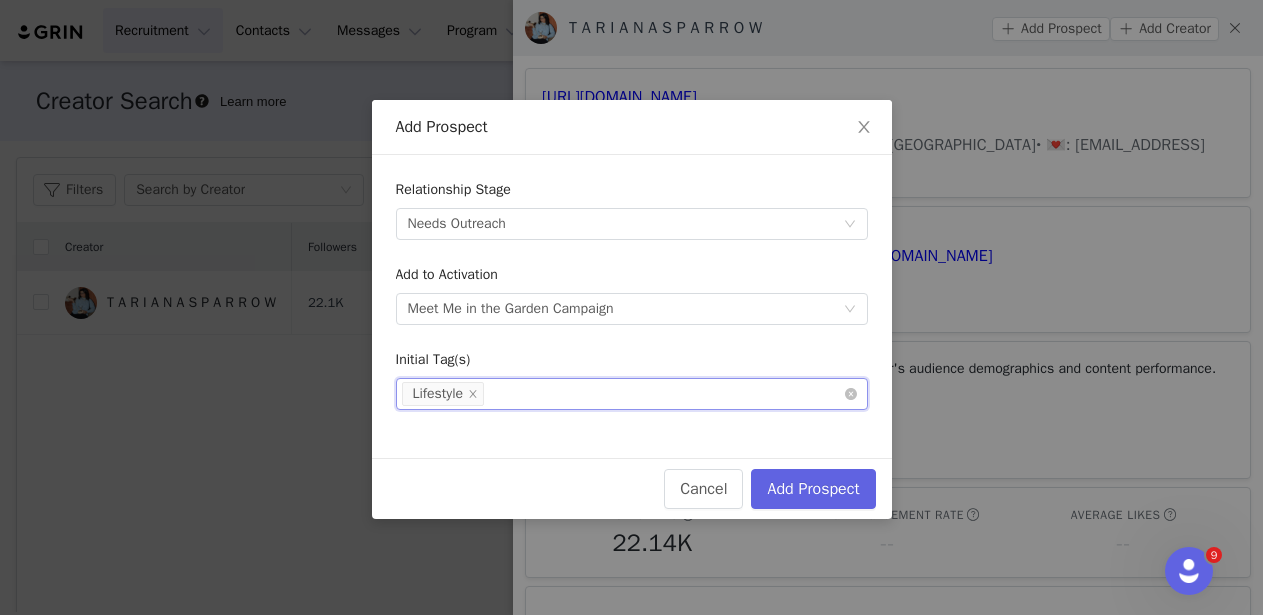 click on "Select tag(s)  Lifestyle" at bounding box center (624, 394) 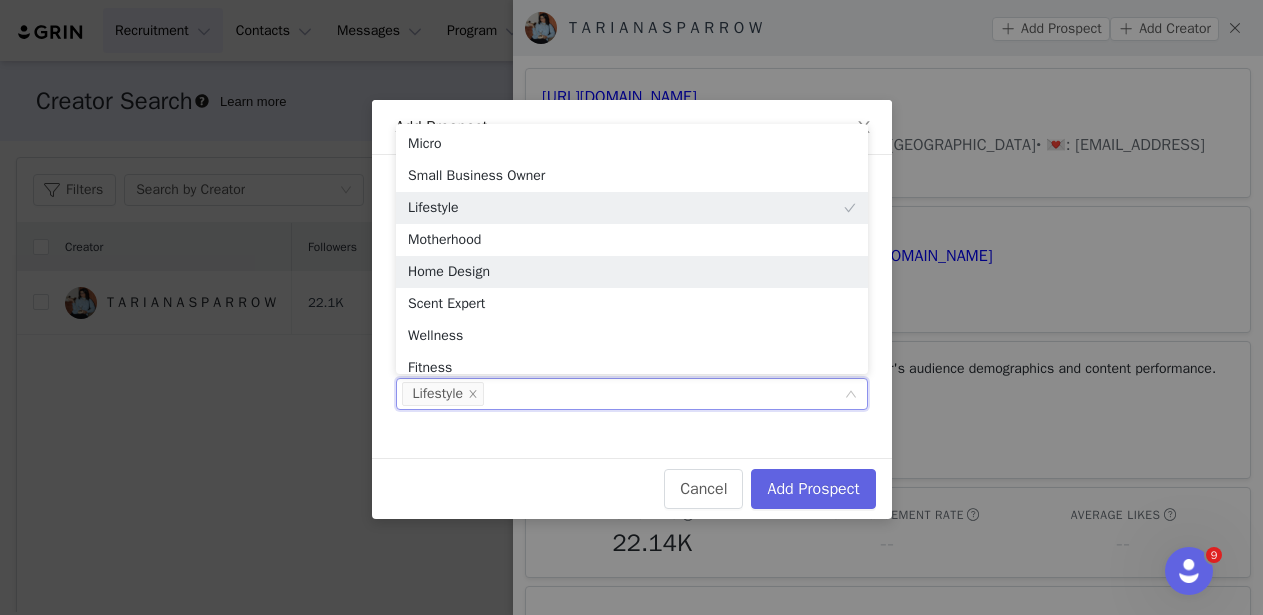 scroll, scrollTop: 10, scrollLeft: 0, axis: vertical 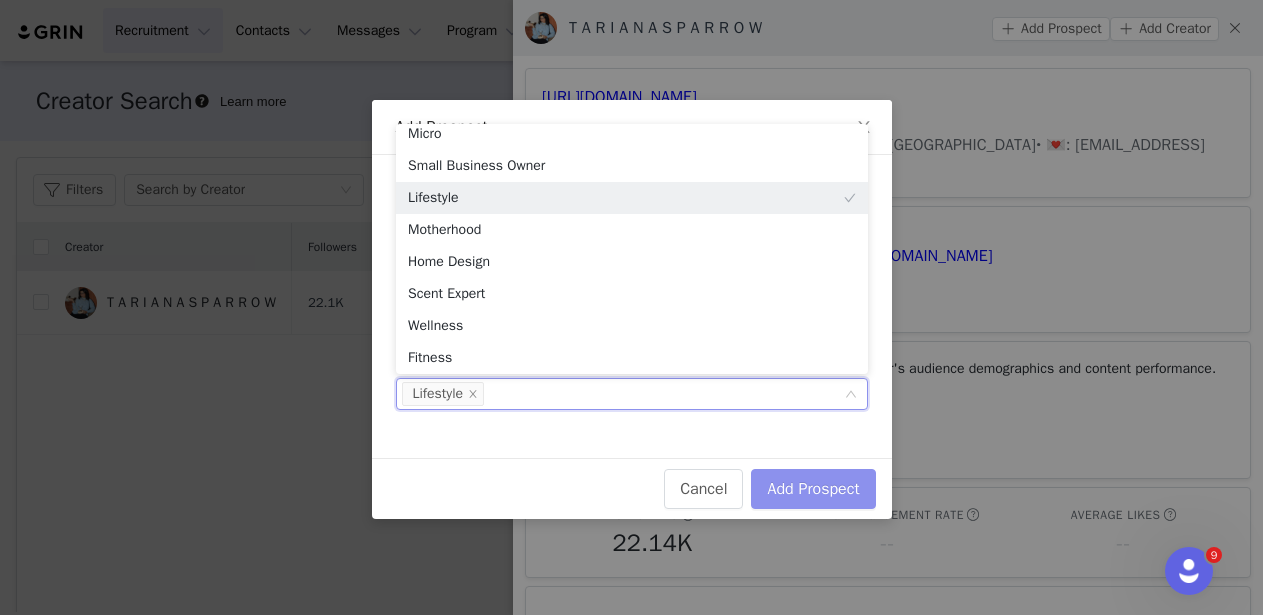 click on "Add Prospect" at bounding box center [813, 489] 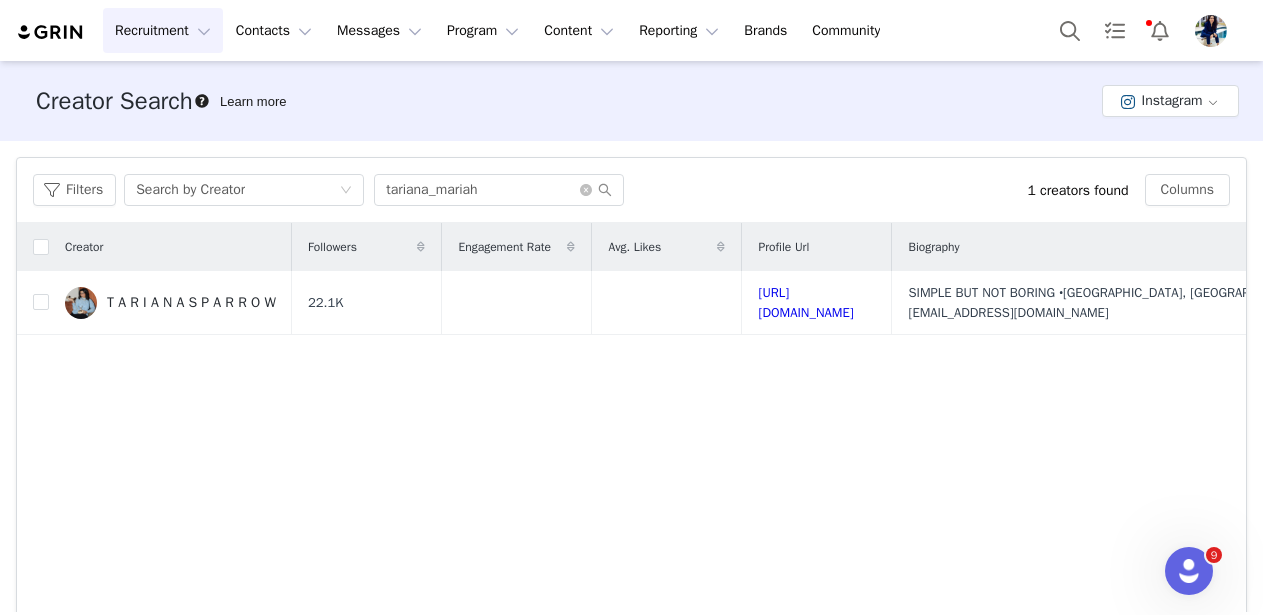 click on "Recruitment Recruitment" at bounding box center (163, 30) 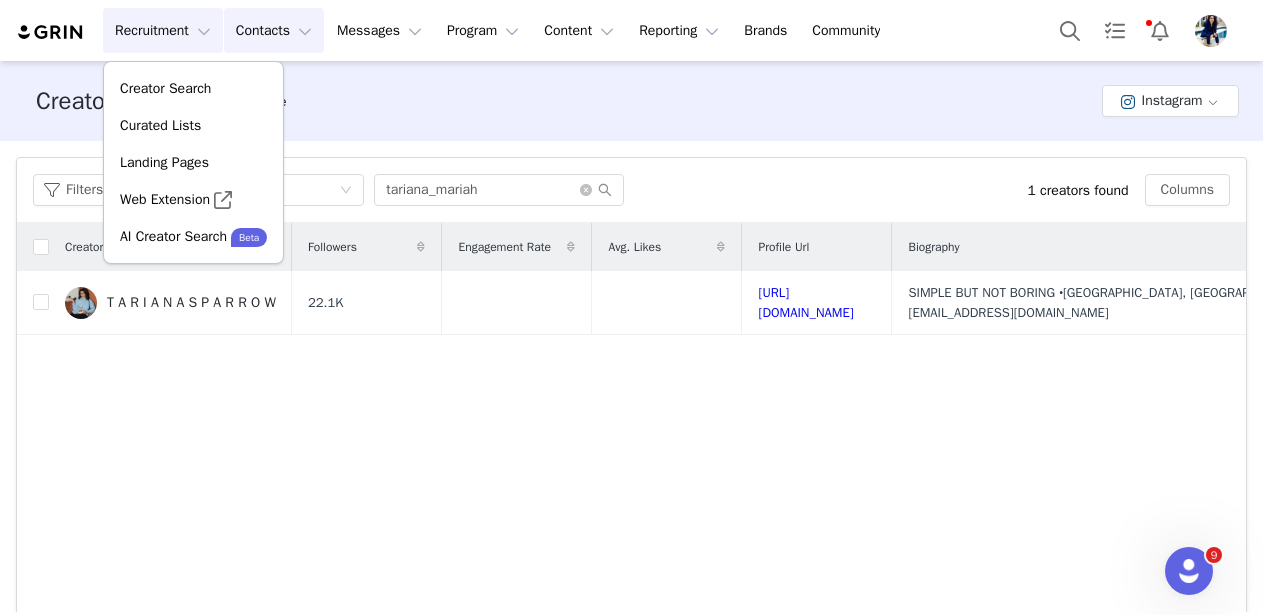 click on "Contacts Contacts" at bounding box center (274, 30) 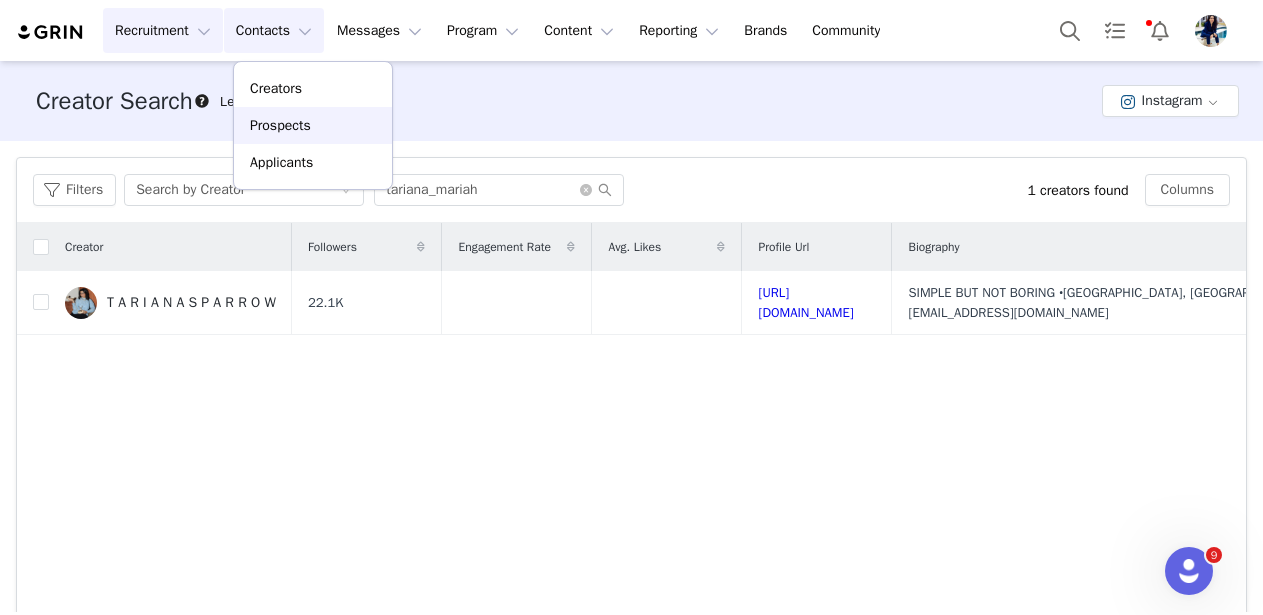 click on "Prospects" at bounding box center (280, 125) 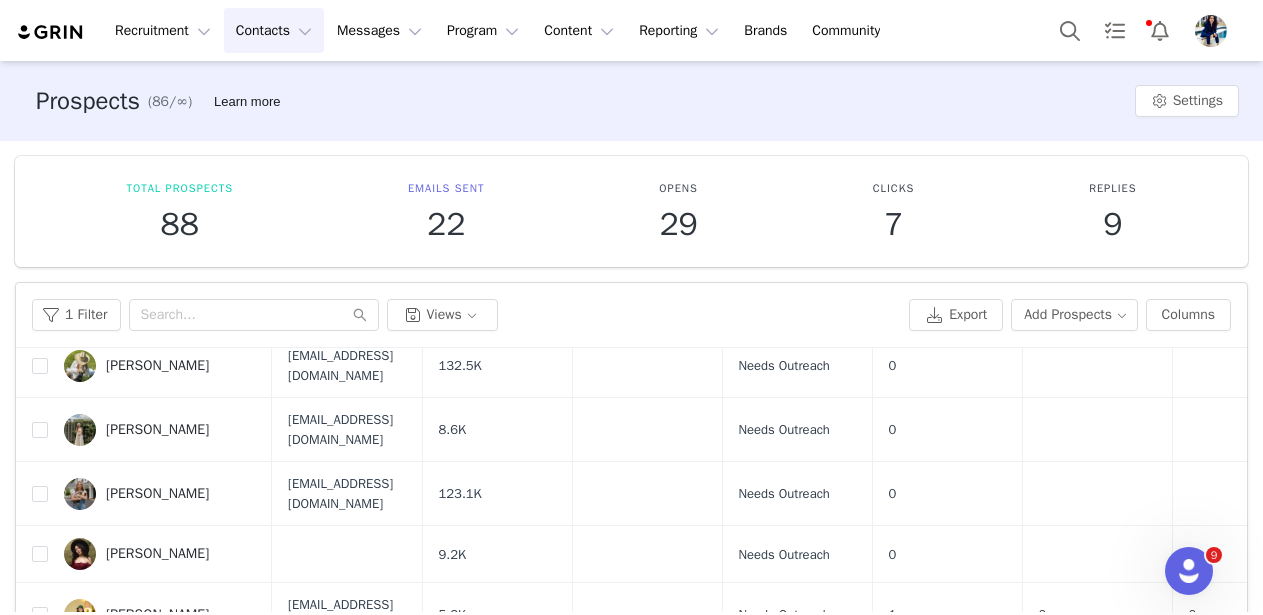 scroll, scrollTop: 996, scrollLeft: 0, axis: vertical 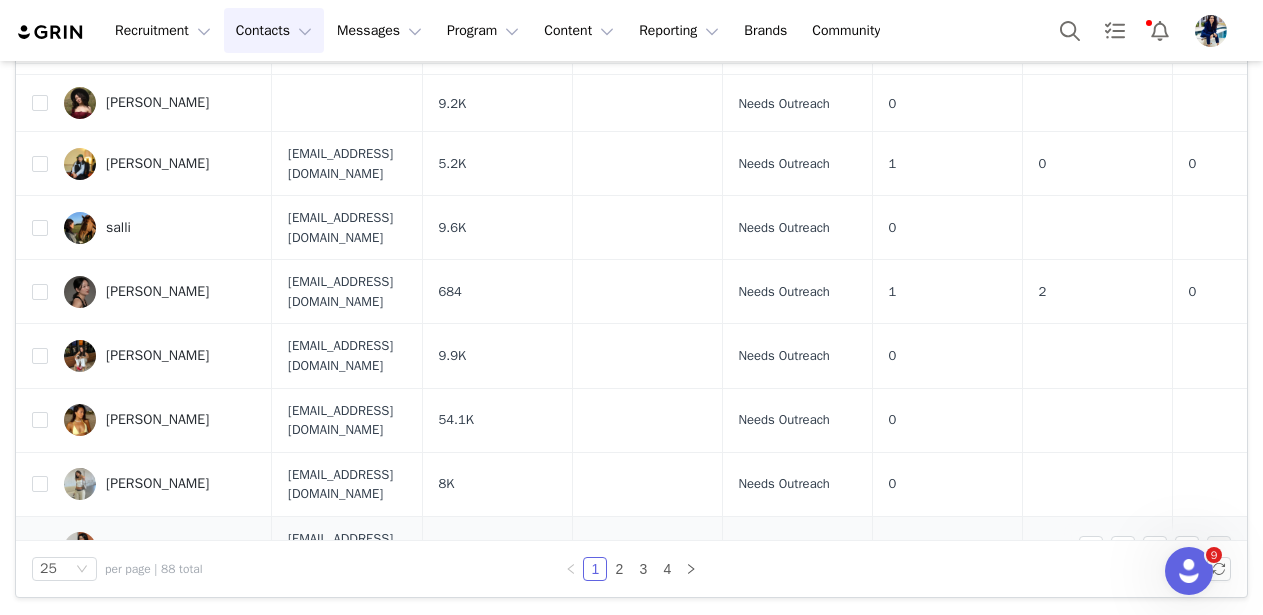 click on "T A R I A N A   S P A R R O W" at bounding box center (181, 548) 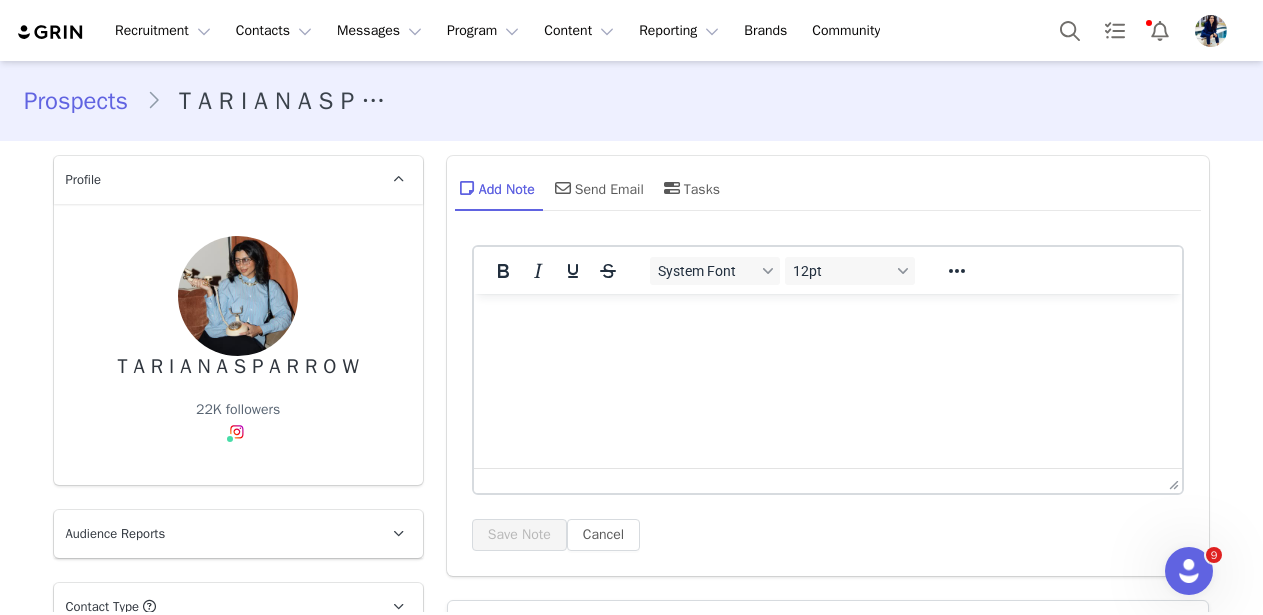 scroll, scrollTop: 152, scrollLeft: 0, axis: vertical 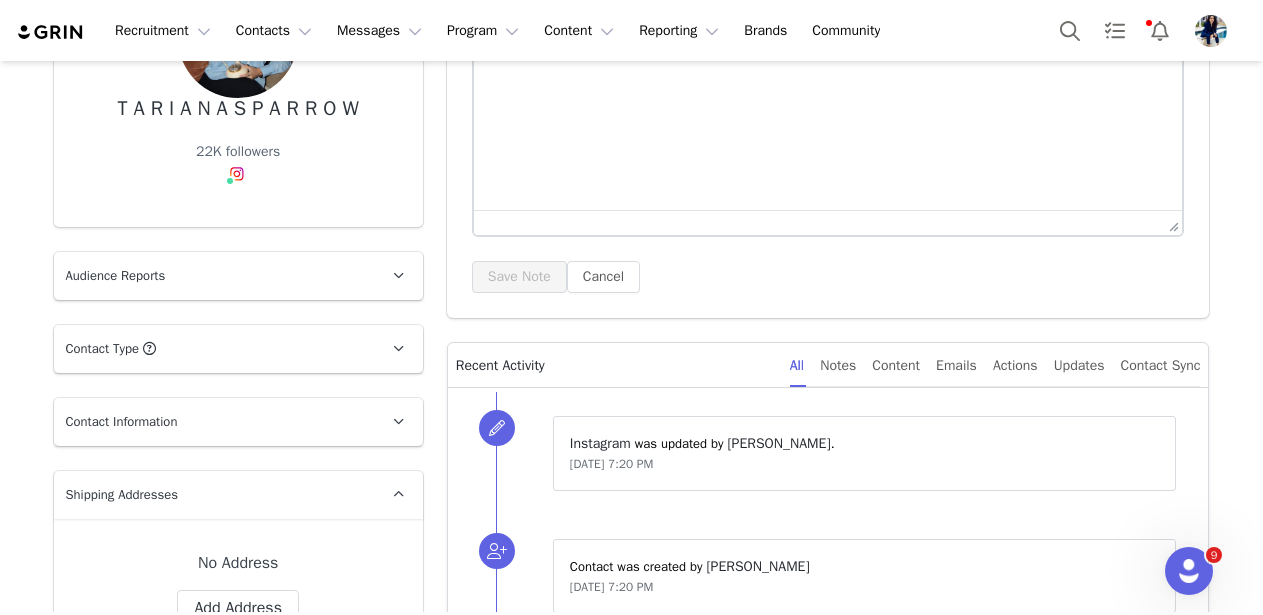 click on "Contact Type  Contact type can be Creator, Prospect, Application, or Manager." at bounding box center (214, 349) 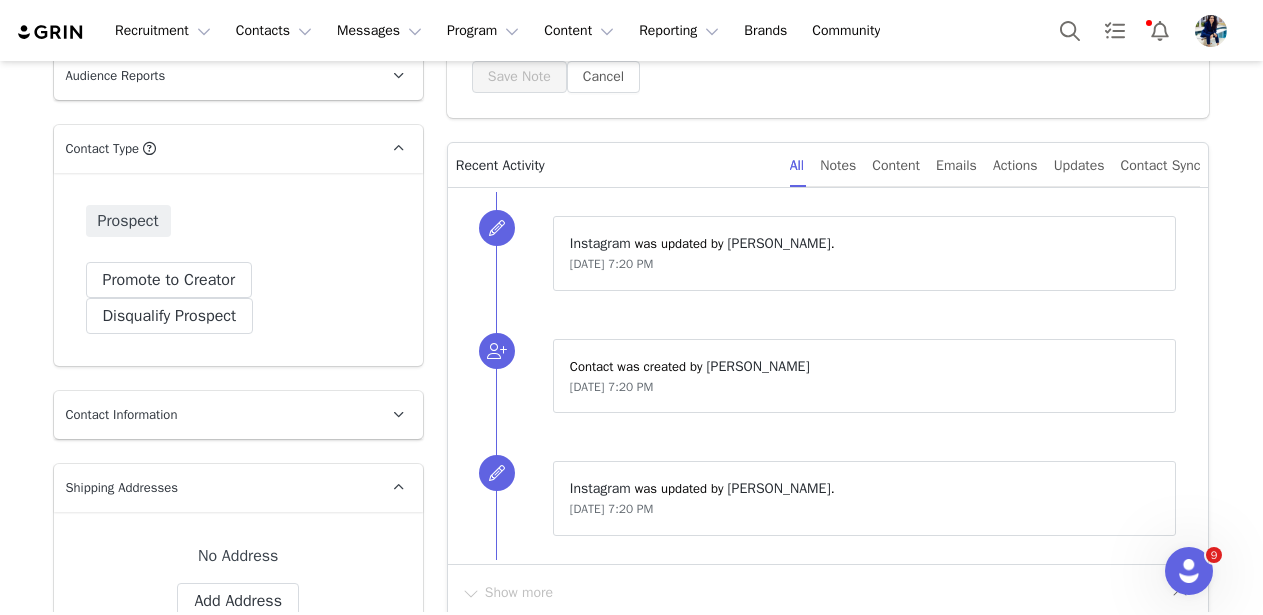 scroll, scrollTop: 629, scrollLeft: 0, axis: vertical 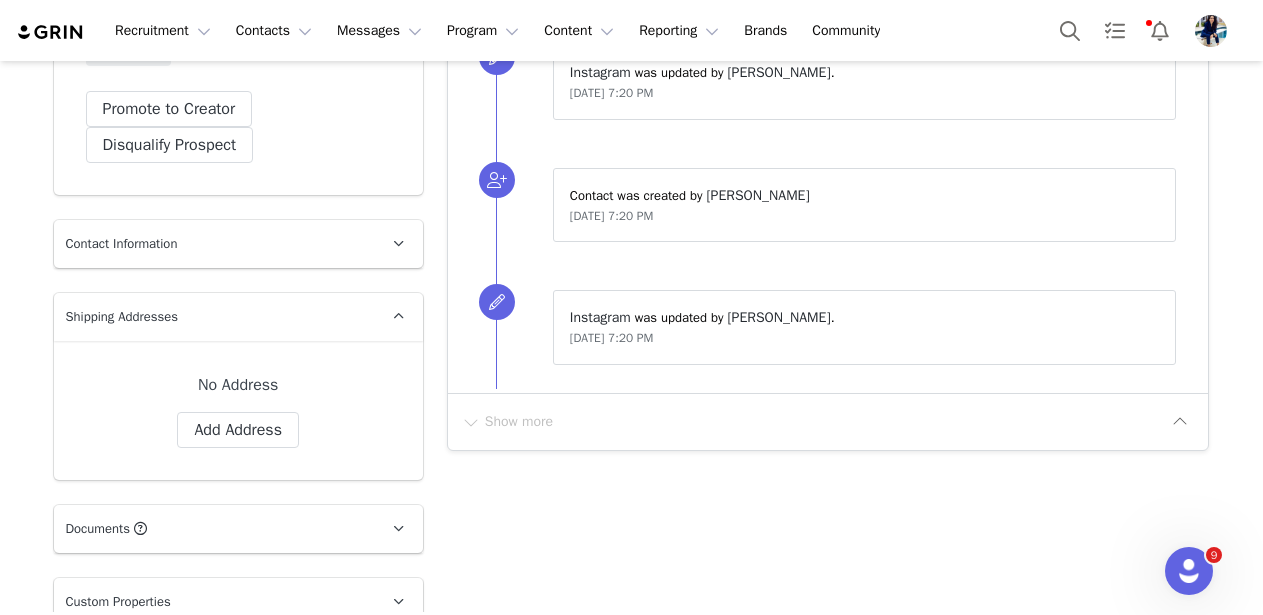 click on "Contact Information" at bounding box center [214, 244] 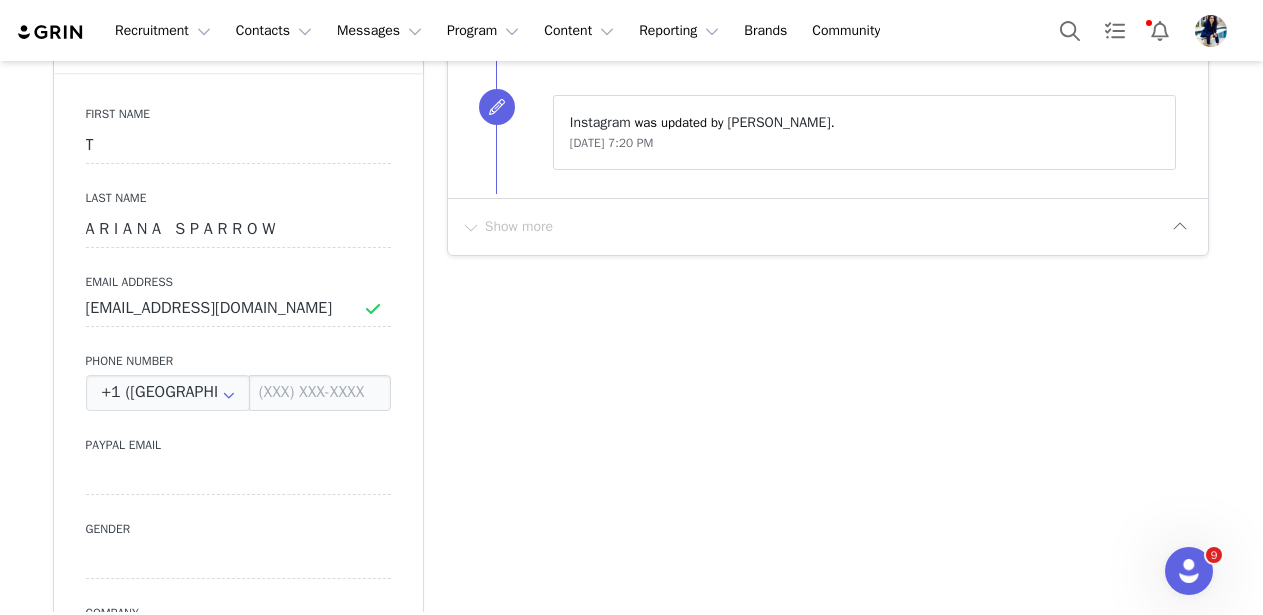 scroll, scrollTop: 823, scrollLeft: 0, axis: vertical 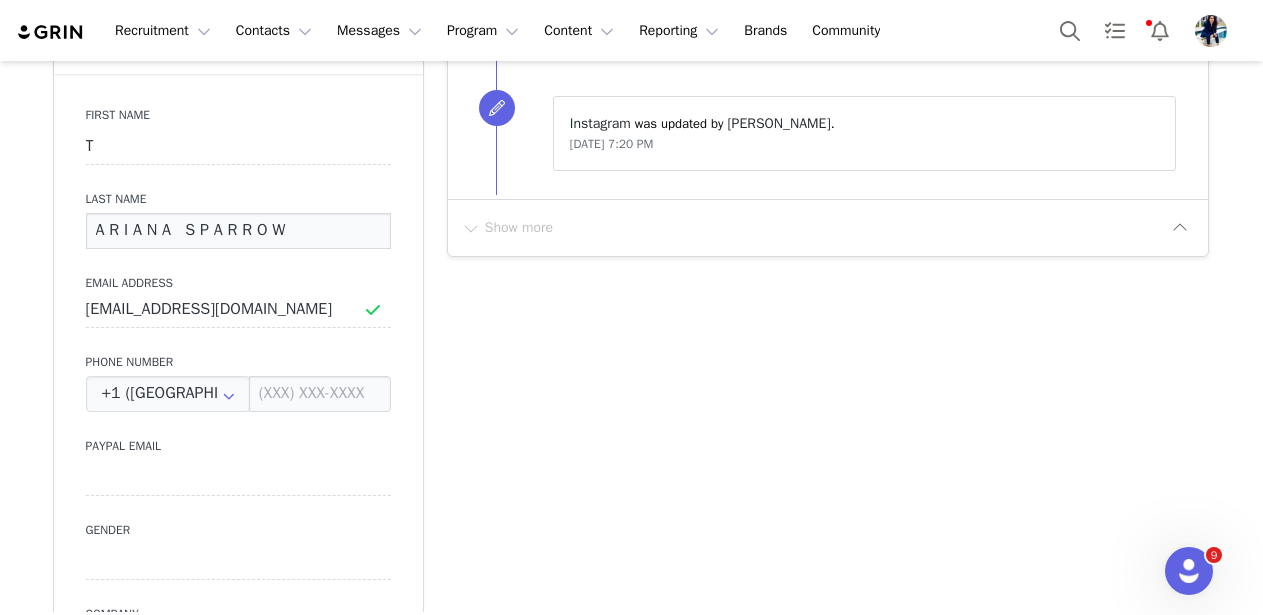 drag, startPoint x: 163, startPoint y: 224, endPoint x: 88, endPoint y: 226, distance: 75.026665 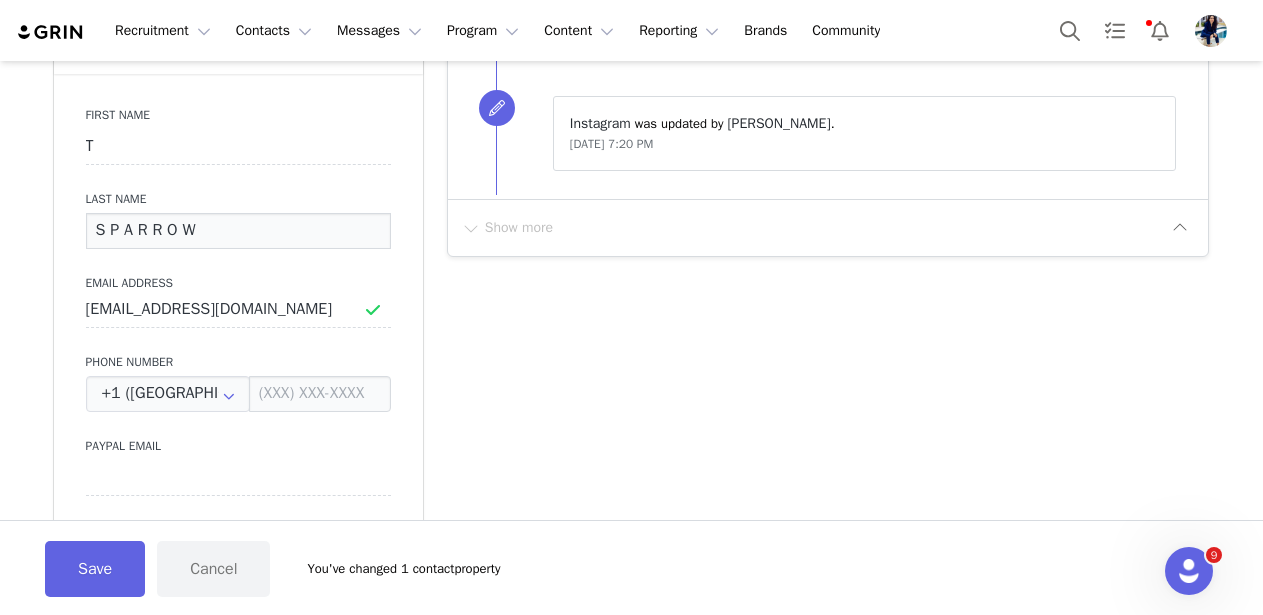 type on "S P A R R O W" 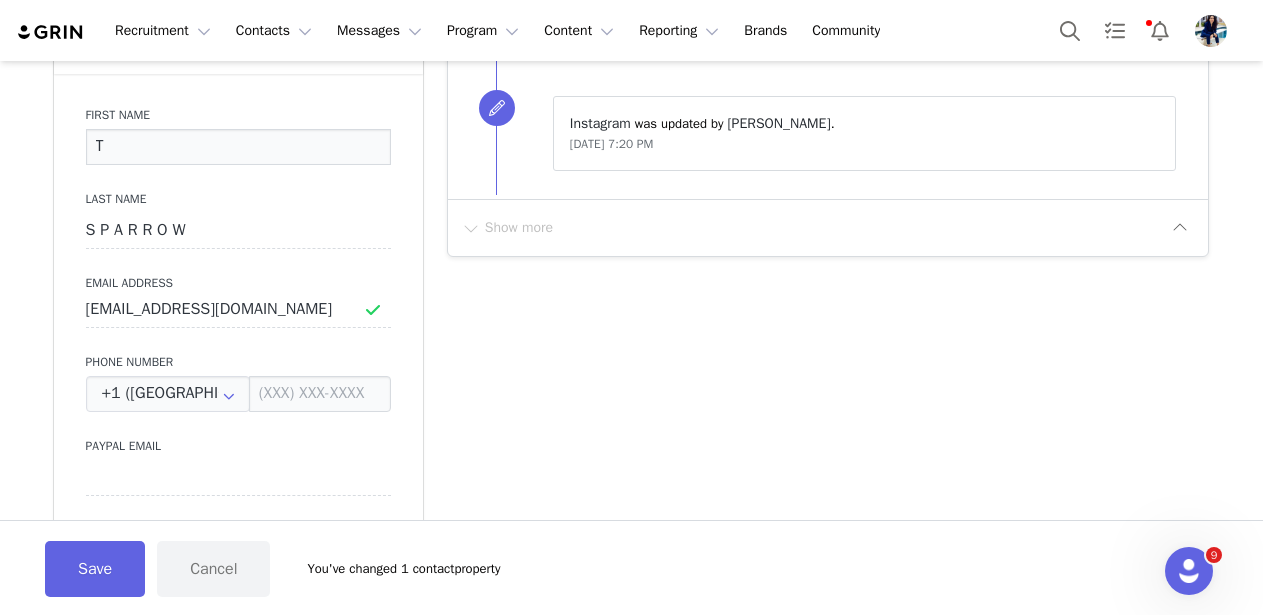 click on "T" at bounding box center (238, 147) 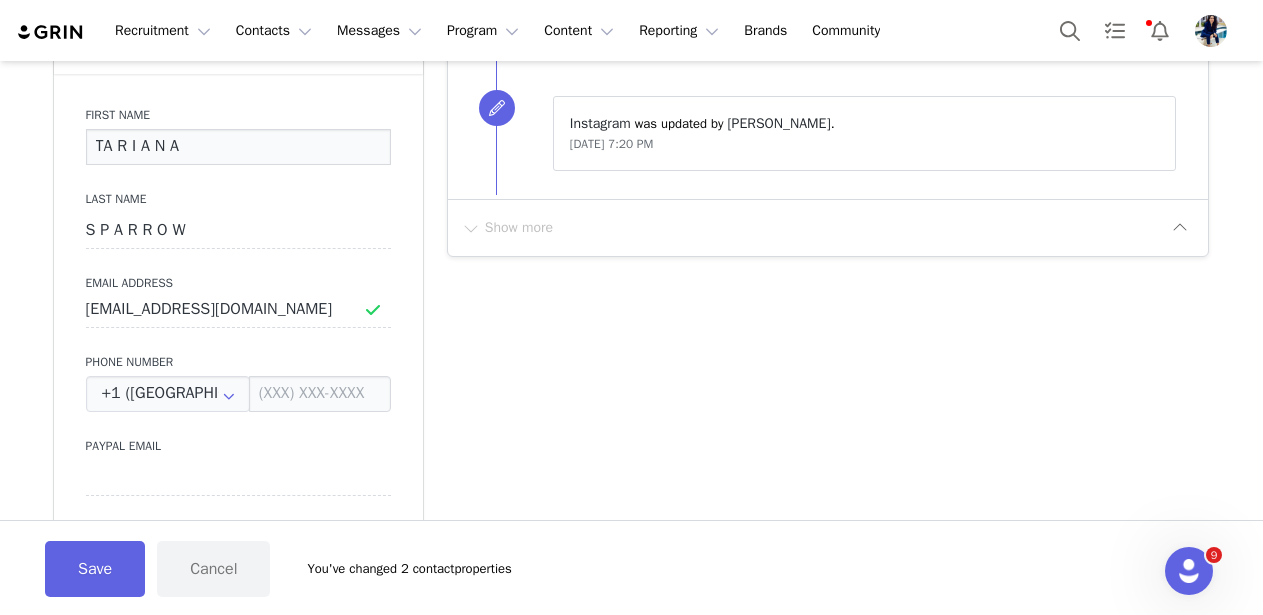 click on "TA R I A N A" at bounding box center (238, 147) 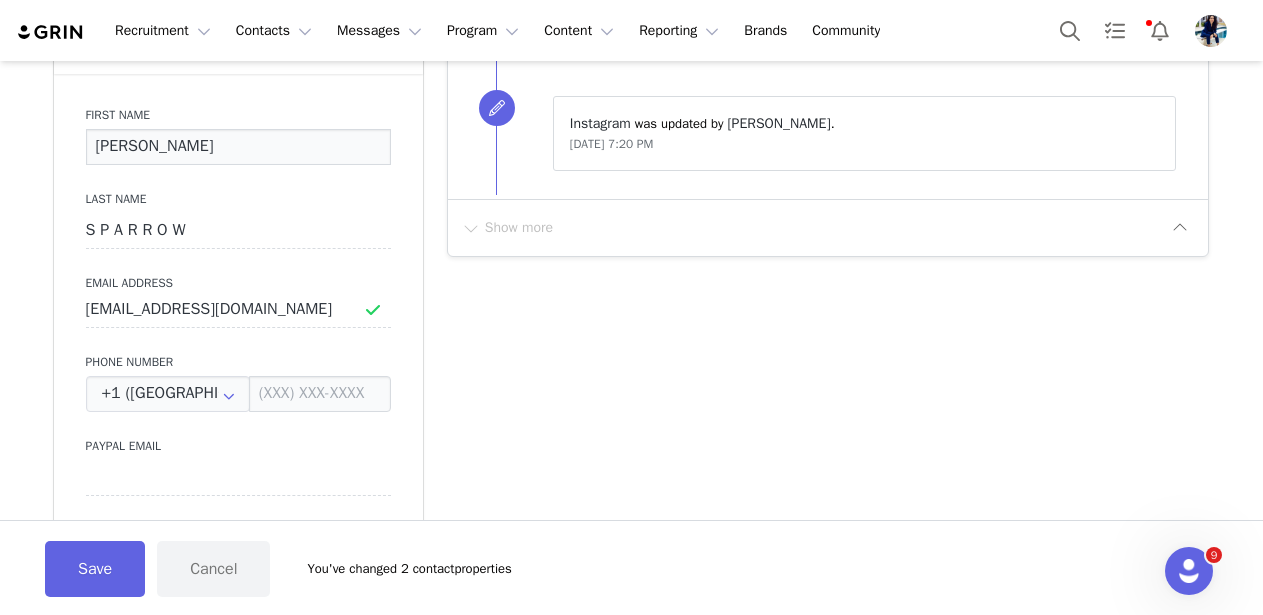 type on "[PERSON_NAME]" 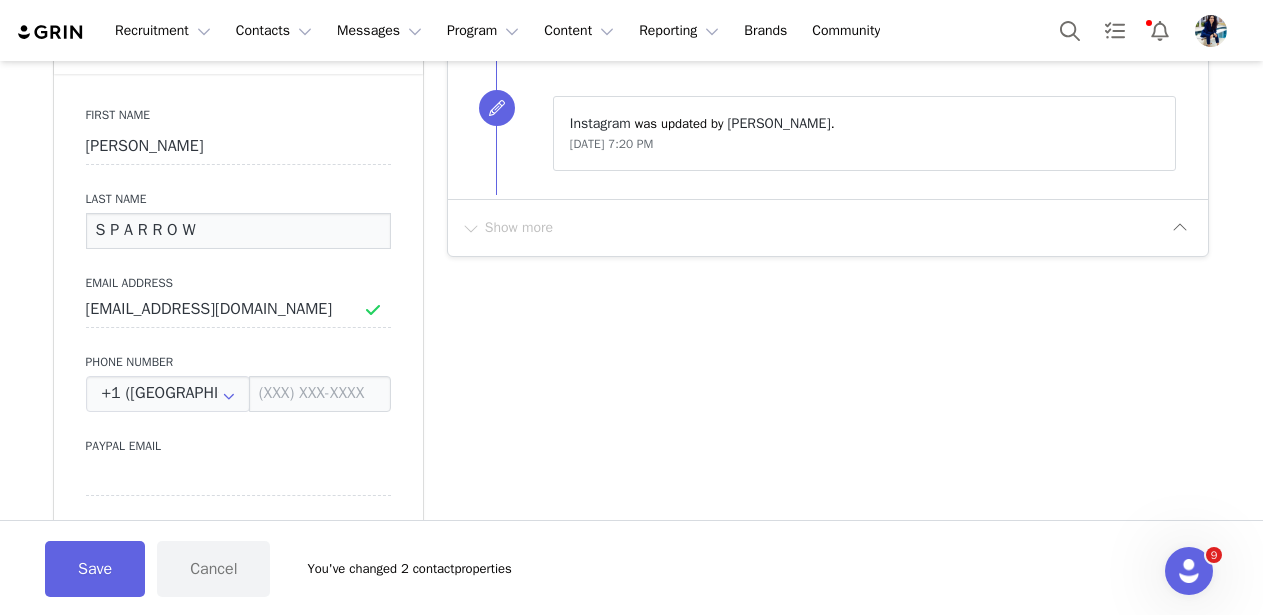 click on "S P A R R O W" at bounding box center (238, 231) 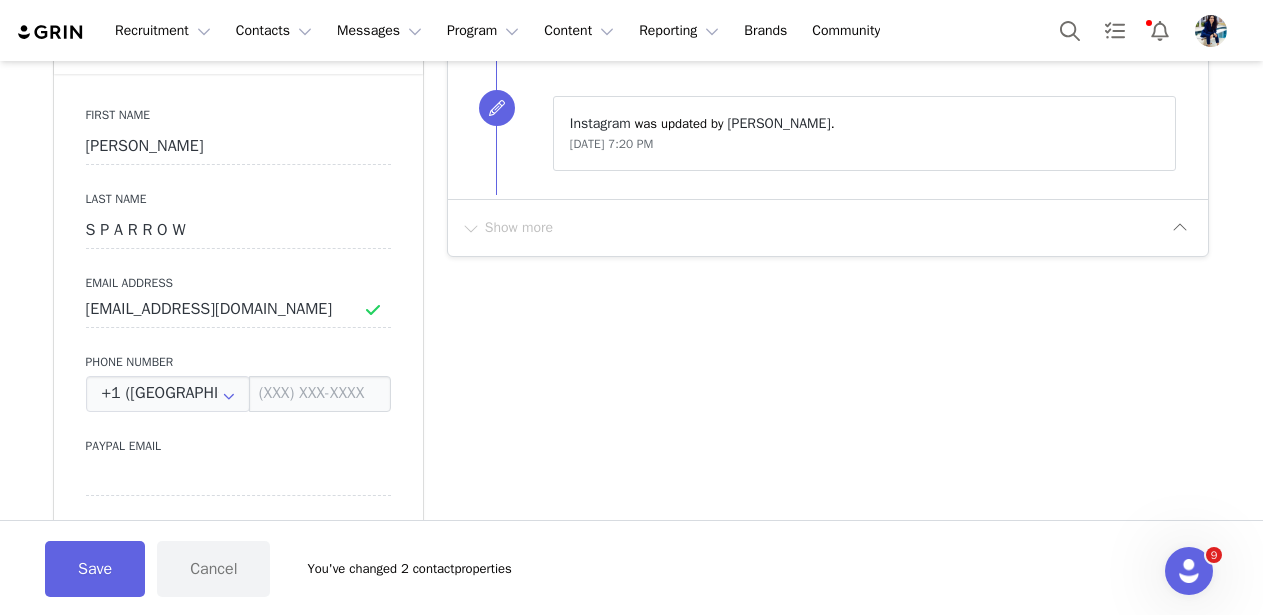 click on "First Name  [PERSON_NAME] Last Name  [PERSON_NAME] Email Address [EMAIL_ADDRESS][DOMAIN_NAME]  Phone Number  +1 ([GEOGRAPHIC_DATA]) +93 ([GEOGRAPHIC_DATA]) +358 ([GEOGRAPHIC_DATA]) +355 ([GEOGRAPHIC_DATA]) +213 ([GEOGRAPHIC_DATA]) +376 ([GEOGRAPHIC_DATA]) +244 ([GEOGRAPHIC_DATA]) +1264 ([GEOGRAPHIC_DATA]) +1268 ([GEOGRAPHIC_DATA]) +54 ([GEOGRAPHIC_DATA]) +374 ([GEOGRAPHIC_DATA]) +297 ([GEOGRAPHIC_DATA]) +61 ([GEOGRAPHIC_DATA]) +43 ([GEOGRAPHIC_DATA]) +994 ([GEOGRAPHIC_DATA]) +1242 ([GEOGRAPHIC_DATA]) +973 ([GEOGRAPHIC_DATA]) +880 ([GEOGRAPHIC_DATA]) +1246 ([GEOGRAPHIC_DATA]) +375 ([GEOGRAPHIC_DATA]) +32 ([GEOGRAPHIC_DATA]) +501 ([GEOGRAPHIC_DATA]) +229 ([GEOGRAPHIC_DATA]) +1441 ([GEOGRAPHIC_DATA]) +975 ([GEOGRAPHIC_DATA]) +591 ([GEOGRAPHIC_DATA]) +599 ([GEOGRAPHIC_DATA]) +387 ([GEOGRAPHIC_DATA]) +267 ([GEOGRAPHIC_DATA]) +0 ([GEOGRAPHIC_DATA]) +55 ([GEOGRAPHIC_DATA]) +673 ([GEOGRAPHIC_DATA]) +359 ([GEOGRAPHIC_DATA]) +226 ([GEOGRAPHIC_DATA]) +257 ([GEOGRAPHIC_DATA]) +855 ([GEOGRAPHIC_DATA]) +1 ([GEOGRAPHIC_DATA]) +238 ([GEOGRAPHIC_DATA]) +1345 ([GEOGRAPHIC_DATA]) +236 ([GEOGRAPHIC_DATA]) +235 ([GEOGRAPHIC_DATA]) +56 ([GEOGRAPHIC_DATA]) +86 ([GEOGRAPHIC_DATA]) +61 ([GEOGRAPHIC_DATA]) +672 ([GEOGRAPHIC_DATA]) +57 ([GEOGRAPHIC_DATA]) +269 ([GEOGRAPHIC_DATA]) +242 ([GEOGRAPHIC_DATA]) +243 ([GEOGRAPHIC_DATA], [GEOGRAPHIC_DATA]) +682 ([GEOGRAPHIC_DATA])  Gender" at bounding box center [238, 439] 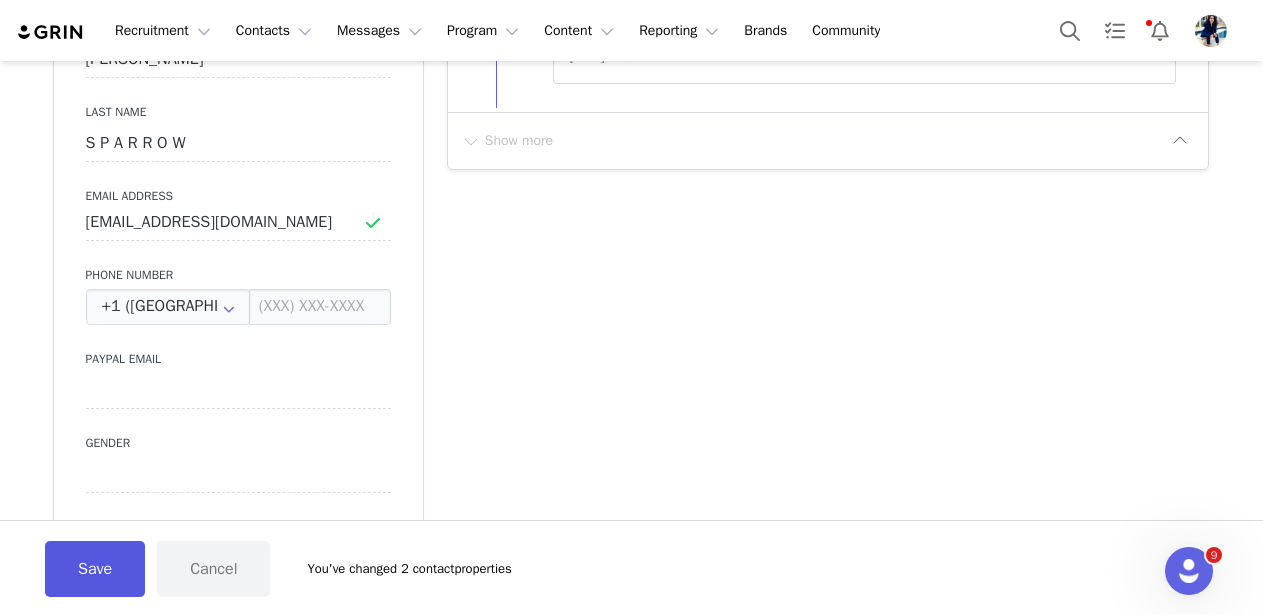 scroll, scrollTop: 915, scrollLeft: 0, axis: vertical 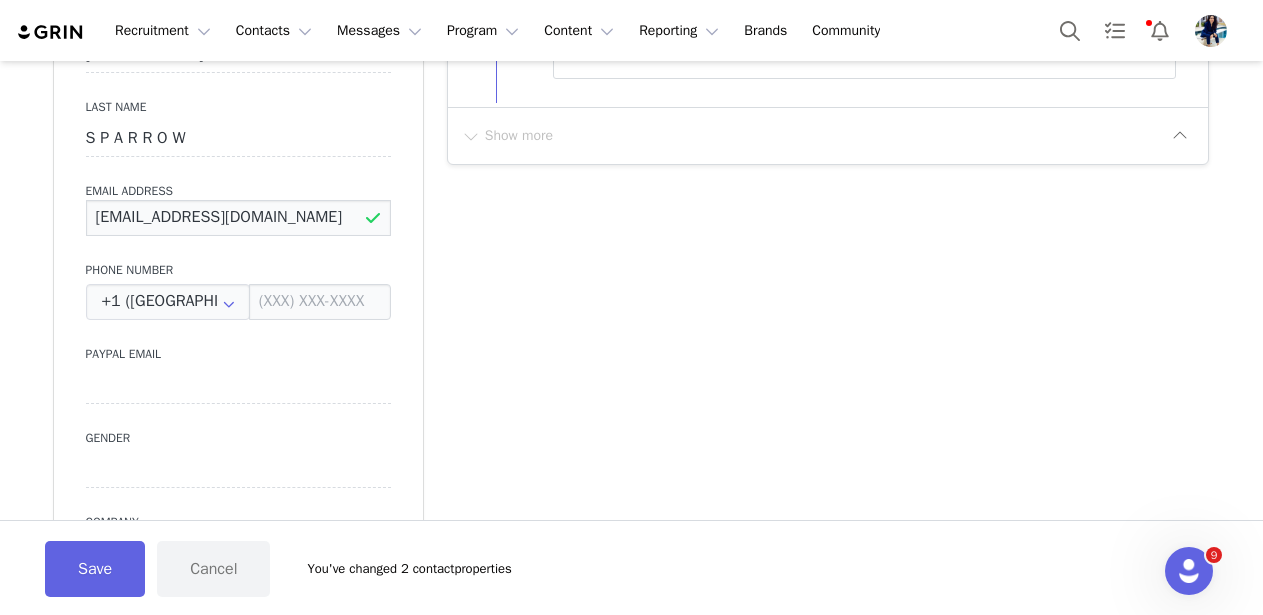 click on "[EMAIL_ADDRESS][DOMAIN_NAME]" at bounding box center [238, 218] 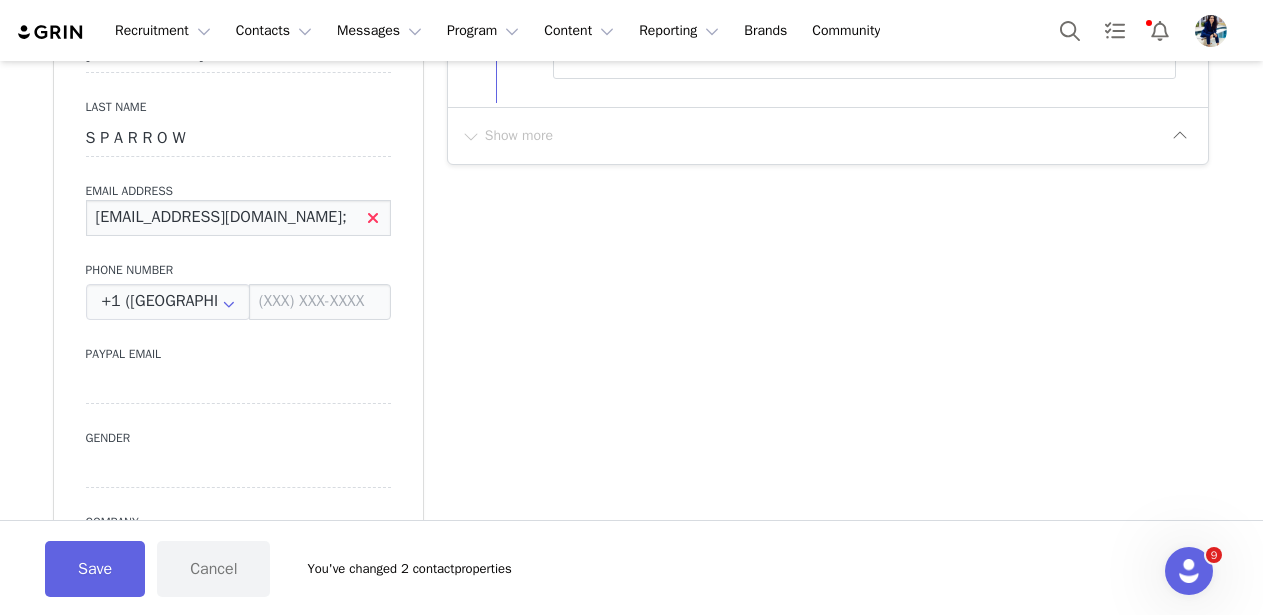 paste on "A R I A N A" 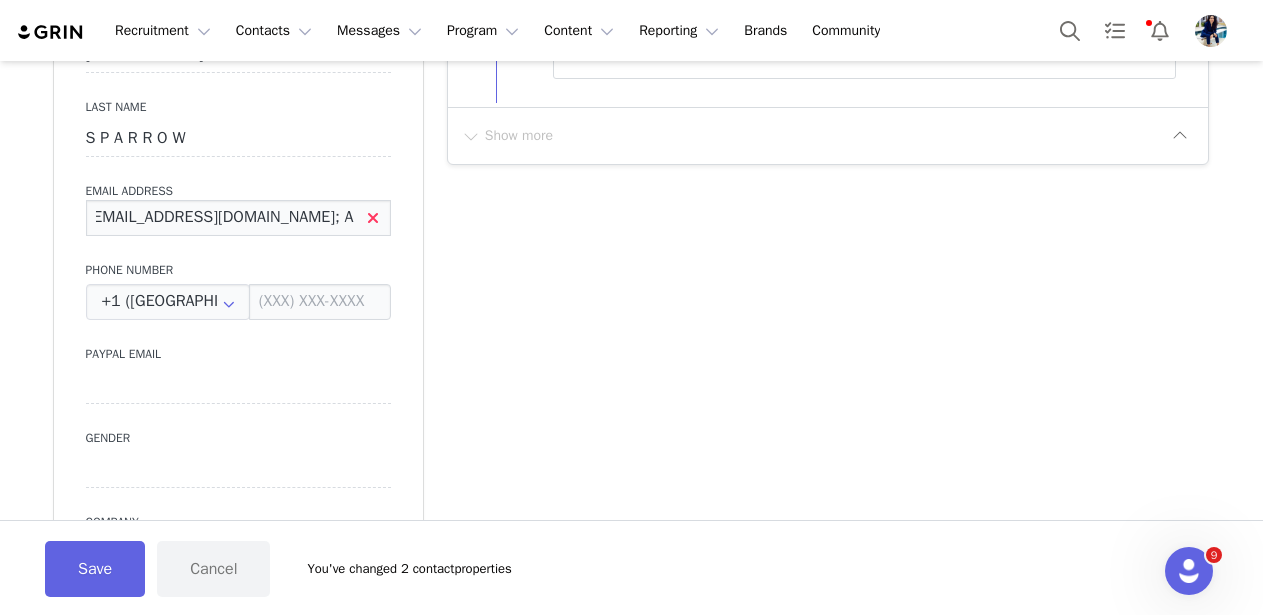 scroll, scrollTop: 0, scrollLeft: 0, axis: both 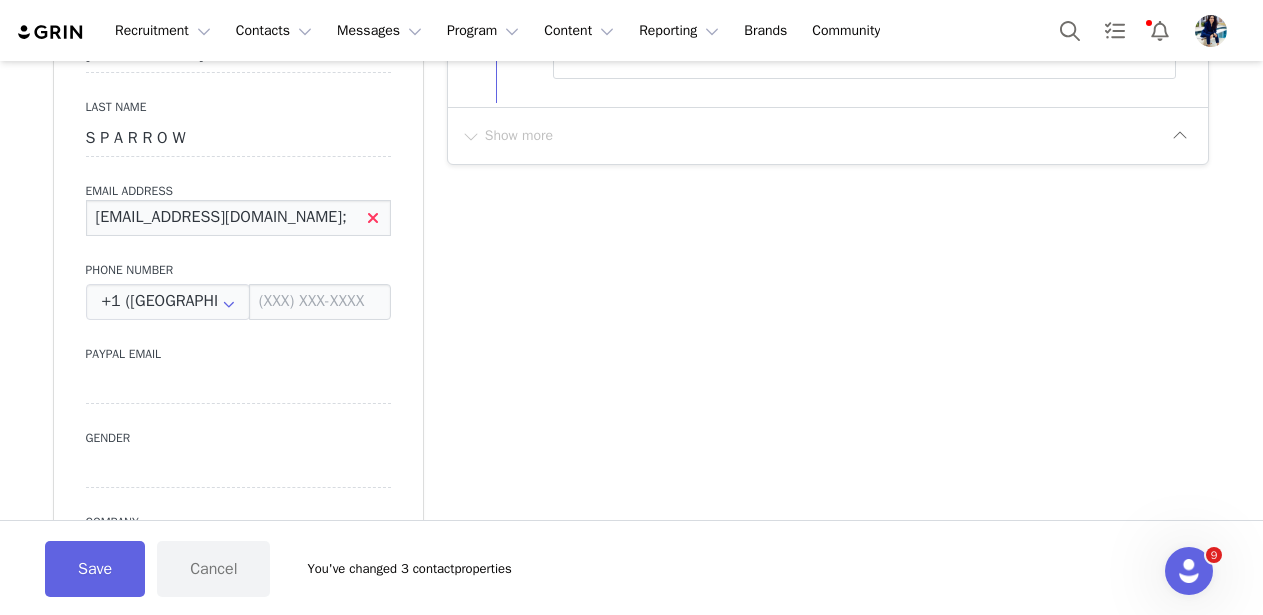 paste on "[PERSON_NAME][EMAIL_ADDRESS][DOMAIN_NAME]" 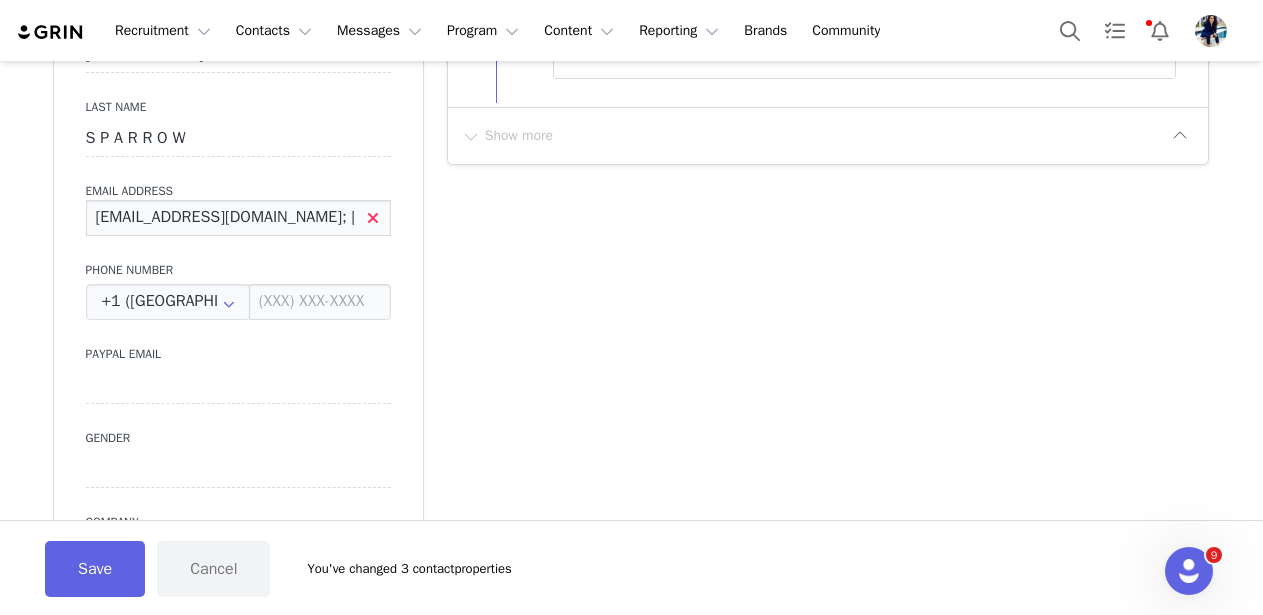 scroll, scrollTop: 0, scrollLeft: 115, axis: horizontal 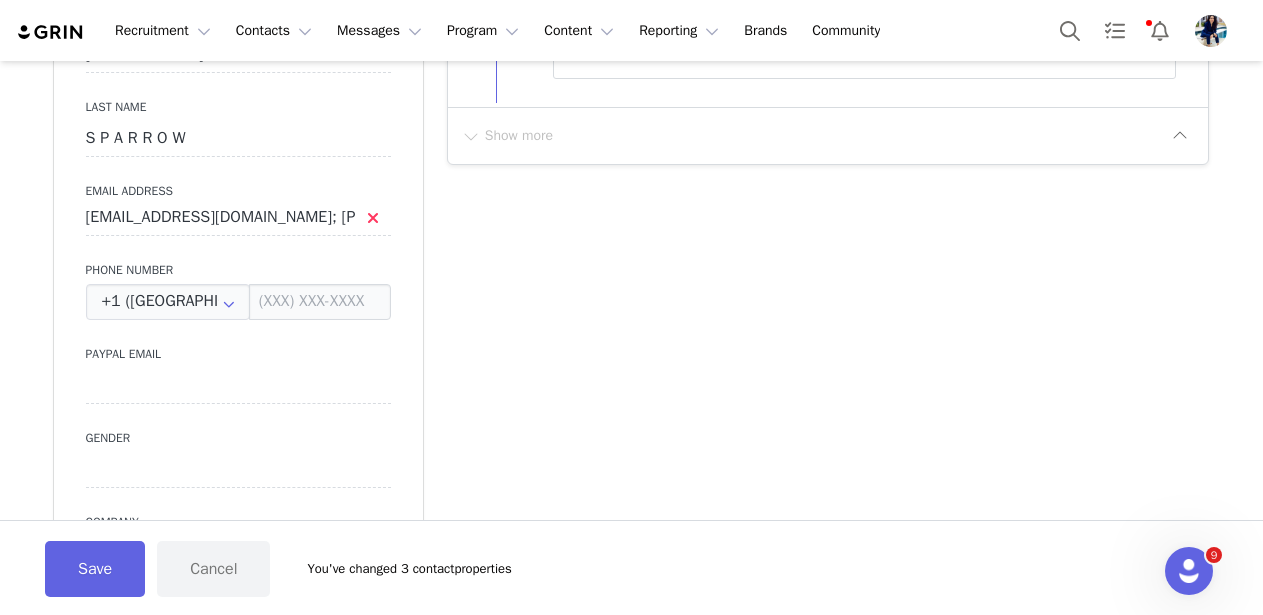 click on "First Name  [PERSON_NAME] Last Name  [PERSON_NAME] Email Address [EMAIL_ADDRESS][DOMAIN_NAME]; [PERSON_NAME][EMAIL_ADDRESS][DOMAIN_NAME]  Phone Number  +1 ([GEOGRAPHIC_DATA]) +93 ([GEOGRAPHIC_DATA]) +358 ([GEOGRAPHIC_DATA]) +355 ([GEOGRAPHIC_DATA]) +213 ([GEOGRAPHIC_DATA]) +376 ([GEOGRAPHIC_DATA]) +244 ([GEOGRAPHIC_DATA]) +1264 ([GEOGRAPHIC_DATA]) +1268 ([GEOGRAPHIC_DATA]) +54 ([GEOGRAPHIC_DATA]) +374 ([GEOGRAPHIC_DATA]) +297 ([GEOGRAPHIC_DATA]) +61 ([GEOGRAPHIC_DATA]) +43 ([GEOGRAPHIC_DATA]) +994 ([GEOGRAPHIC_DATA]) +1242 ([GEOGRAPHIC_DATA]) +973 ([GEOGRAPHIC_DATA]) +880 ([GEOGRAPHIC_DATA]) +1246 ([GEOGRAPHIC_DATA]) +375 ([GEOGRAPHIC_DATA]) +32 ([GEOGRAPHIC_DATA]) +501 ([GEOGRAPHIC_DATA]) +229 ([GEOGRAPHIC_DATA]) +1441 ([GEOGRAPHIC_DATA]) +975 ([GEOGRAPHIC_DATA]) +591 ([GEOGRAPHIC_DATA]) +599 ([GEOGRAPHIC_DATA]) +387 ([GEOGRAPHIC_DATA]) +267 ([GEOGRAPHIC_DATA]) +0 ([GEOGRAPHIC_DATA]) +55 ([GEOGRAPHIC_DATA]) +673 ([GEOGRAPHIC_DATA]) +359 ([GEOGRAPHIC_DATA]) +226 ([GEOGRAPHIC_DATA]) +257 ([GEOGRAPHIC_DATA]) +855 ([GEOGRAPHIC_DATA]) +1 ([GEOGRAPHIC_DATA]) +238 ([GEOGRAPHIC_DATA]) +1345 ([GEOGRAPHIC_DATA]) +236 ([GEOGRAPHIC_DATA]) +235 ([GEOGRAPHIC_DATA]) +56 ([GEOGRAPHIC_DATA]) +86 ([GEOGRAPHIC_DATA]) +61 ([GEOGRAPHIC_DATA]) +672 ([GEOGRAPHIC_DATA]) +57 ([GEOGRAPHIC_DATA]) +269 ([GEOGRAPHIC_DATA]) +242 ([GEOGRAPHIC_DATA]) +243 ([GEOGRAPHIC_DATA], [GEOGRAPHIC_DATA]) +53 ([GEOGRAPHIC_DATA])" at bounding box center [238, 347] 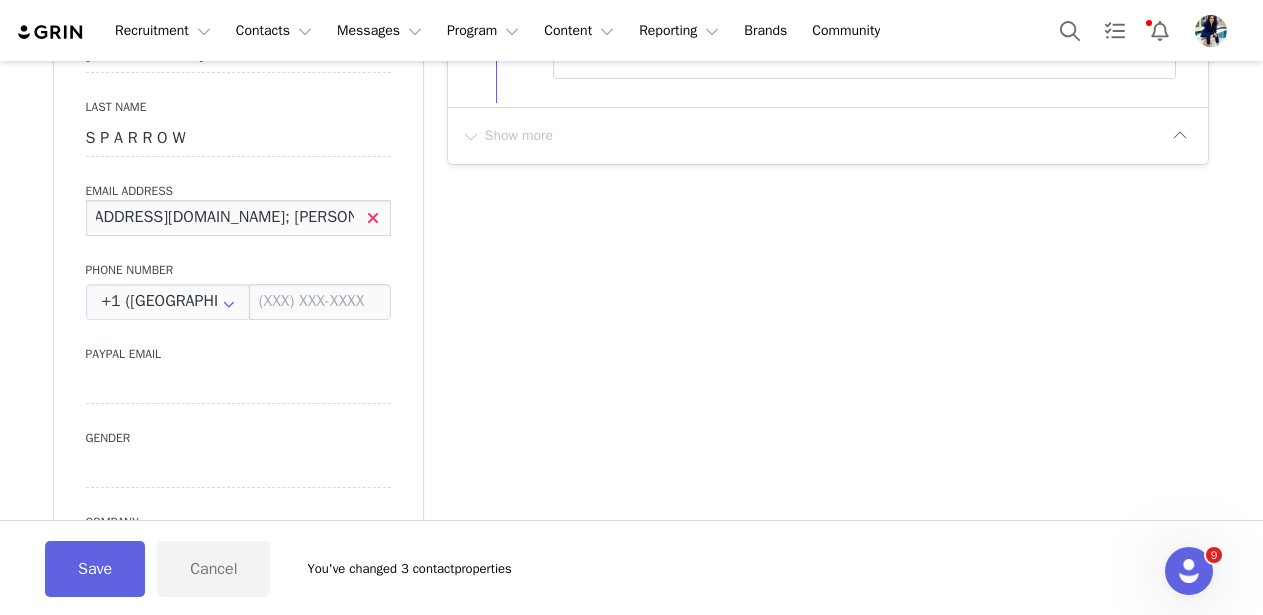scroll, scrollTop: 0, scrollLeft: 115, axis: horizontal 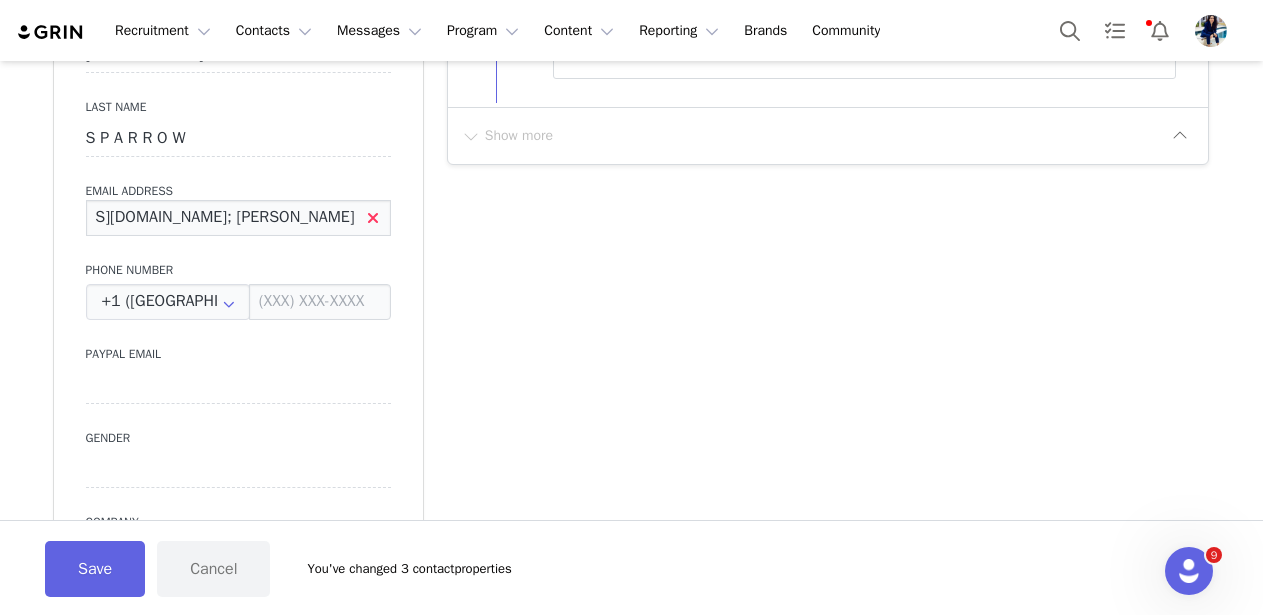 drag, startPoint x: 327, startPoint y: 212, endPoint x: 434, endPoint y: 227, distance: 108.04629 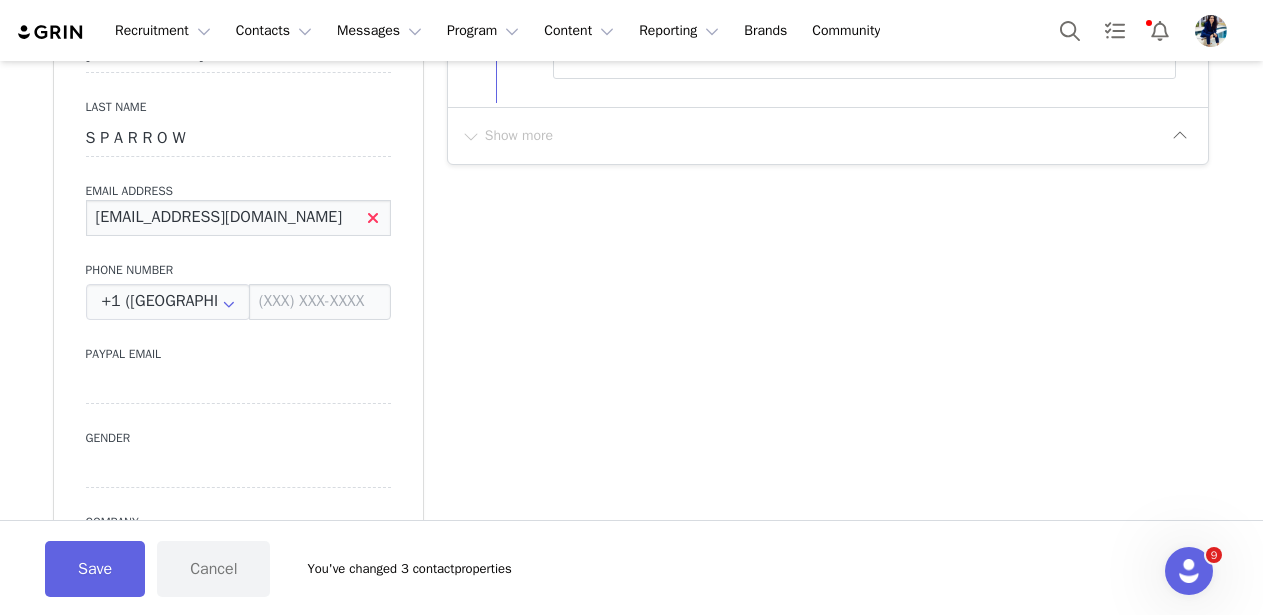 scroll, scrollTop: 0, scrollLeft: 0, axis: both 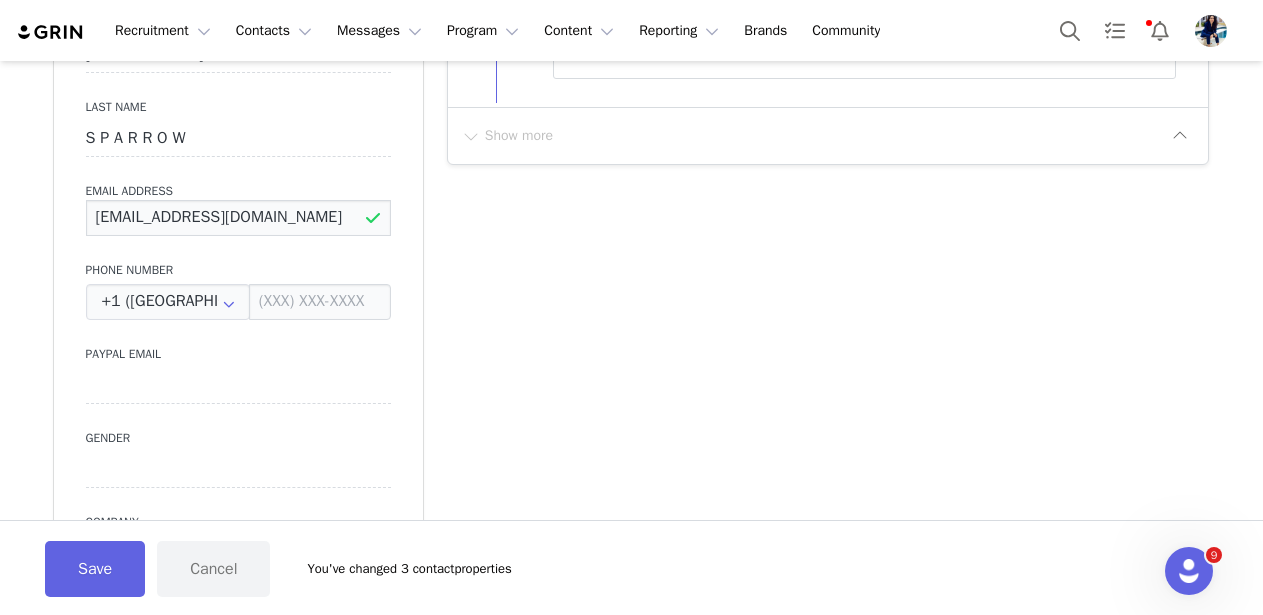 type on "[EMAIL_ADDRESS][DOMAIN_NAME]" 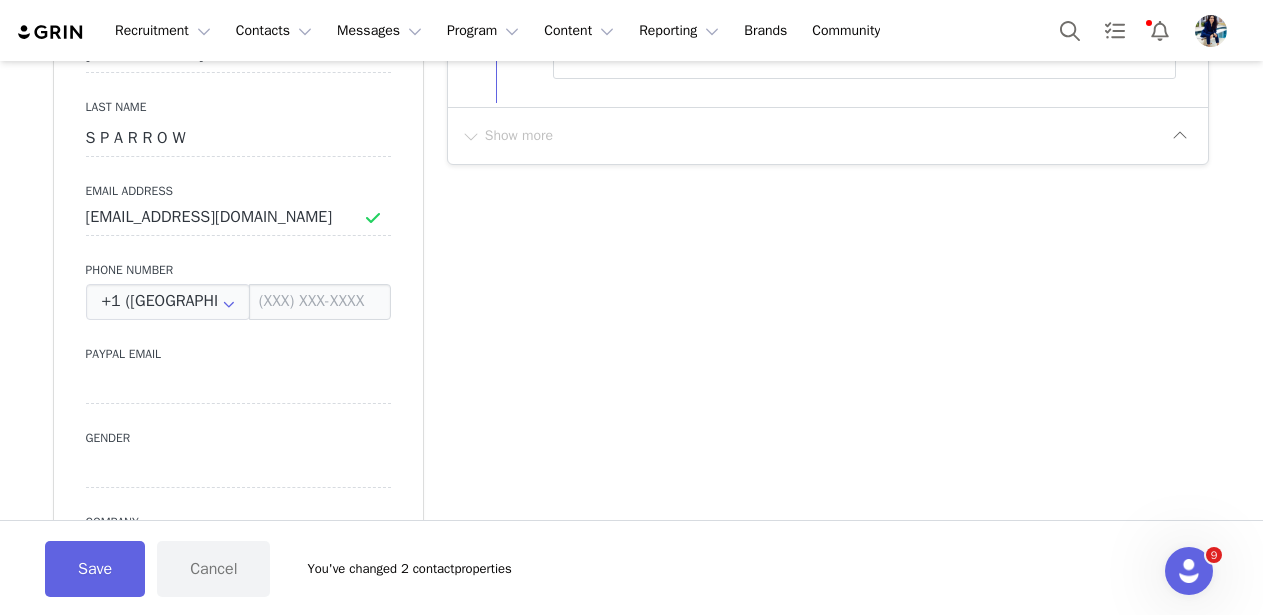 click on "First Name  [PERSON_NAME] Last Name  [PERSON_NAME] Email Address [EMAIL_ADDRESS][DOMAIN_NAME]  Phone Number  +1 ([GEOGRAPHIC_DATA]) +93 ([GEOGRAPHIC_DATA]) +358 ([GEOGRAPHIC_DATA]) +355 ([GEOGRAPHIC_DATA]) +213 ([GEOGRAPHIC_DATA]) +376 ([GEOGRAPHIC_DATA]) +244 ([GEOGRAPHIC_DATA]) +1264 ([GEOGRAPHIC_DATA]) +1268 ([GEOGRAPHIC_DATA]) +54 ([GEOGRAPHIC_DATA]) +374 ([GEOGRAPHIC_DATA]) +297 ([GEOGRAPHIC_DATA]) +61 ([GEOGRAPHIC_DATA]) +43 ([GEOGRAPHIC_DATA]) +994 ([GEOGRAPHIC_DATA]) +1242 ([GEOGRAPHIC_DATA]) +973 ([GEOGRAPHIC_DATA]) +880 ([GEOGRAPHIC_DATA]) +1246 ([GEOGRAPHIC_DATA]) +375 ([GEOGRAPHIC_DATA]) +32 ([GEOGRAPHIC_DATA]) +501 ([GEOGRAPHIC_DATA]) +229 ([GEOGRAPHIC_DATA]) +1441 ([GEOGRAPHIC_DATA]) +975 ([GEOGRAPHIC_DATA]) +591 ([GEOGRAPHIC_DATA]) +599 ([GEOGRAPHIC_DATA]) +387 ([GEOGRAPHIC_DATA]) +267 ([GEOGRAPHIC_DATA]) +0 ([GEOGRAPHIC_DATA]) +55 ([GEOGRAPHIC_DATA]) +673 ([GEOGRAPHIC_DATA]) +359 ([GEOGRAPHIC_DATA]) +226 ([GEOGRAPHIC_DATA]) +257 ([GEOGRAPHIC_DATA]) +855 ([GEOGRAPHIC_DATA]) +1 ([GEOGRAPHIC_DATA]) +238 ([GEOGRAPHIC_DATA]) +1345 ([GEOGRAPHIC_DATA]) +236 ([GEOGRAPHIC_DATA]) +235 ([GEOGRAPHIC_DATA]) +56 ([GEOGRAPHIC_DATA]) +86 ([GEOGRAPHIC_DATA]) +61 ([GEOGRAPHIC_DATA]) +672 ([GEOGRAPHIC_DATA]) +57 ([GEOGRAPHIC_DATA]) +269 ([GEOGRAPHIC_DATA]) +242 ([GEOGRAPHIC_DATA]) +243 ([GEOGRAPHIC_DATA], [GEOGRAPHIC_DATA]) +682 ([GEOGRAPHIC_DATA])  Gender" at bounding box center [238, 347] 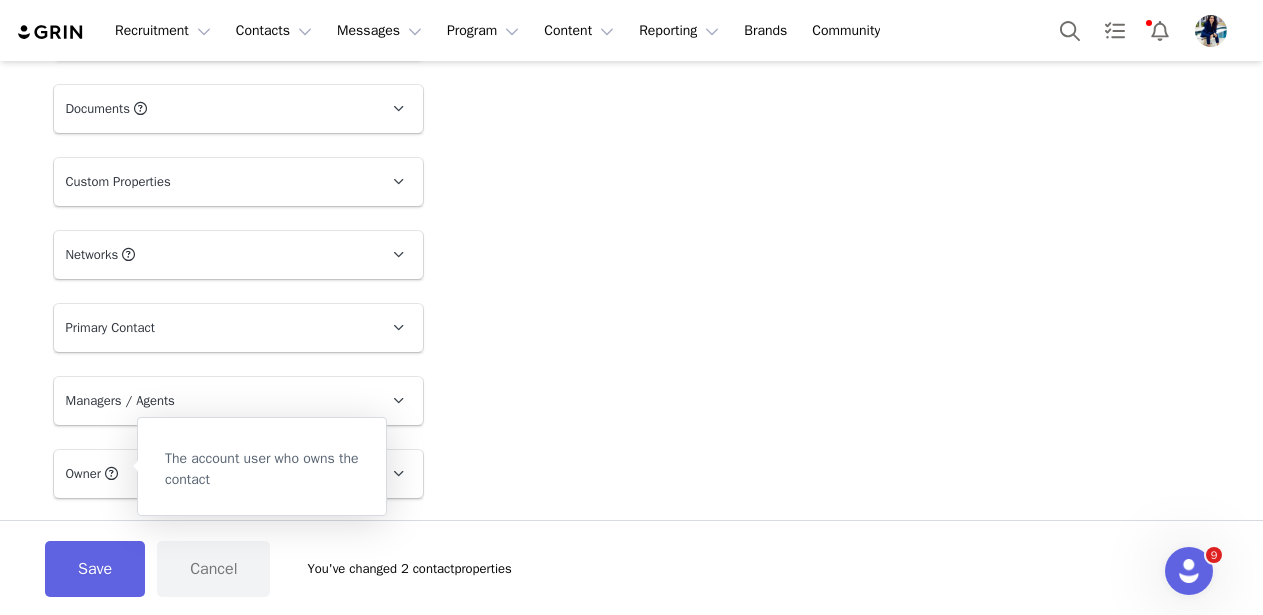 scroll, scrollTop: 1786, scrollLeft: 0, axis: vertical 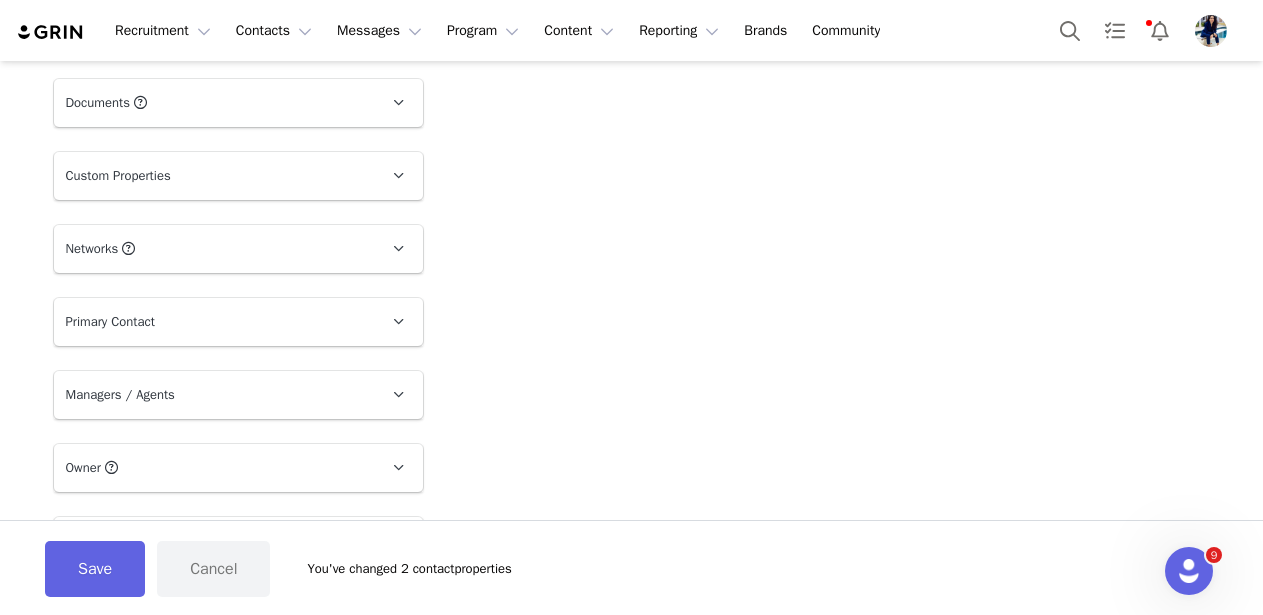click on "Primary Contact" at bounding box center (214, 322) 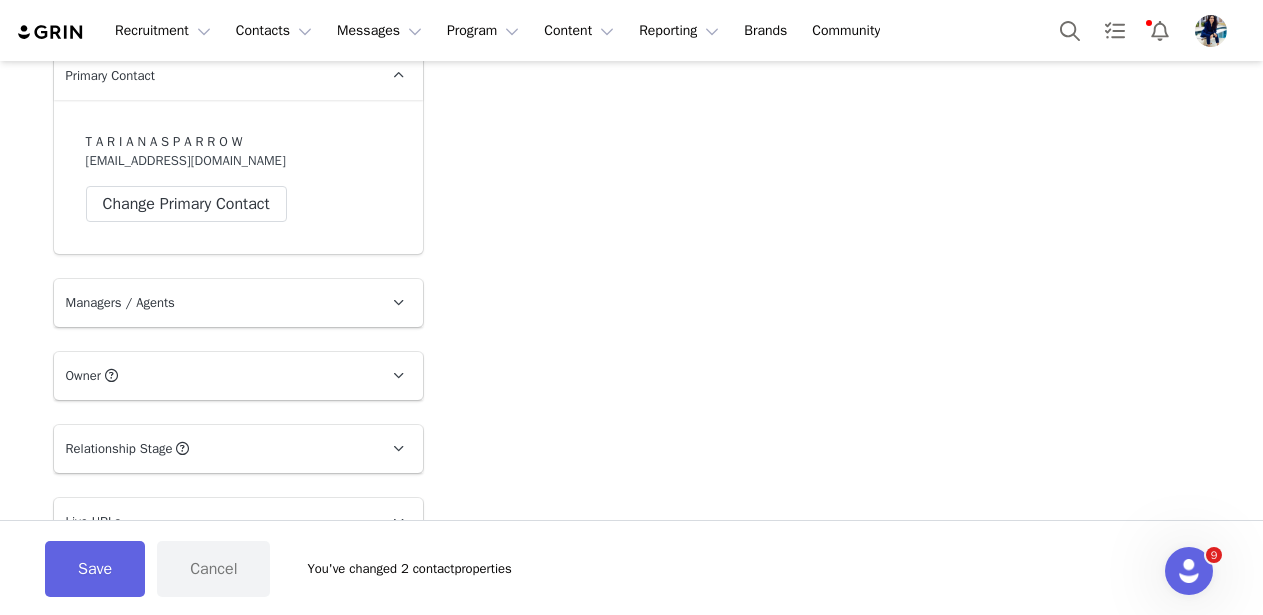 scroll, scrollTop: 2042, scrollLeft: 0, axis: vertical 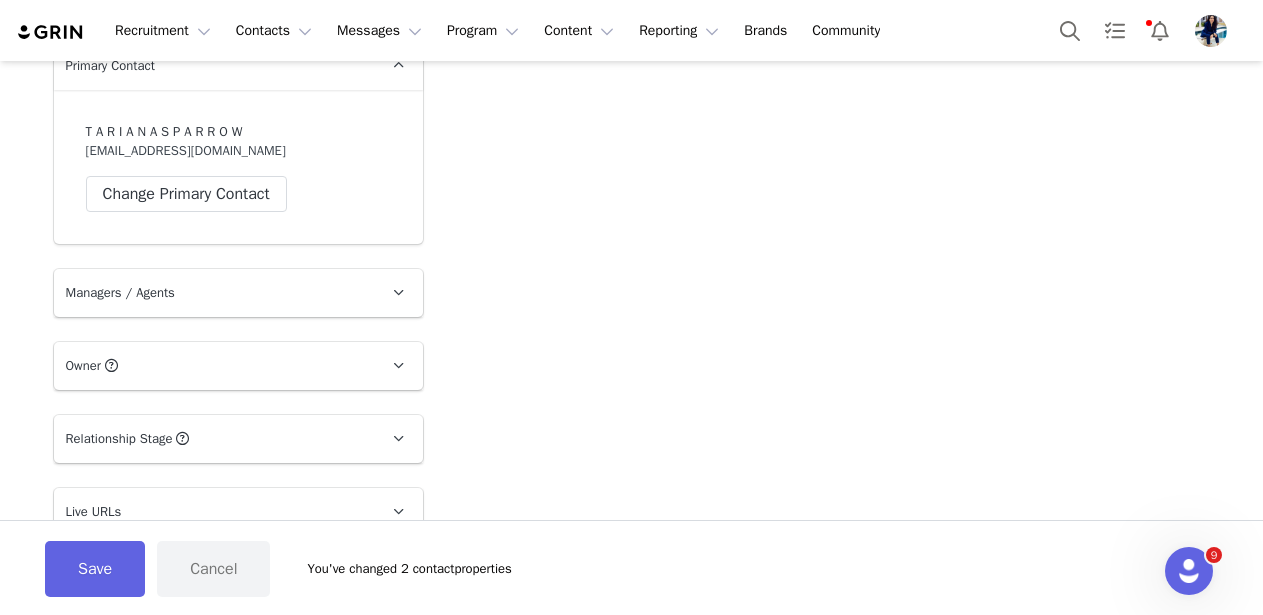 click on "Managers / Agents" at bounding box center [214, 293] 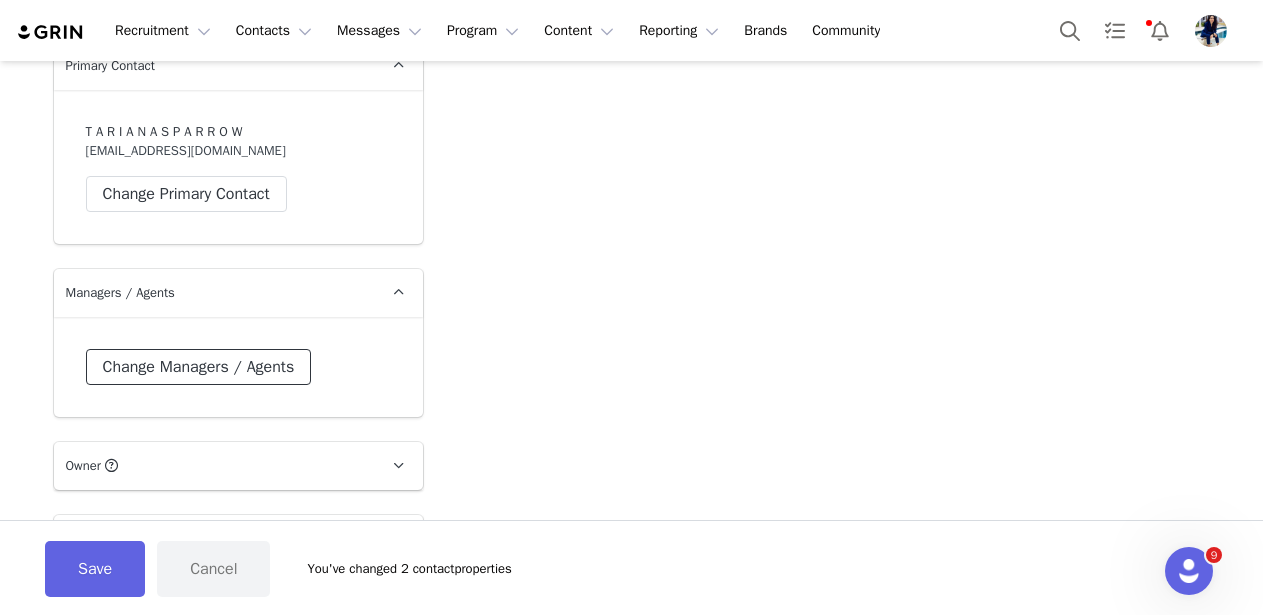 click on "Change Managers / Agents" at bounding box center [199, 367] 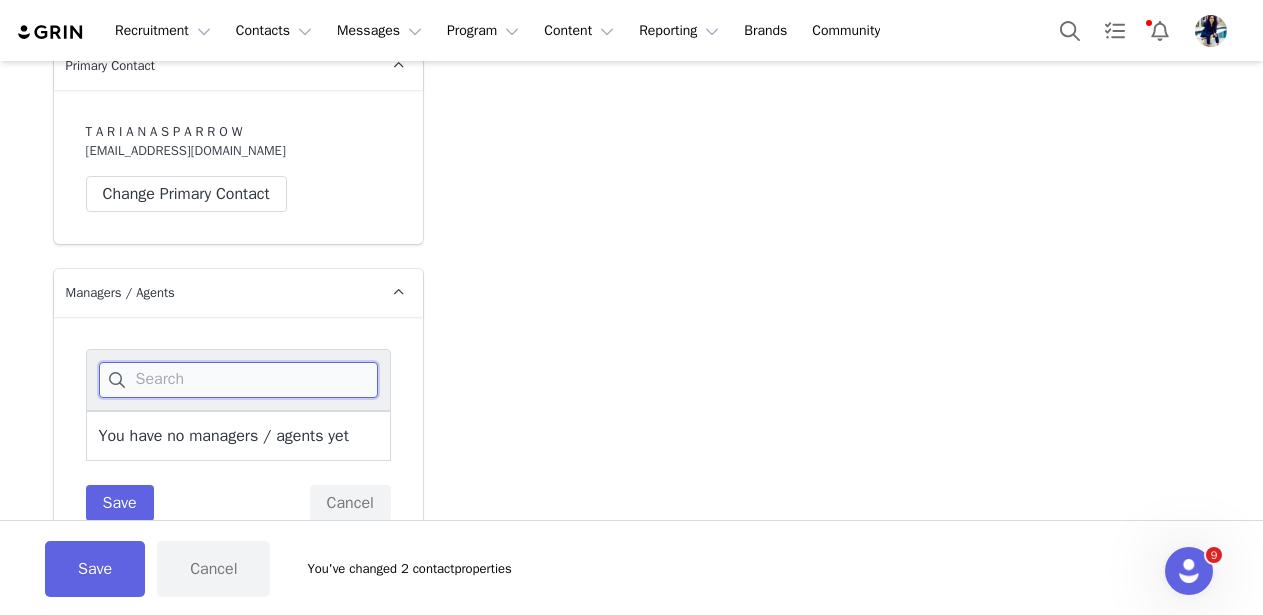 click at bounding box center (238, 380) 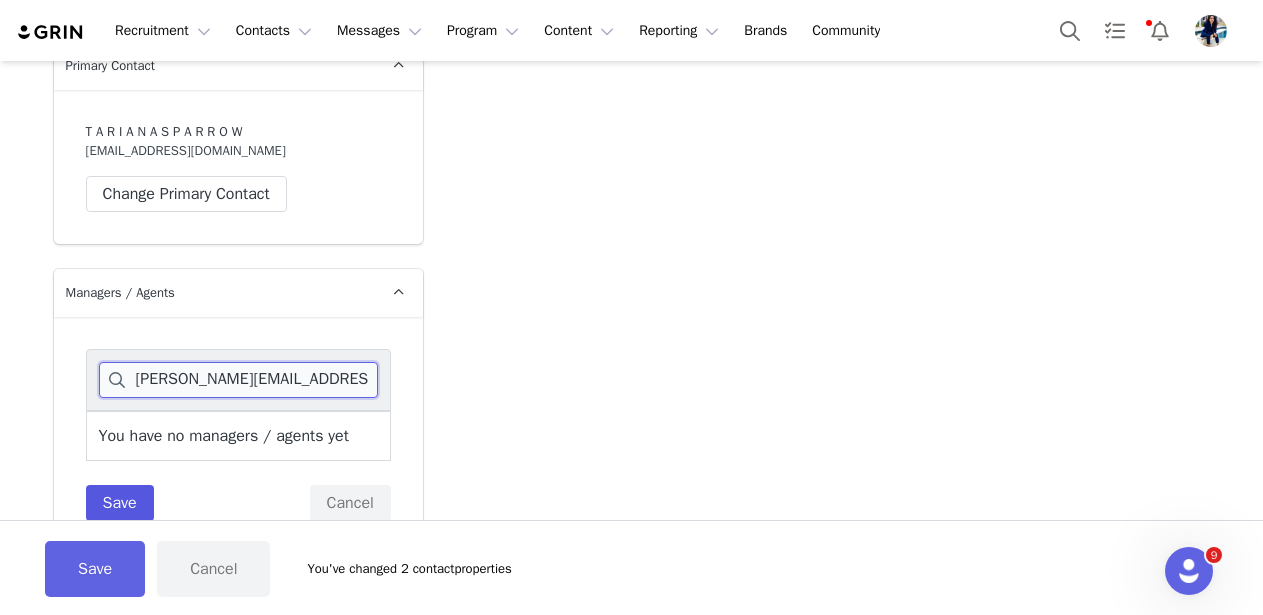type on "[PERSON_NAME][EMAIL_ADDRESS][DOMAIN_NAME]" 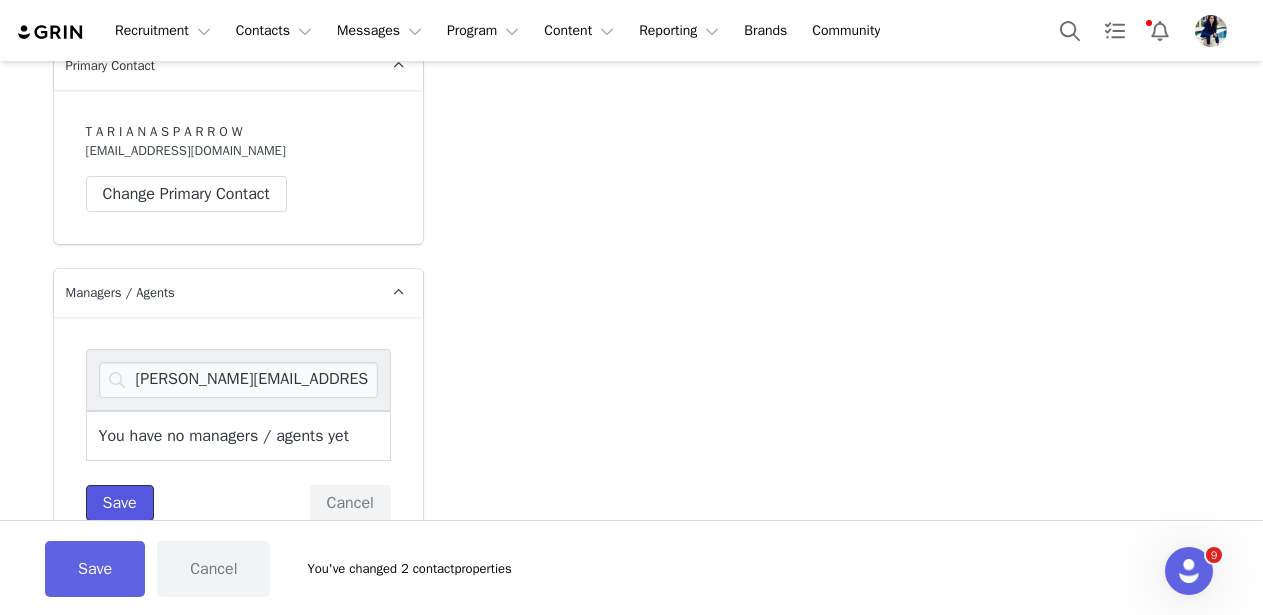 click on "Save" at bounding box center (120, 503) 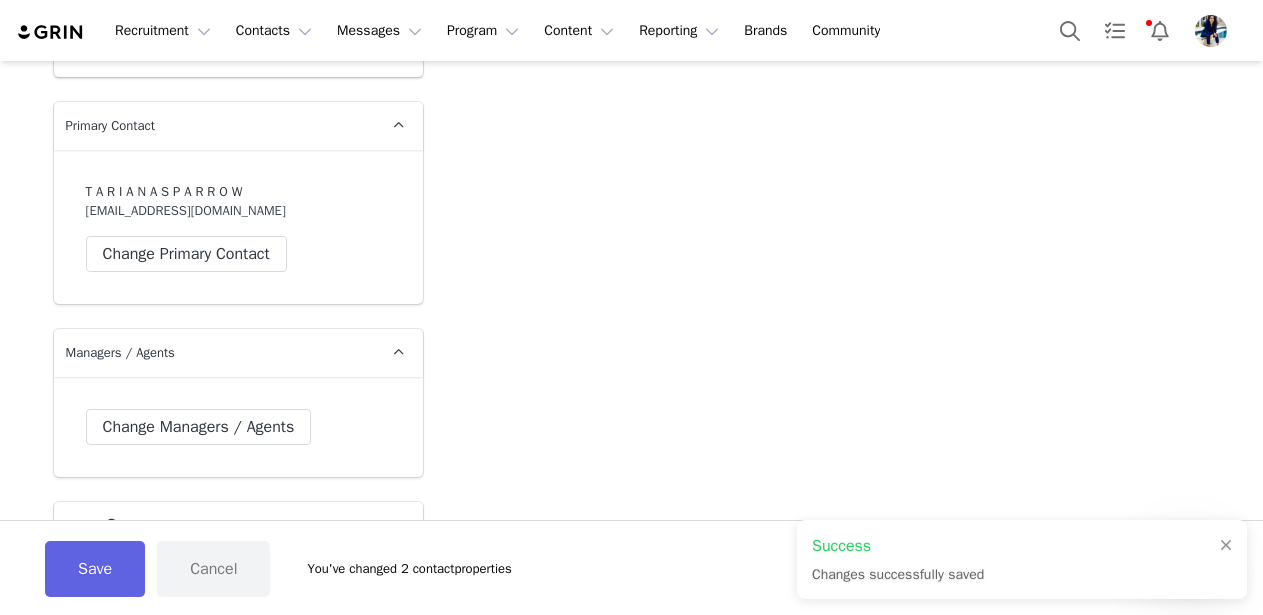 scroll, scrollTop: 2022, scrollLeft: 0, axis: vertical 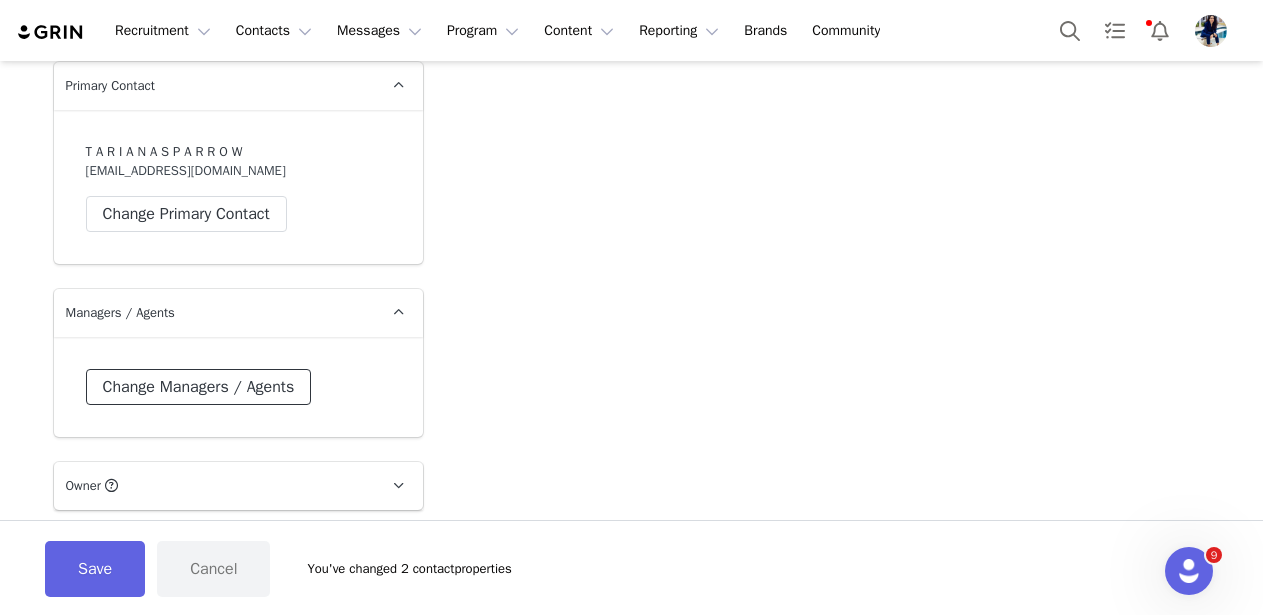 click on "Change Managers / Agents" at bounding box center [199, 387] 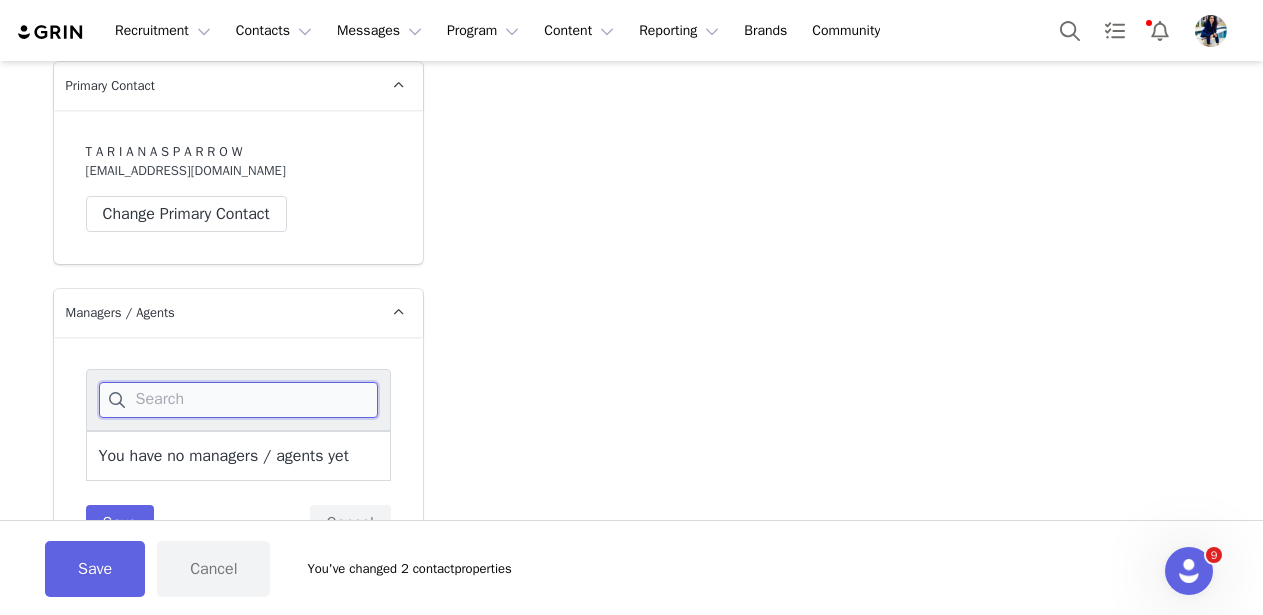 click at bounding box center [238, 400] 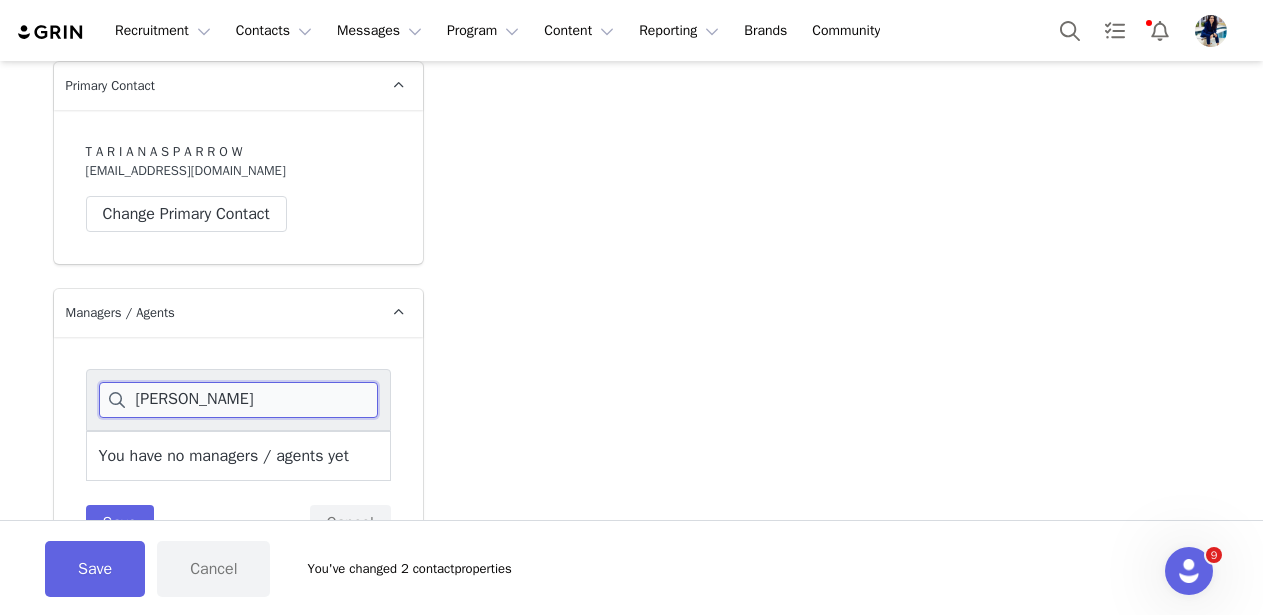 click on "[PERSON_NAME]" at bounding box center [238, 400] 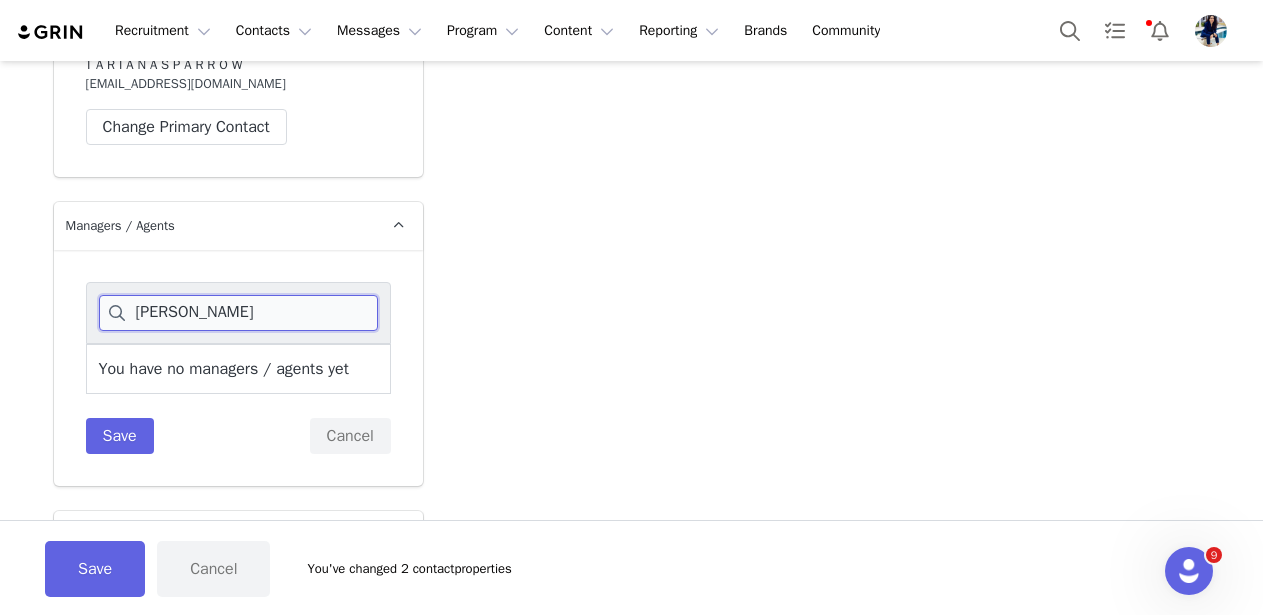 scroll, scrollTop: 2111, scrollLeft: 0, axis: vertical 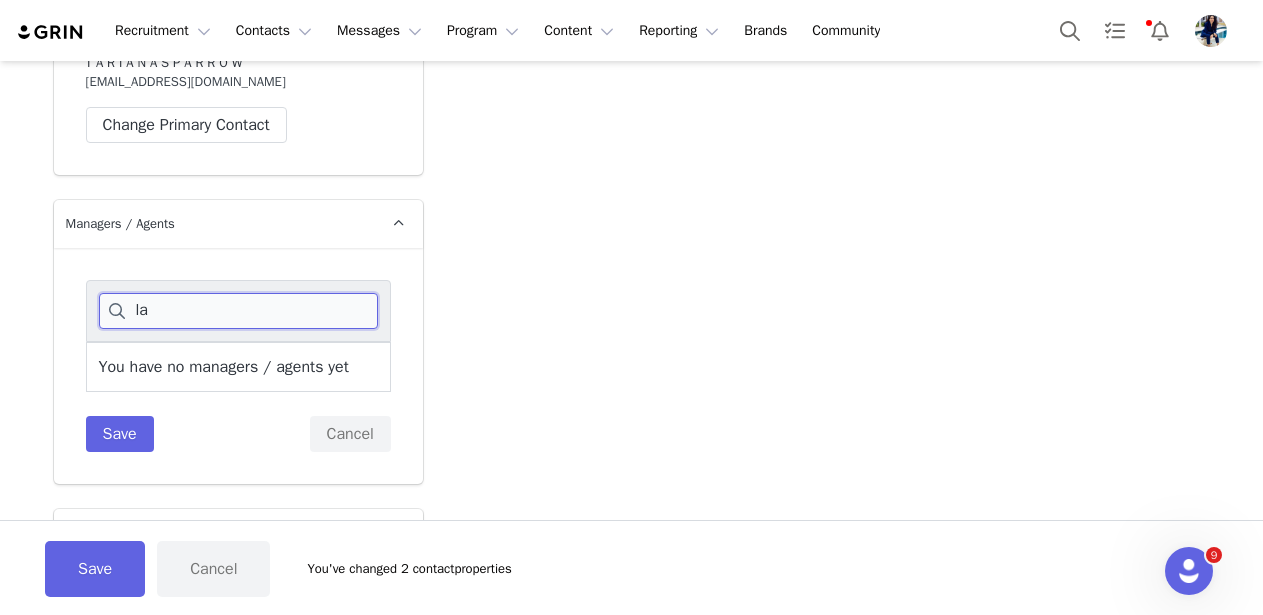 type on "l" 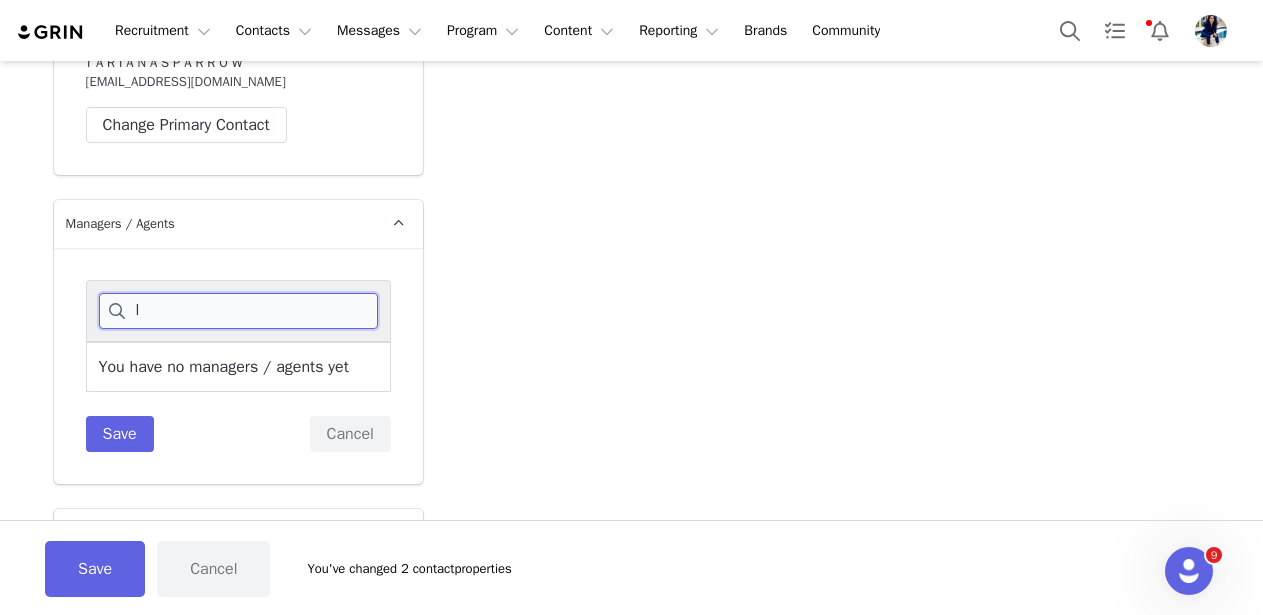 type 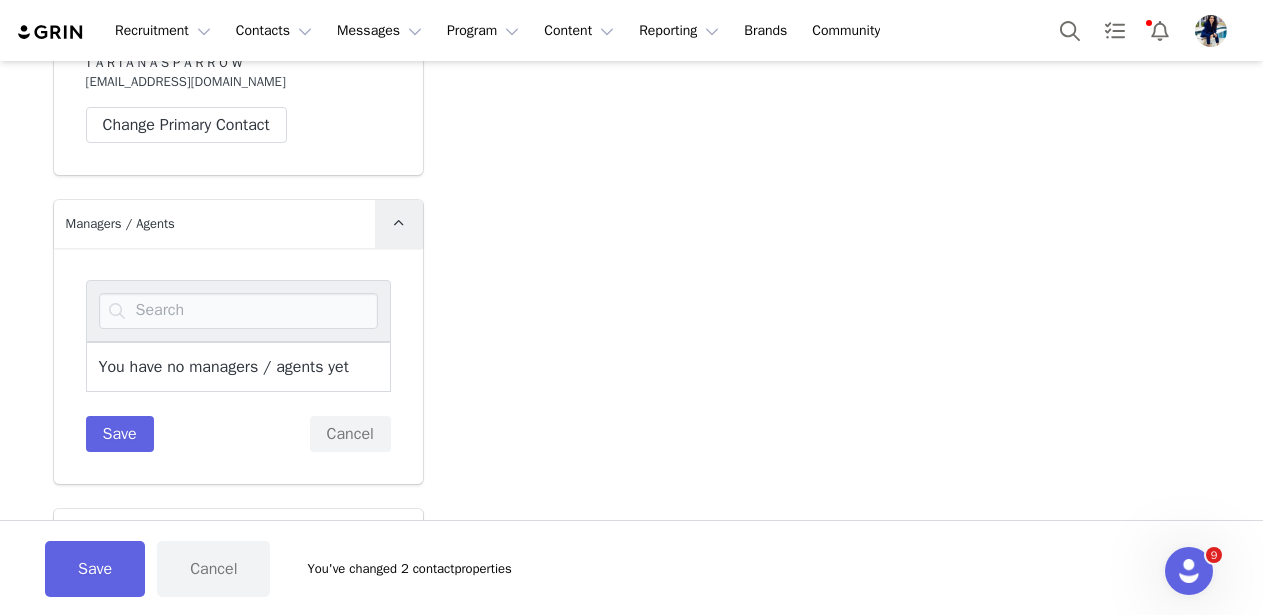 click at bounding box center (399, 224) 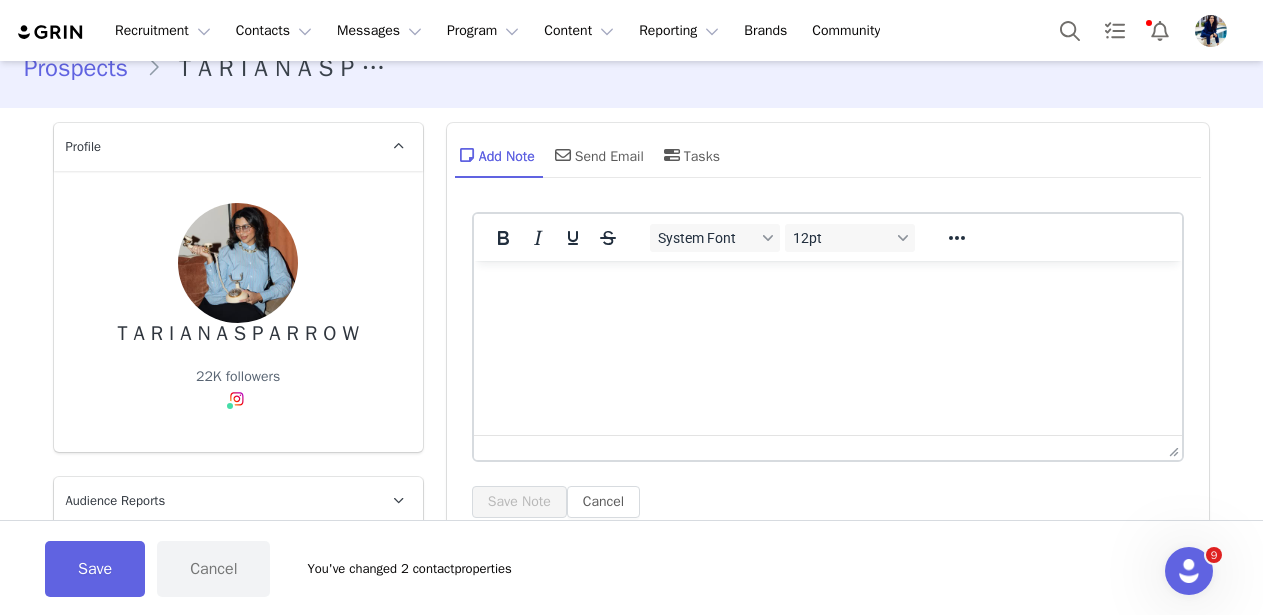 scroll, scrollTop: 0, scrollLeft: 0, axis: both 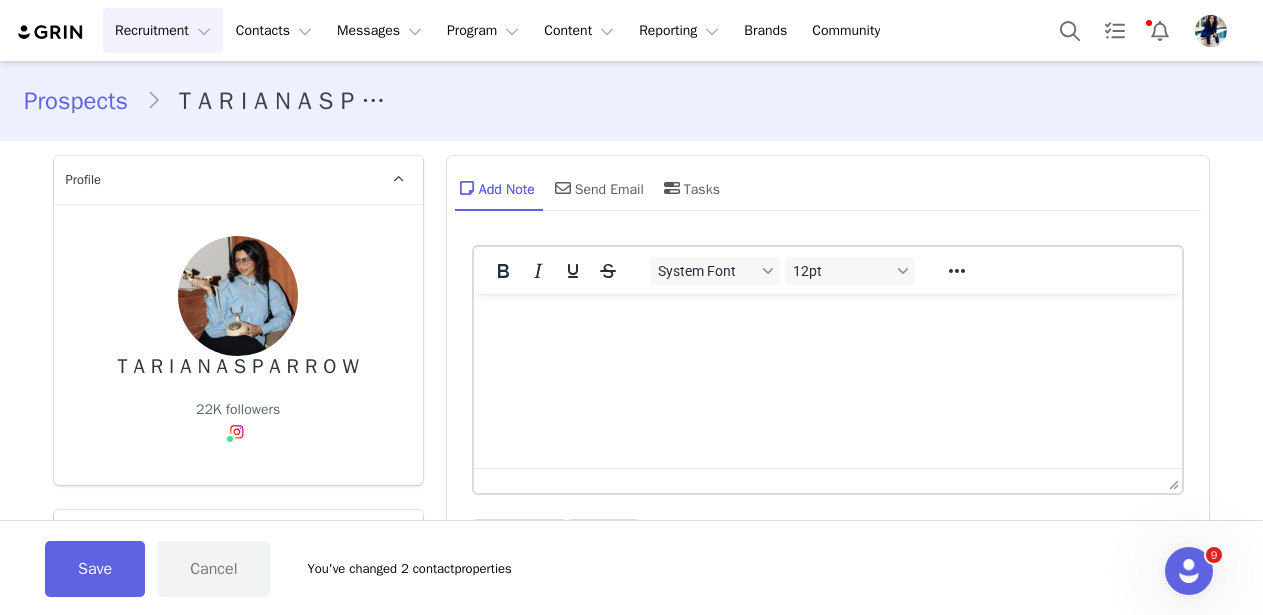 click on "Recruitment Recruitment" at bounding box center (163, 30) 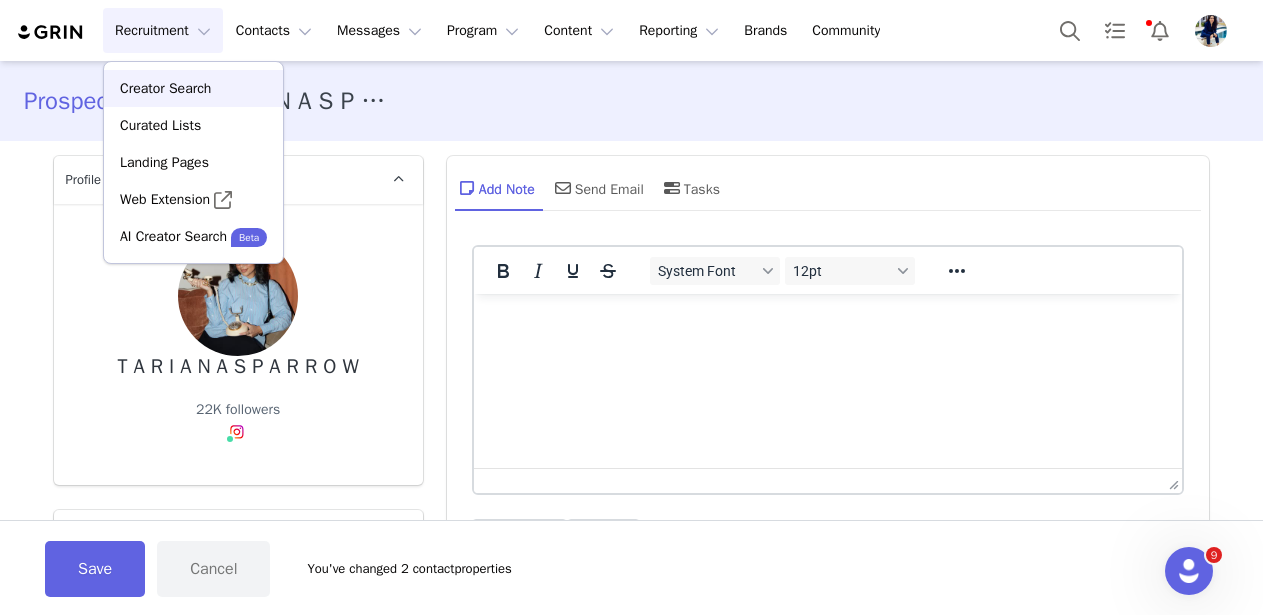 click on "Creator Search" at bounding box center [165, 88] 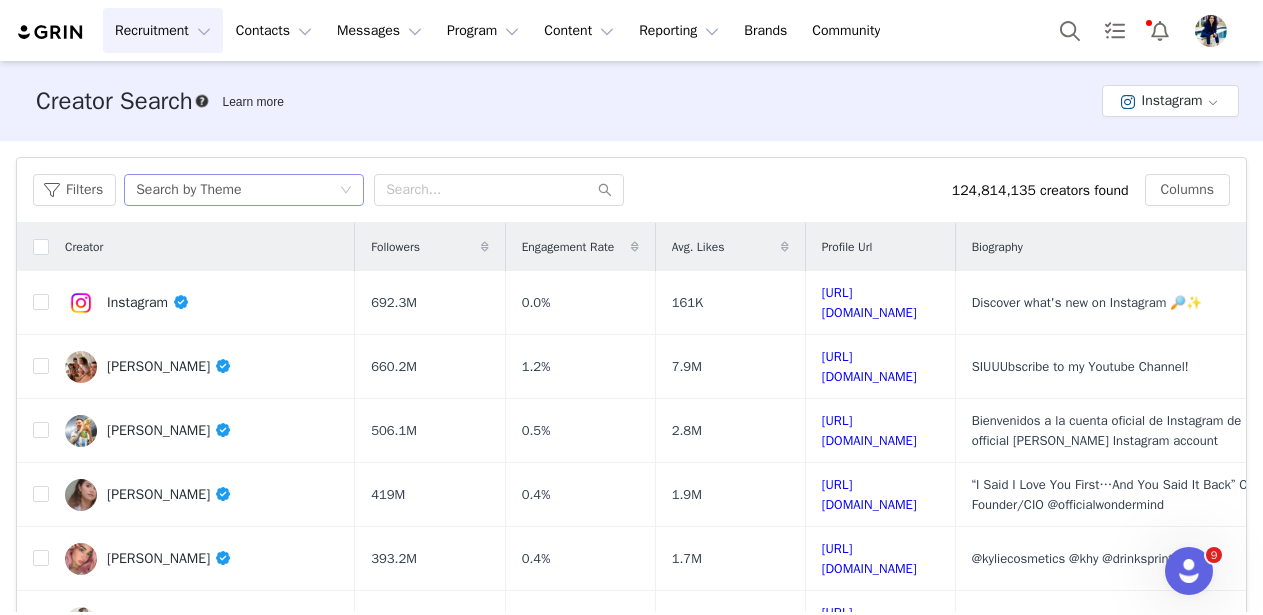 click on "Search by Theme" at bounding box center [237, 190] 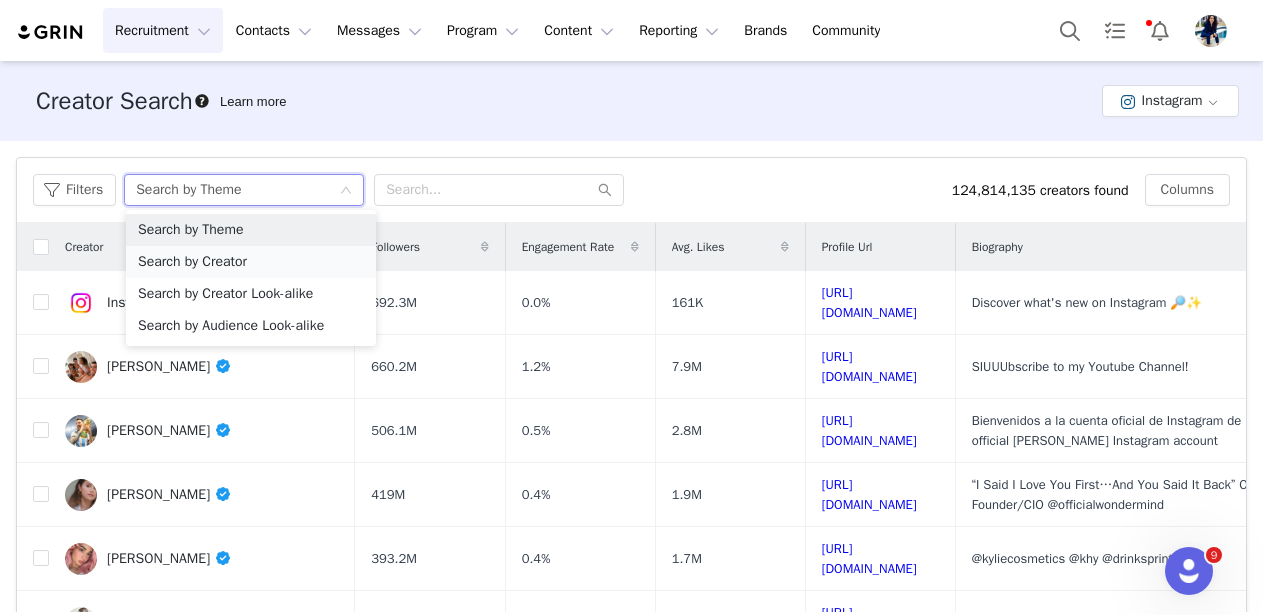 click on "Search by Creator" at bounding box center [251, 262] 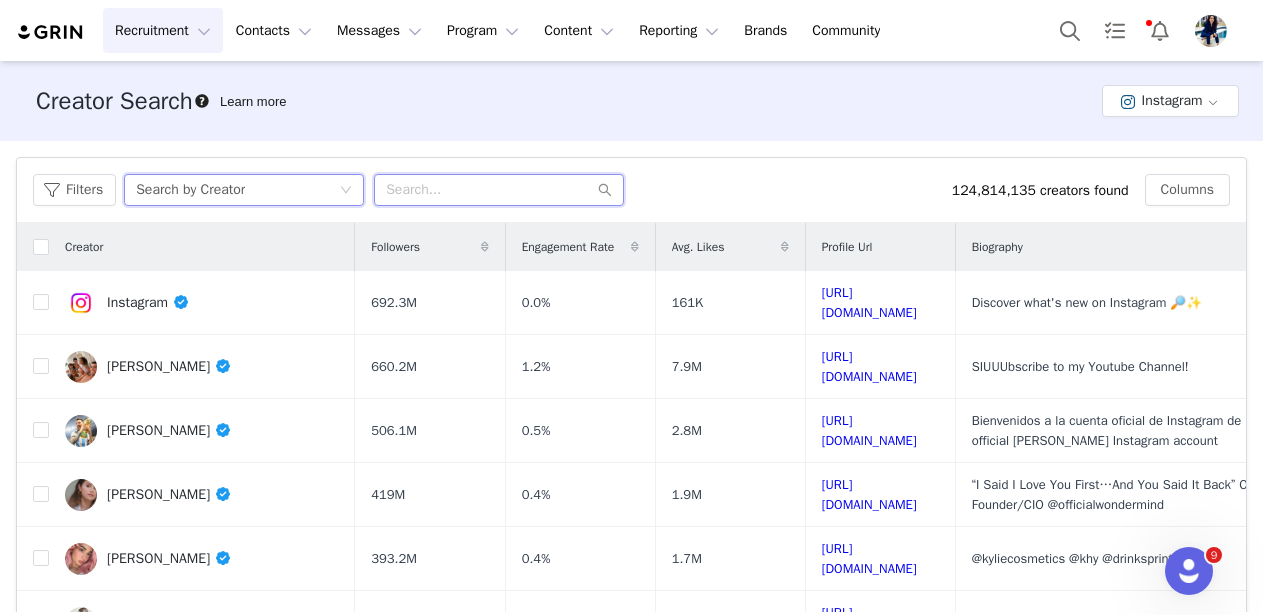 click at bounding box center (499, 190) 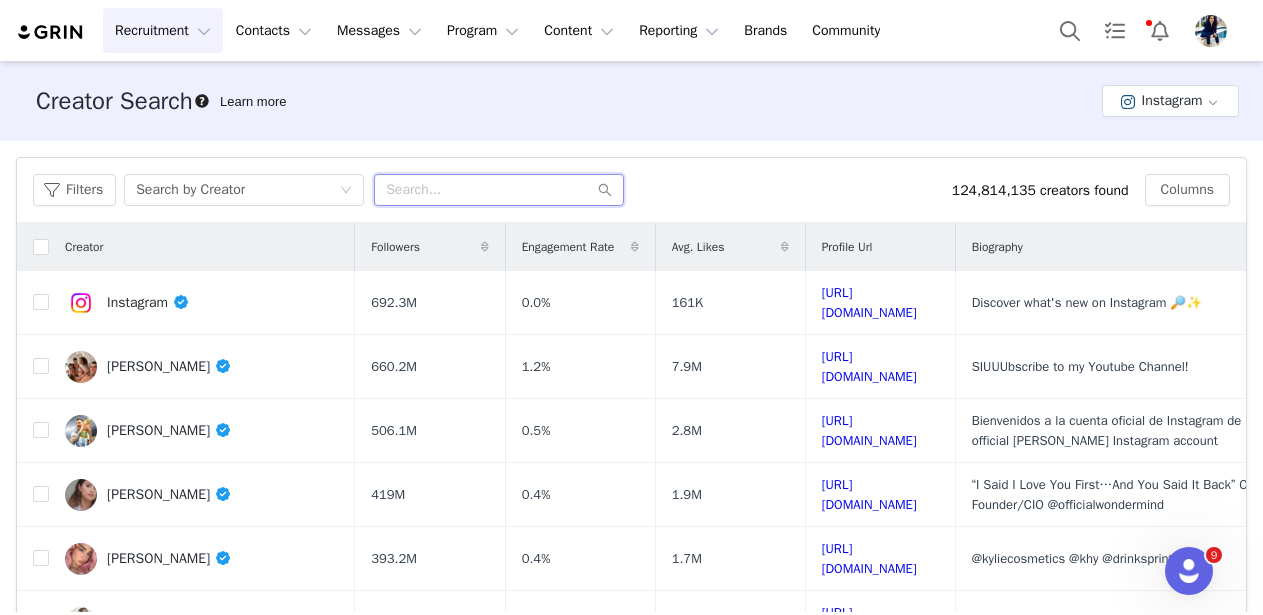 paste on "@dreamingofhomemaking" 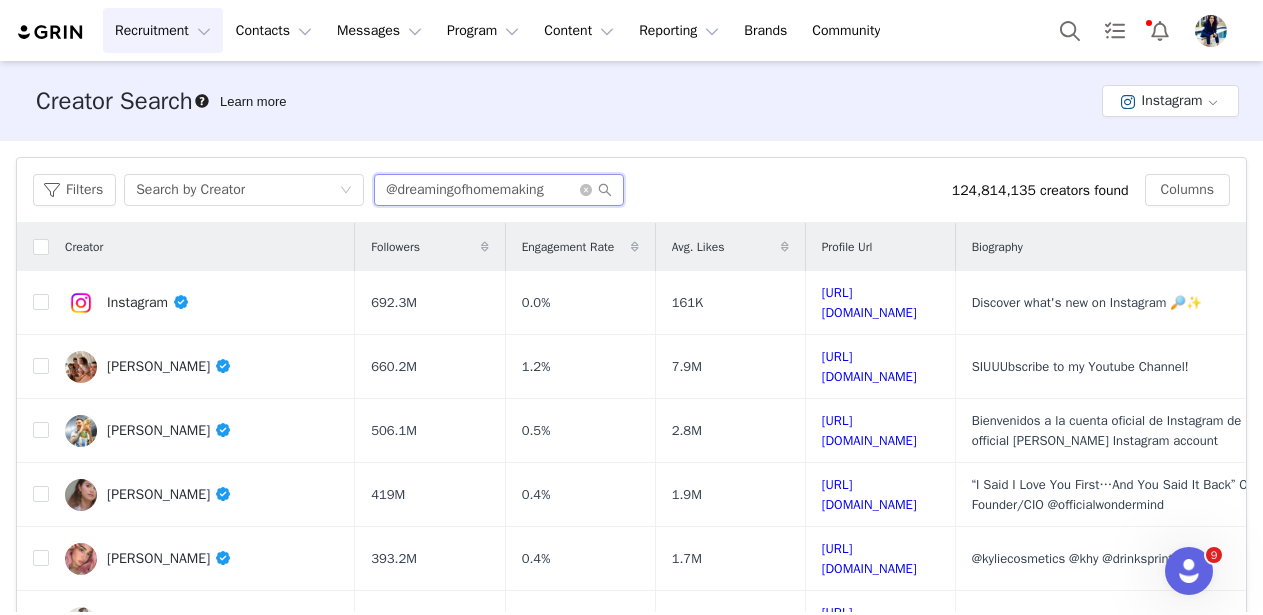 type on "@dreamingofhomemaking" 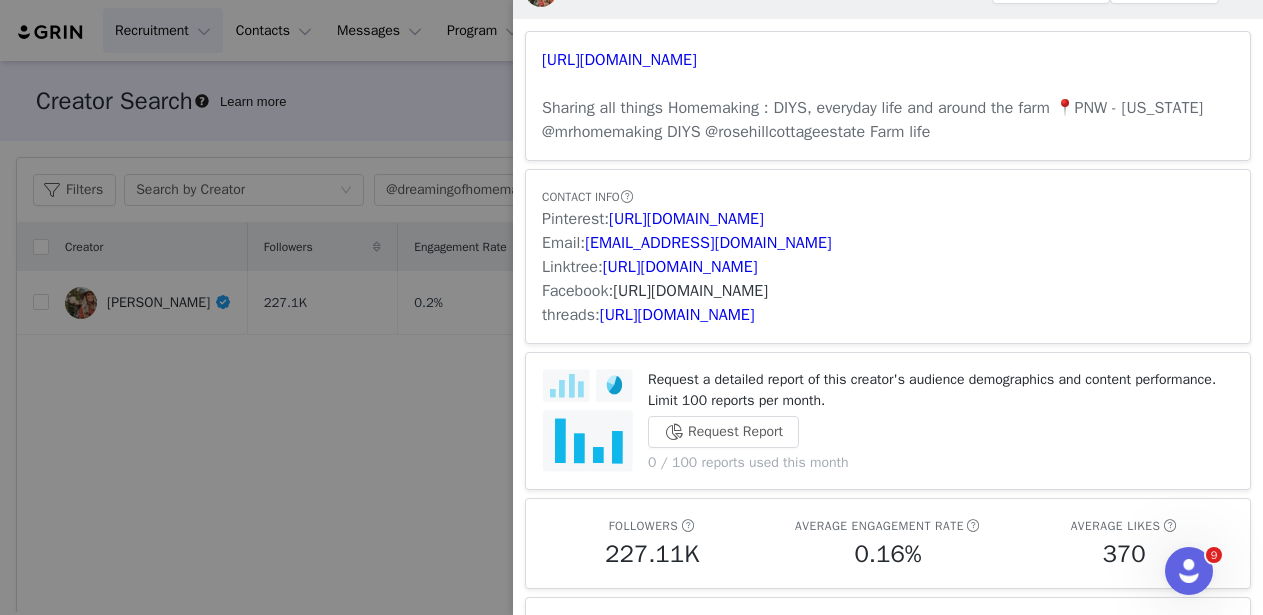 scroll, scrollTop: 0, scrollLeft: 0, axis: both 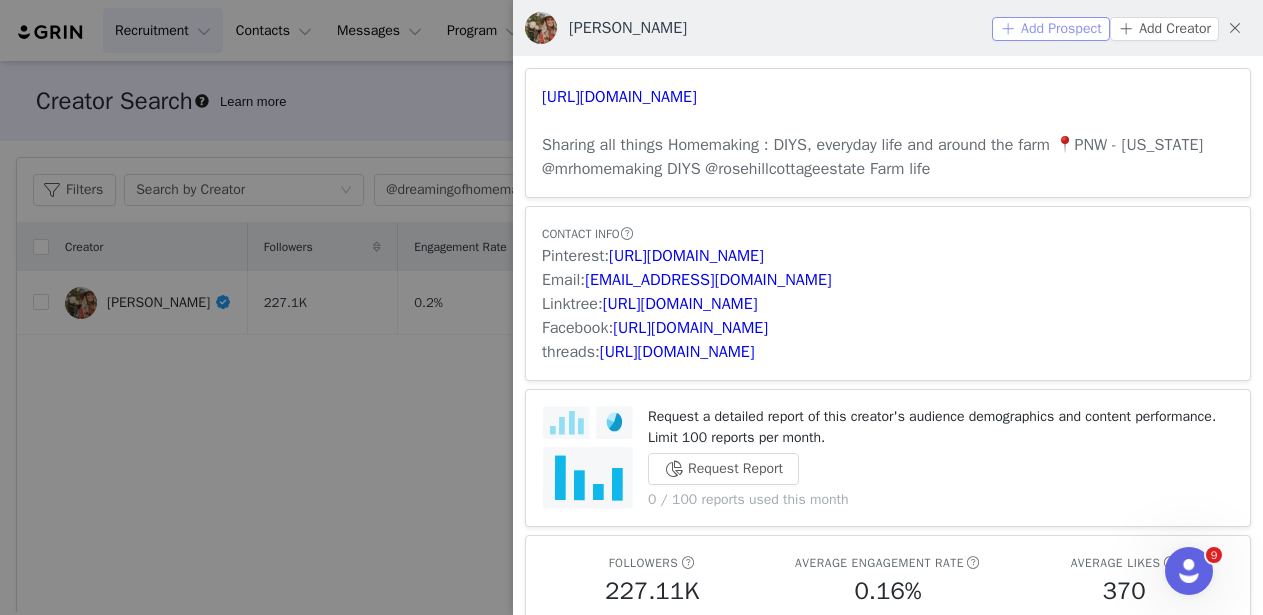 click on "Add Prospect" at bounding box center (1051, 29) 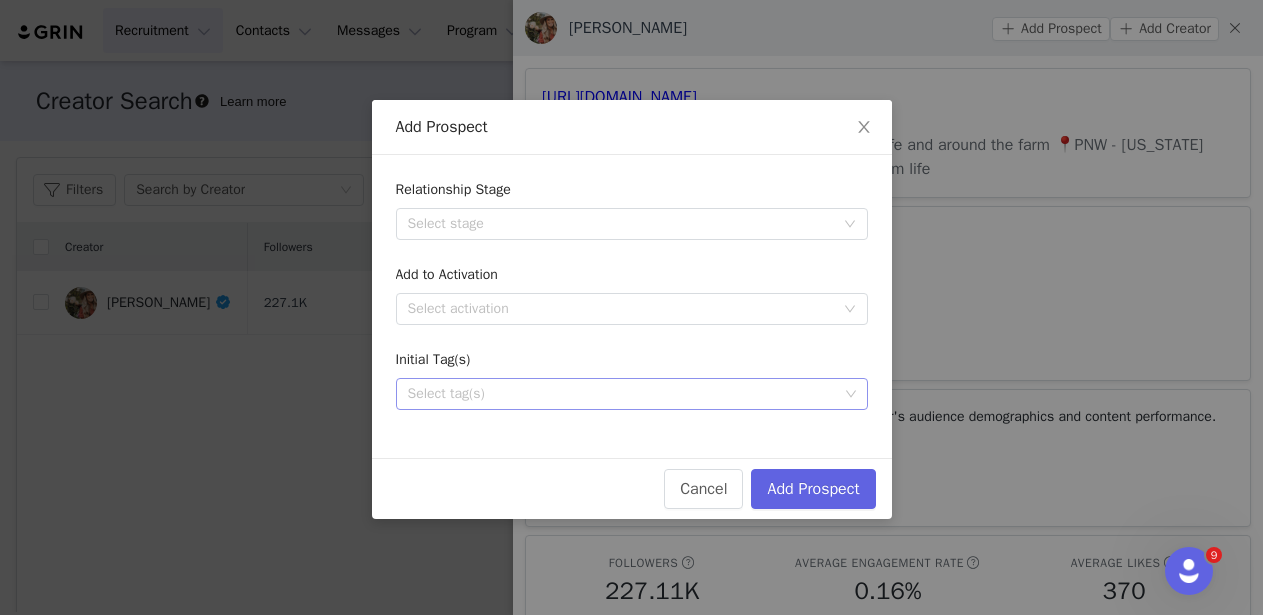 click on "Select tag(s)" at bounding box center (623, 394) 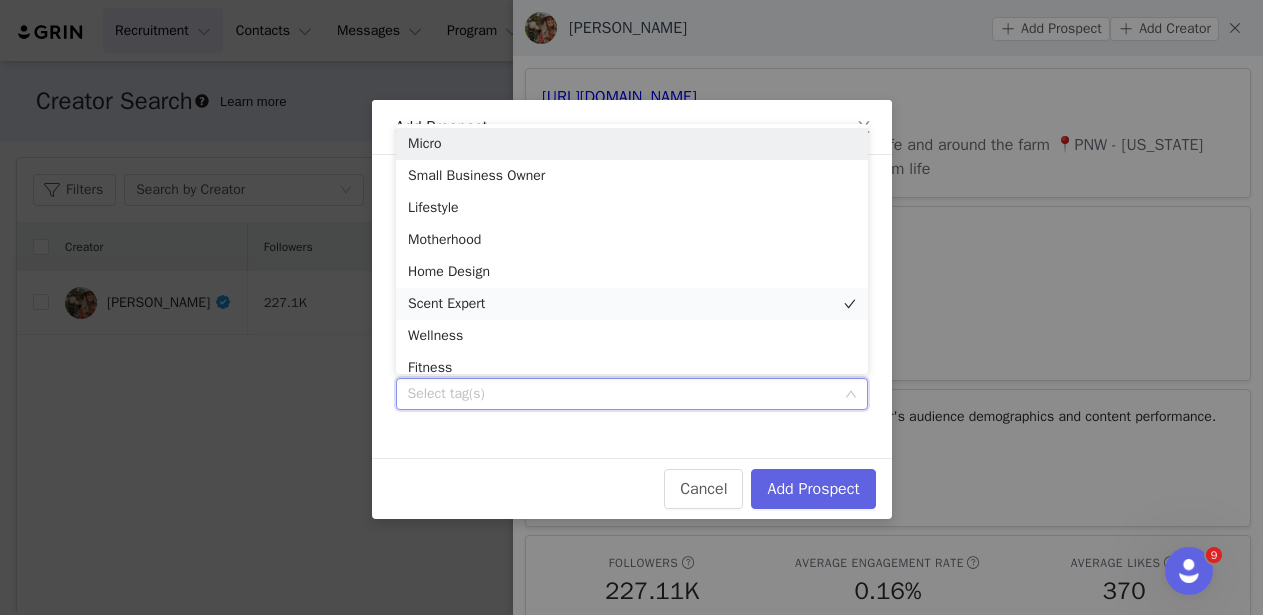 scroll, scrollTop: 10, scrollLeft: 0, axis: vertical 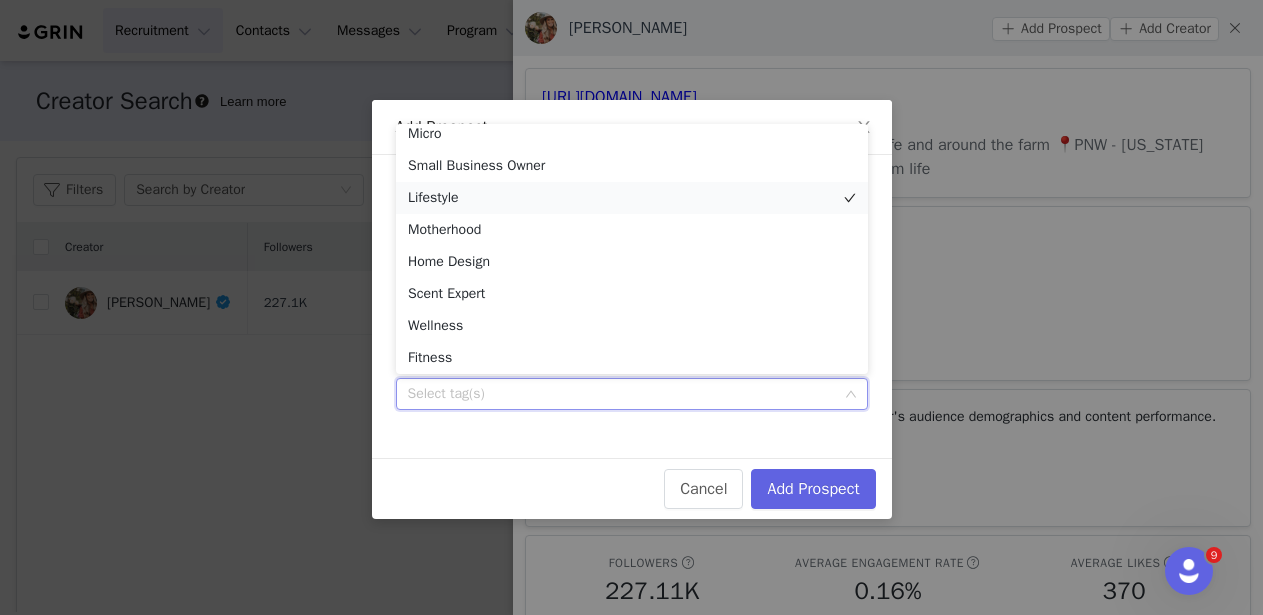 click on "Lifestyle" at bounding box center (632, 198) 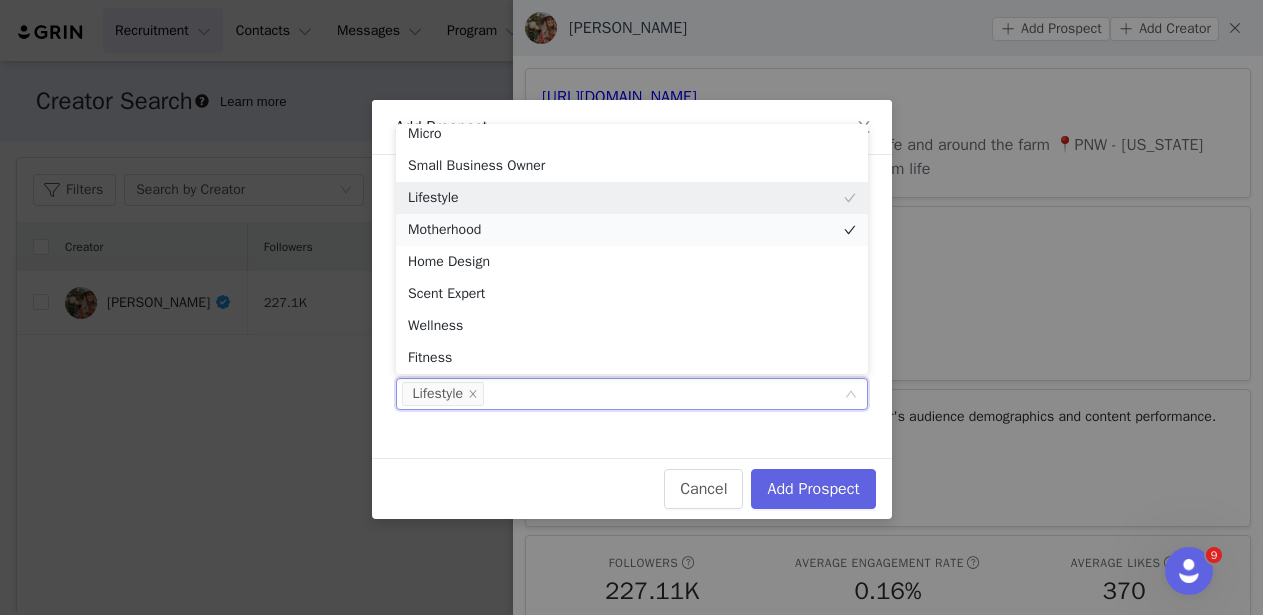 click on "Motherhood" at bounding box center (632, 230) 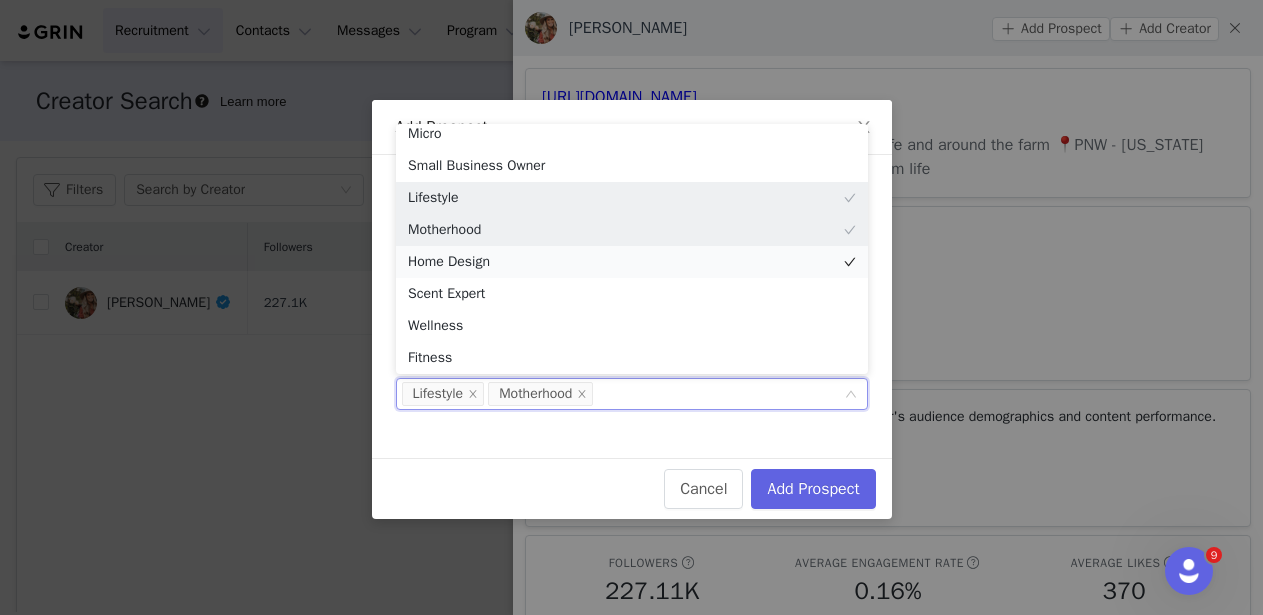 click on "Home Design" at bounding box center (632, 262) 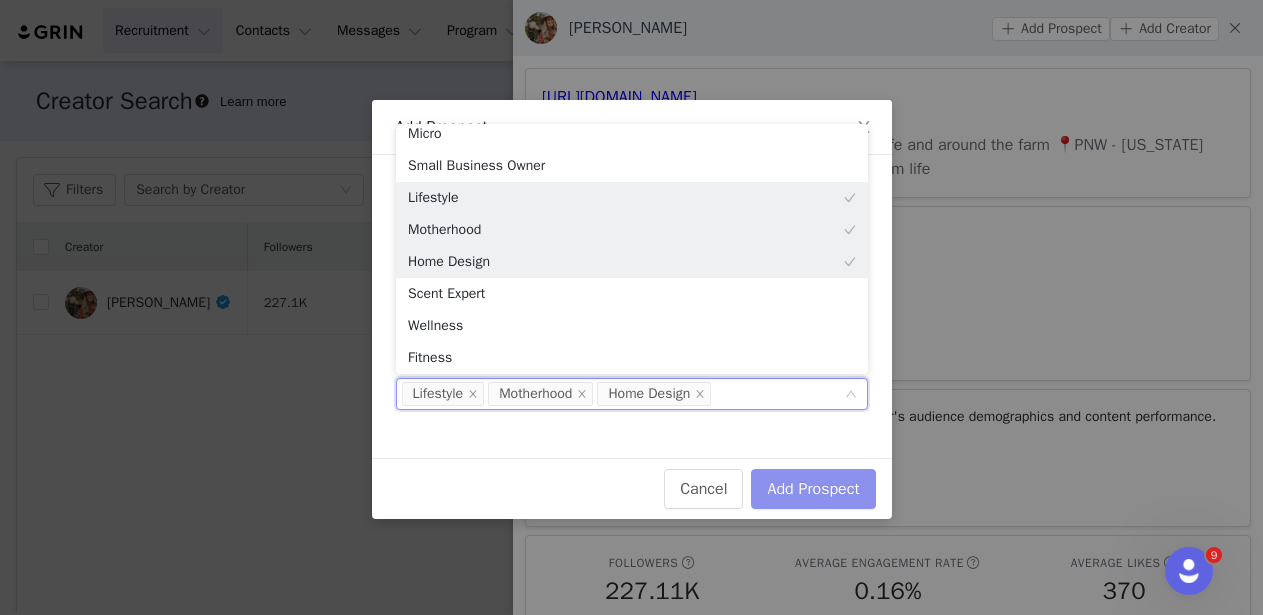 click on "Add Prospect" at bounding box center [813, 489] 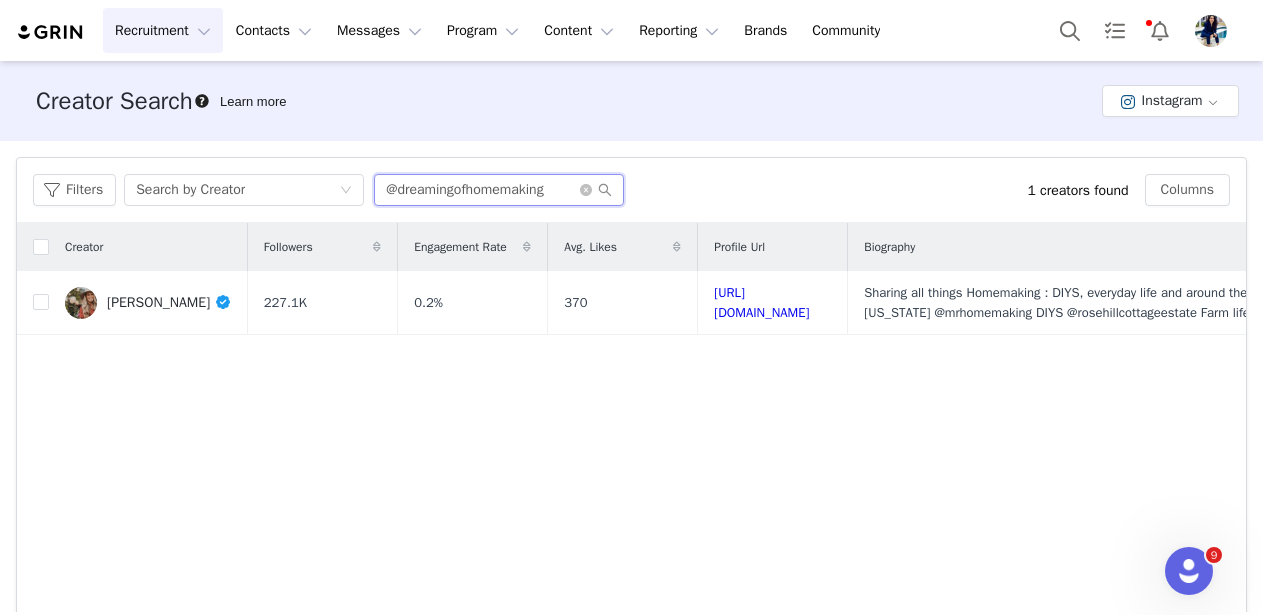click on "@dreamingofhomemaking" at bounding box center (499, 190) 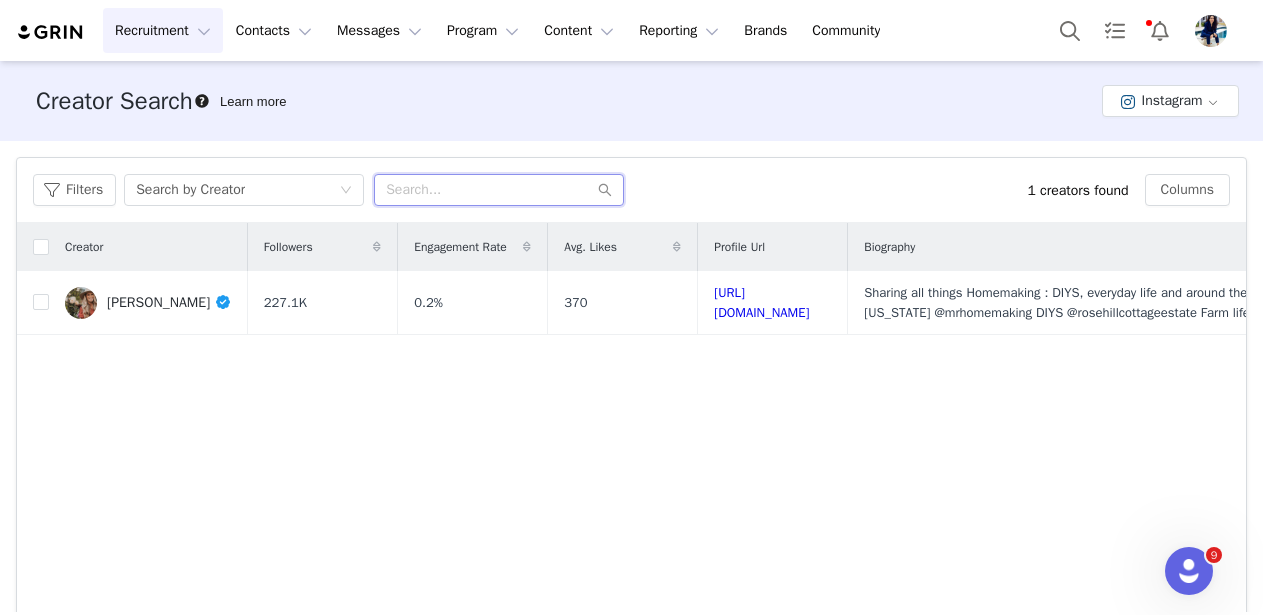 paste on "therurallegend" 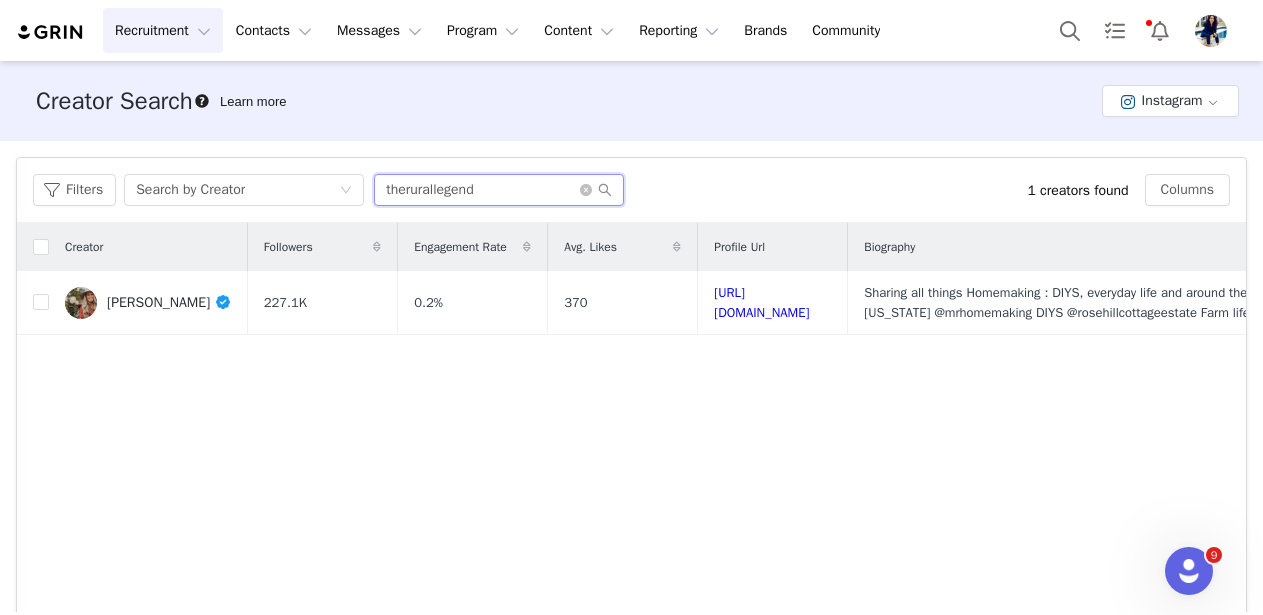 type on "therurallegend" 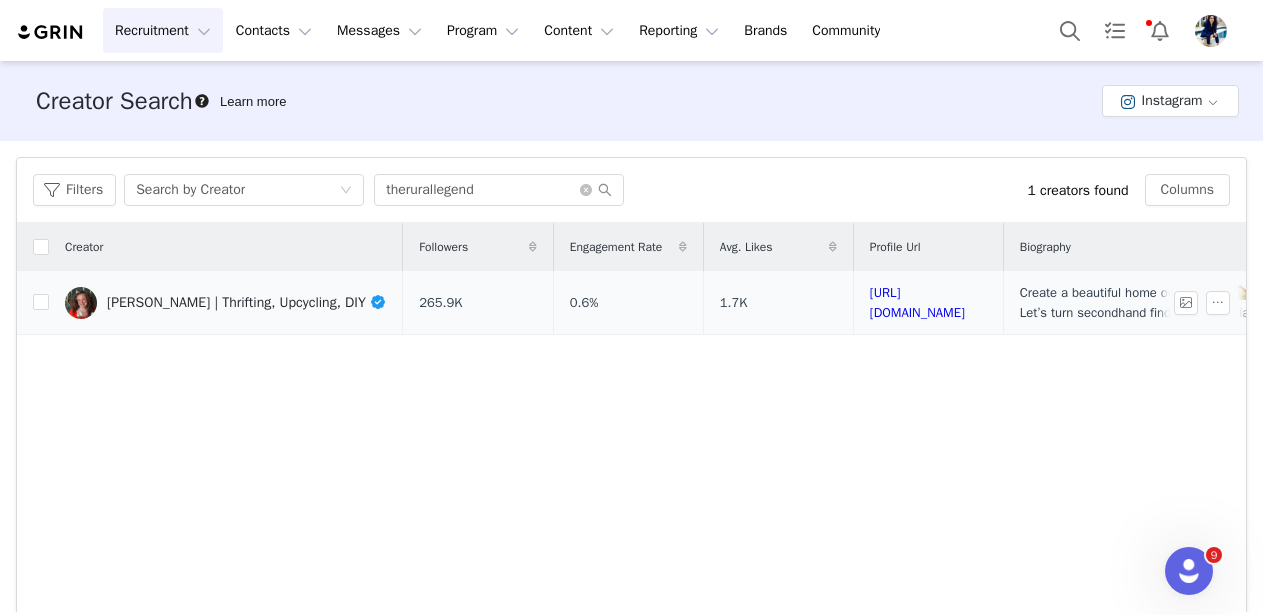 click on "[PERSON_NAME] | Thrifting, Upcycling, DIY" at bounding box center (247, 302) 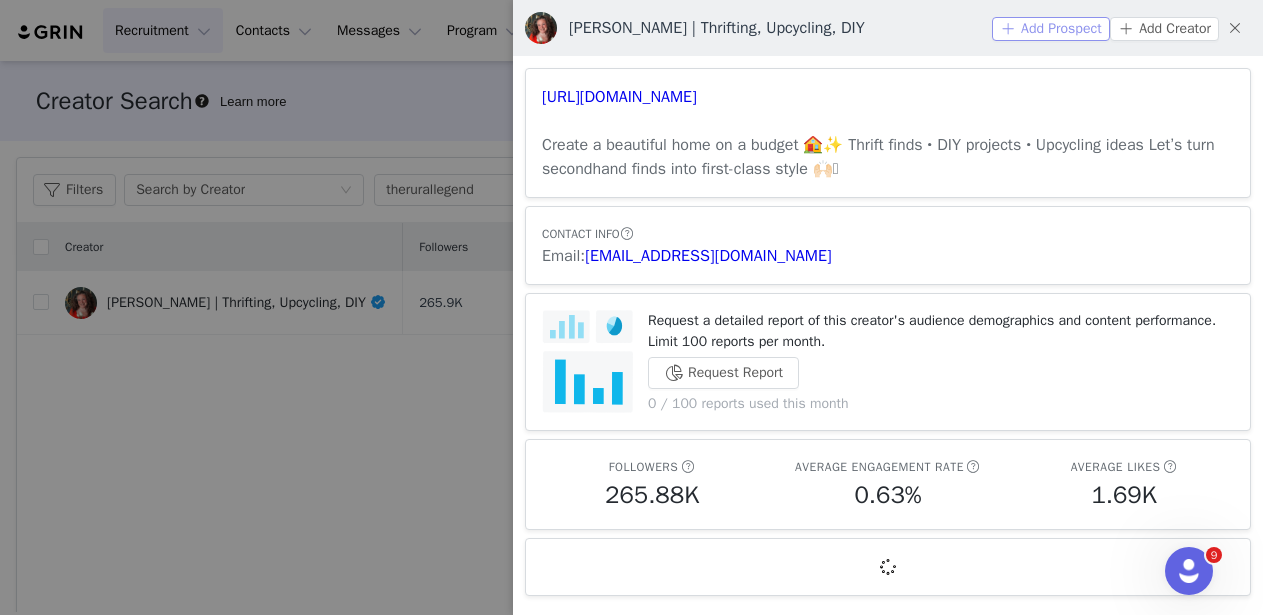 click on "Add Prospect" at bounding box center (1051, 29) 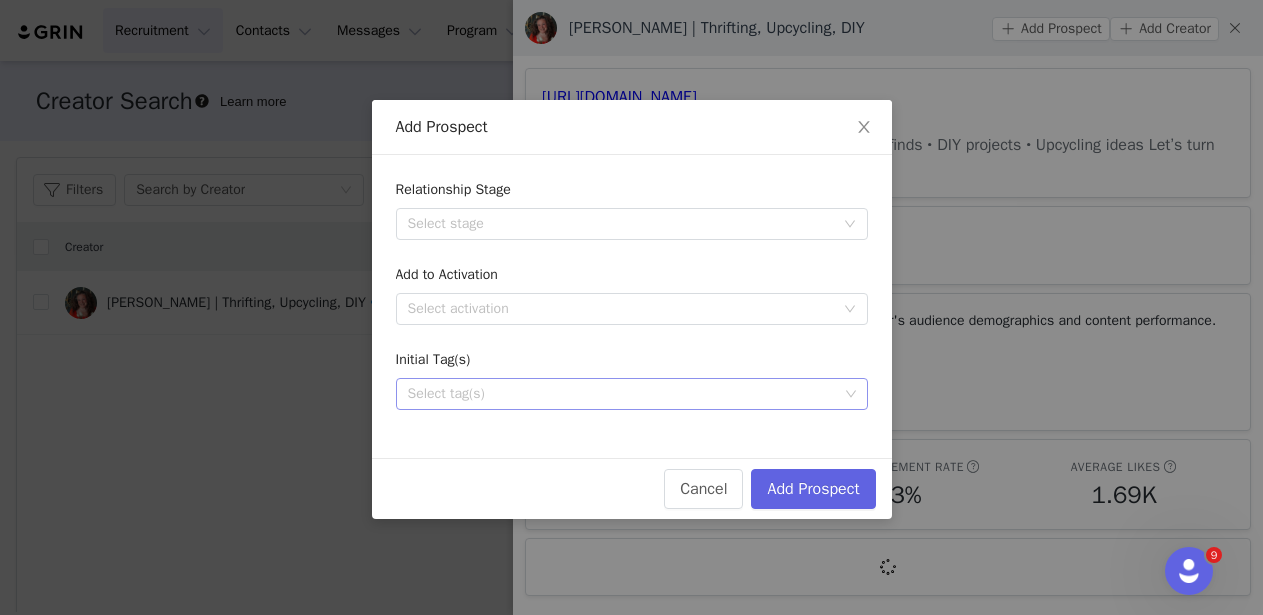 click on "Select tag(s)" at bounding box center (623, 394) 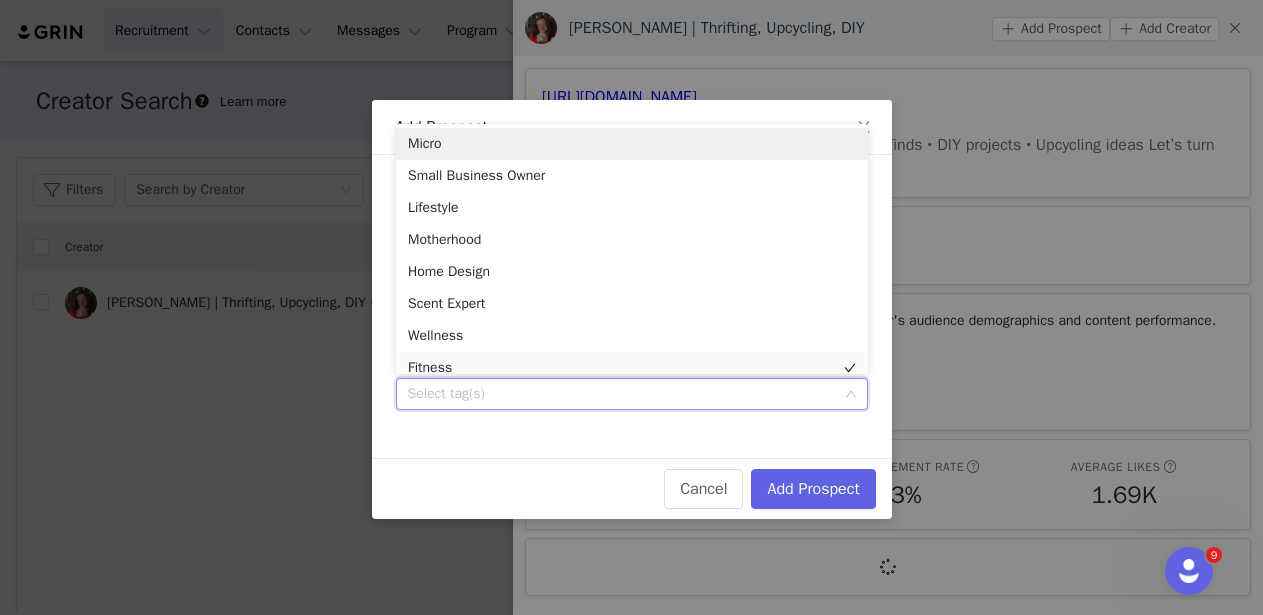 scroll, scrollTop: 10, scrollLeft: 0, axis: vertical 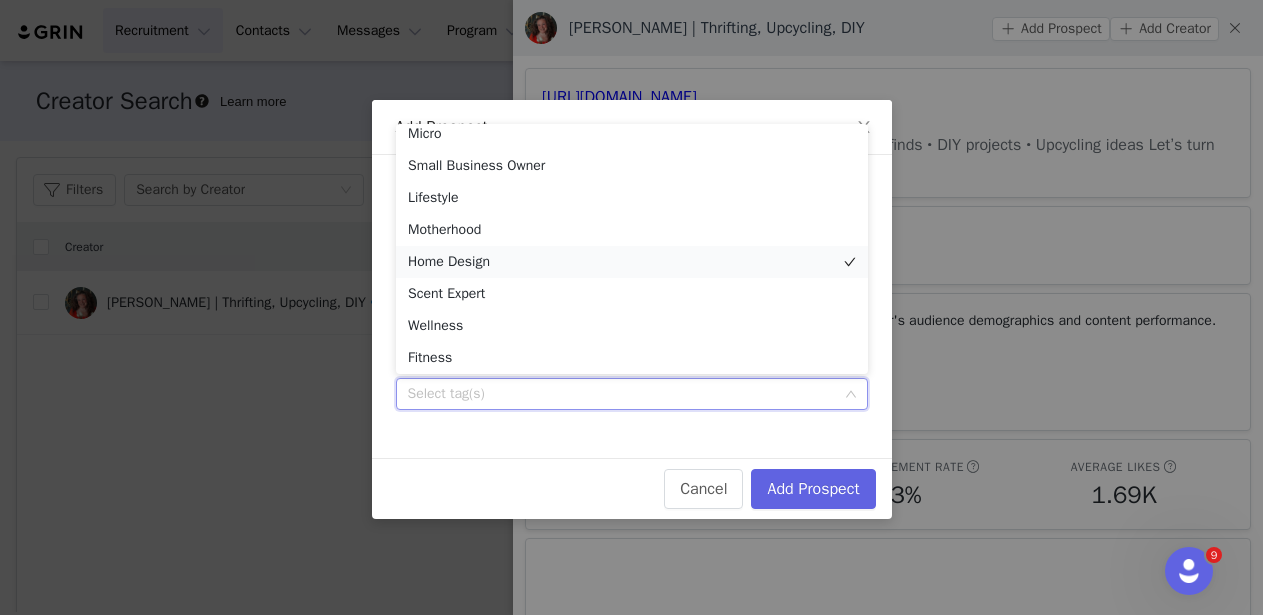 click on "Home Design" at bounding box center [632, 262] 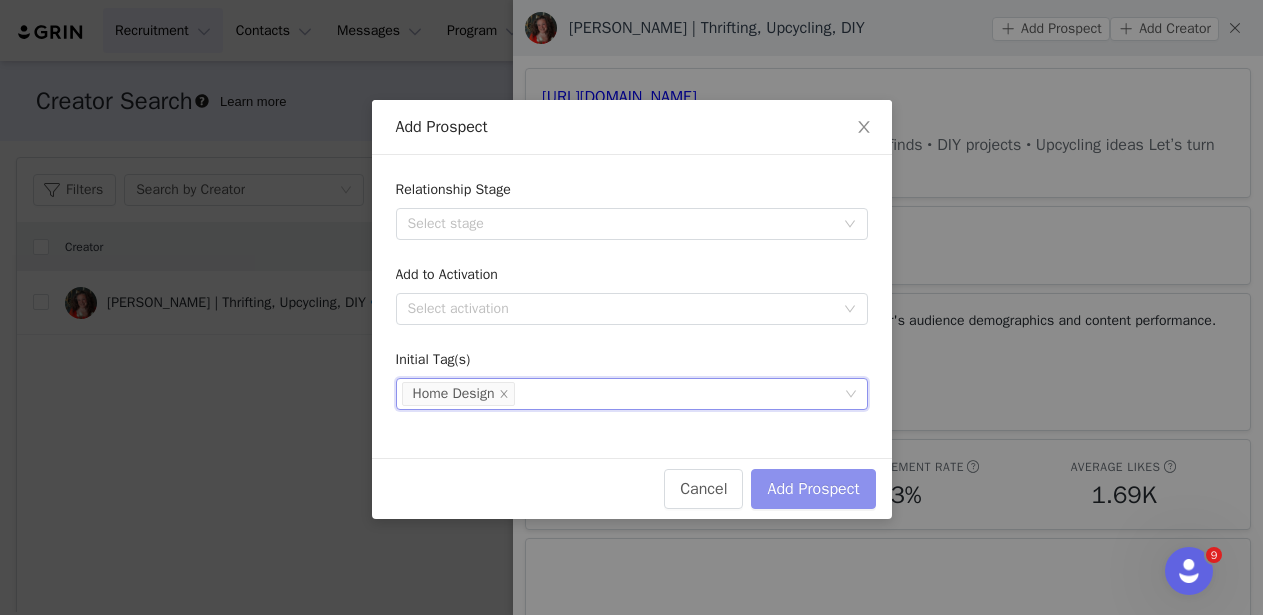 click on "Add Prospect" at bounding box center (813, 489) 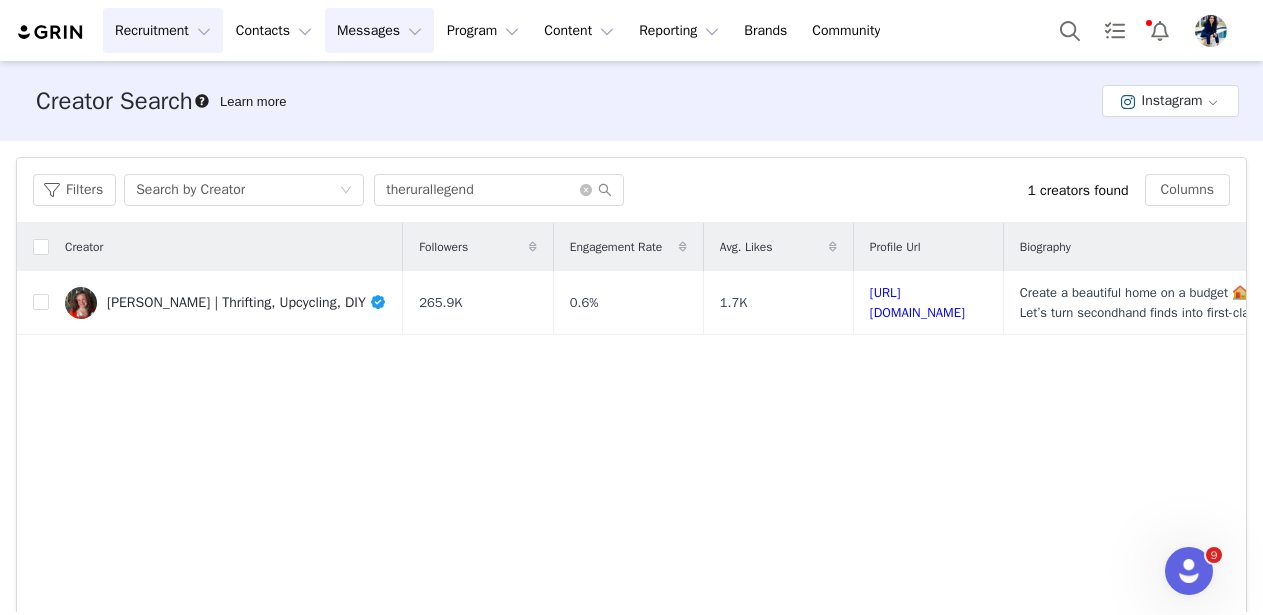 click on "Messages Messages" at bounding box center [379, 30] 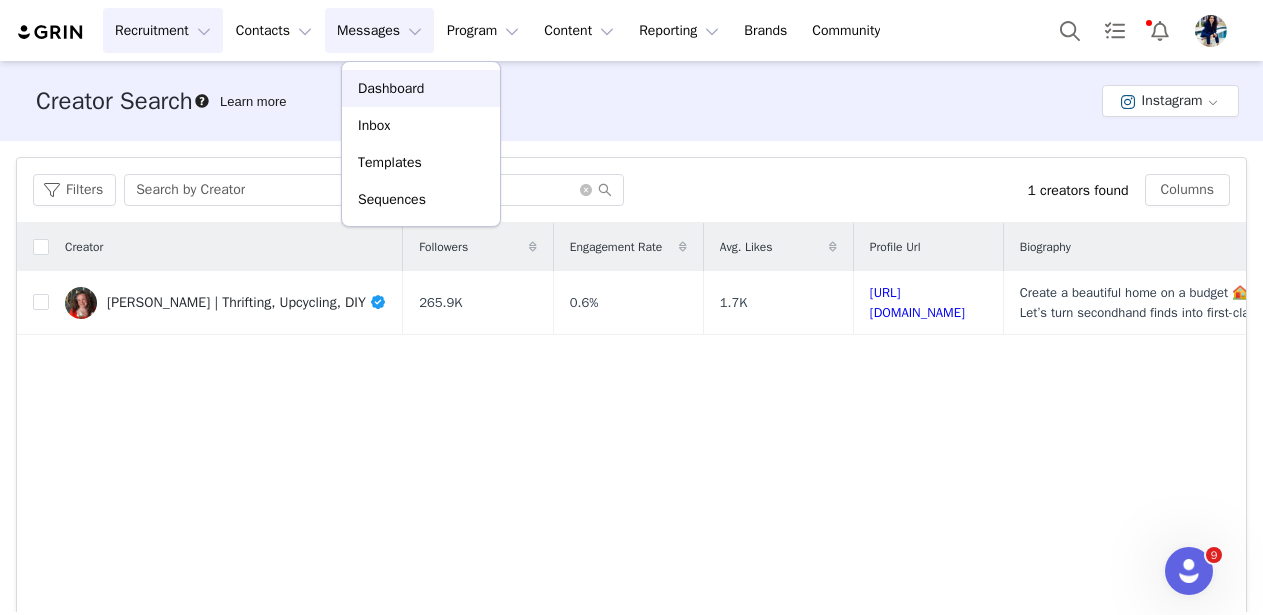 click on "Dashboard" at bounding box center [391, 88] 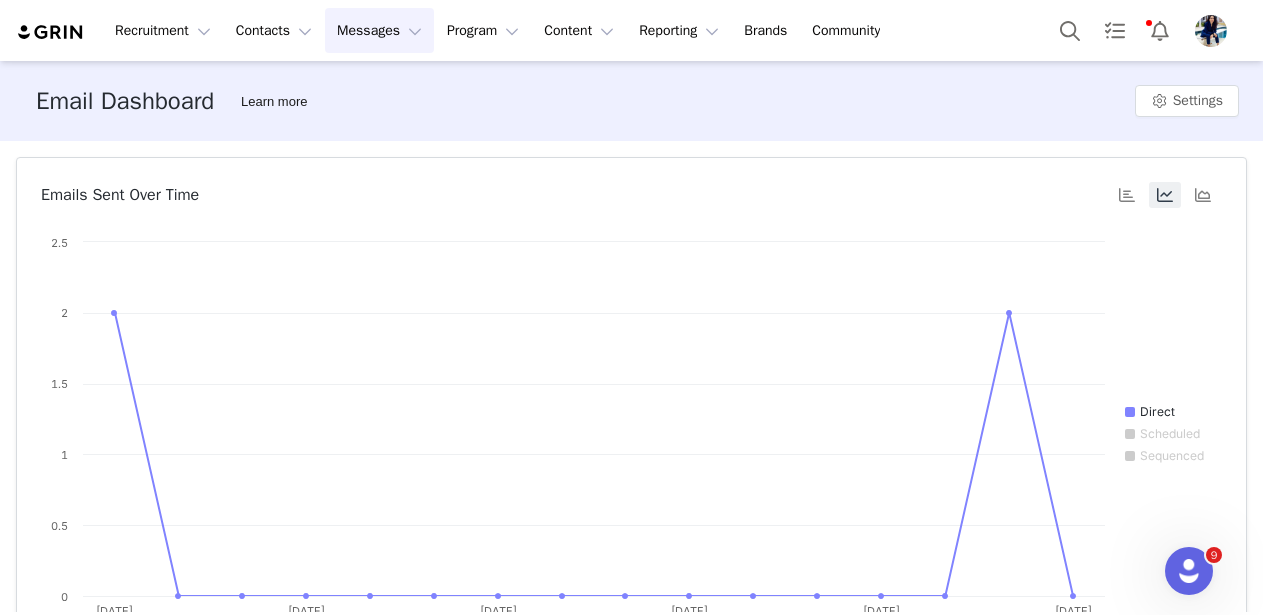 click on "Messages Messages" at bounding box center (379, 30) 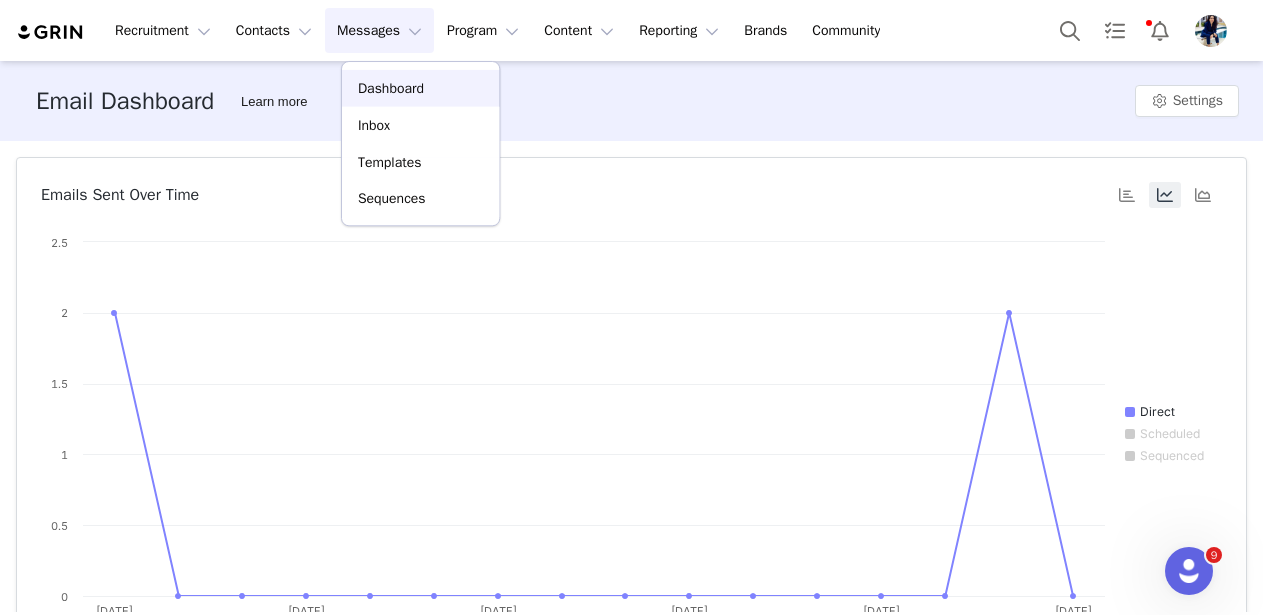 click on "Messages Messages" at bounding box center (379, 30) 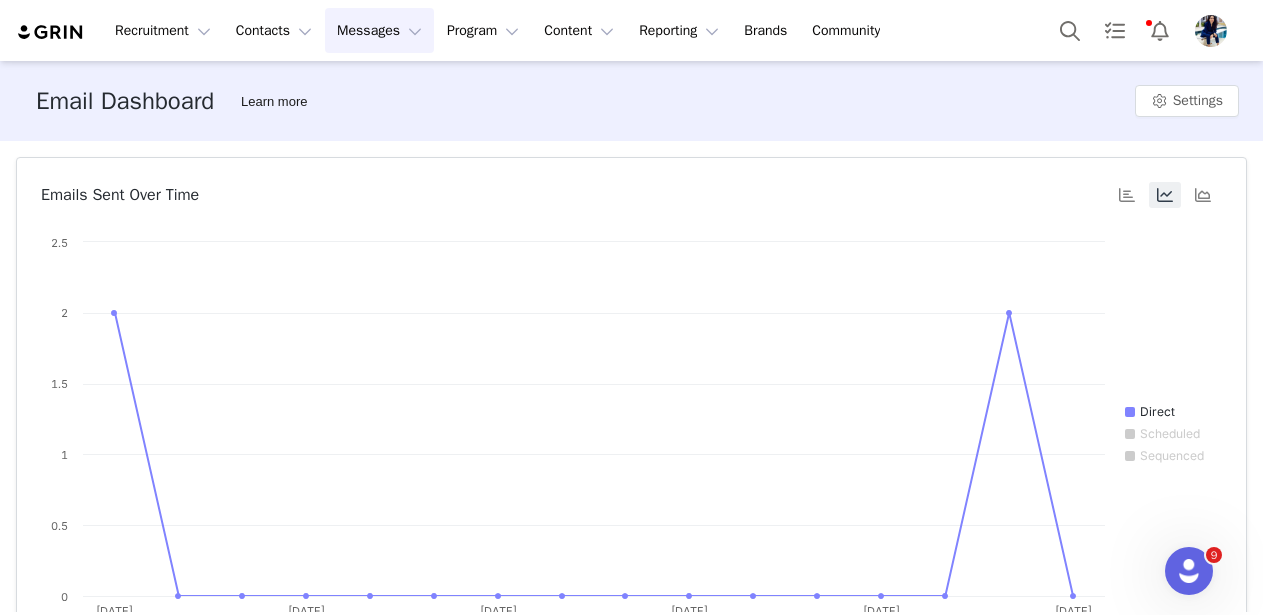 click on "Messages Messages" at bounding box center (379, 30) 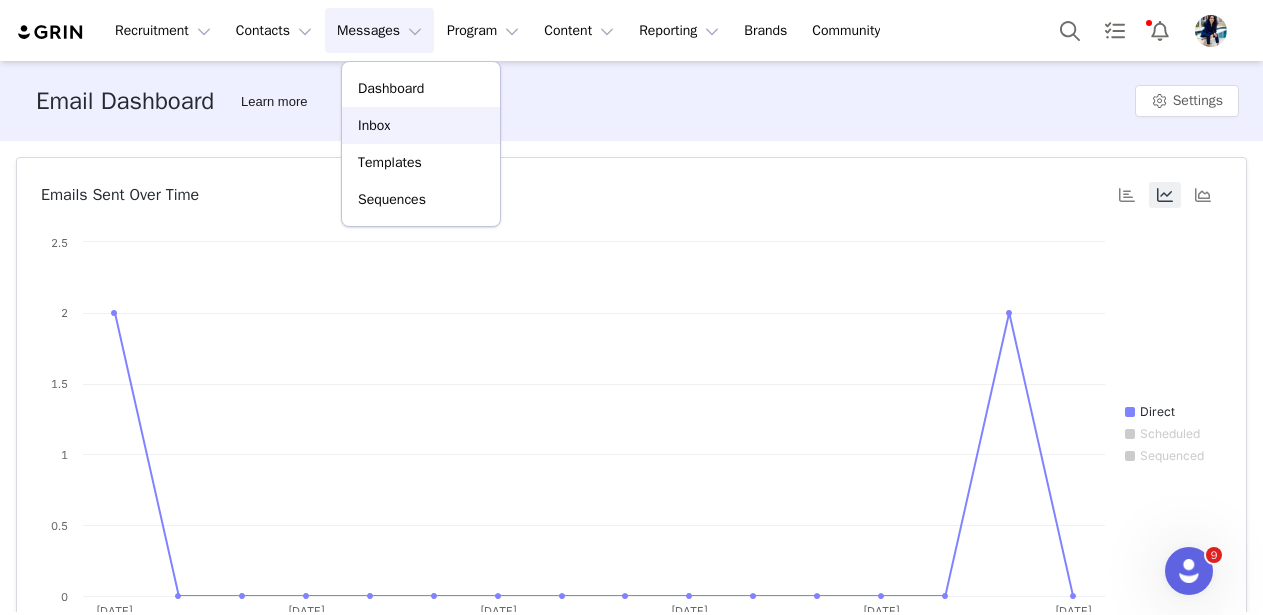 click on "Inbox" at bounding box center (374, 125) 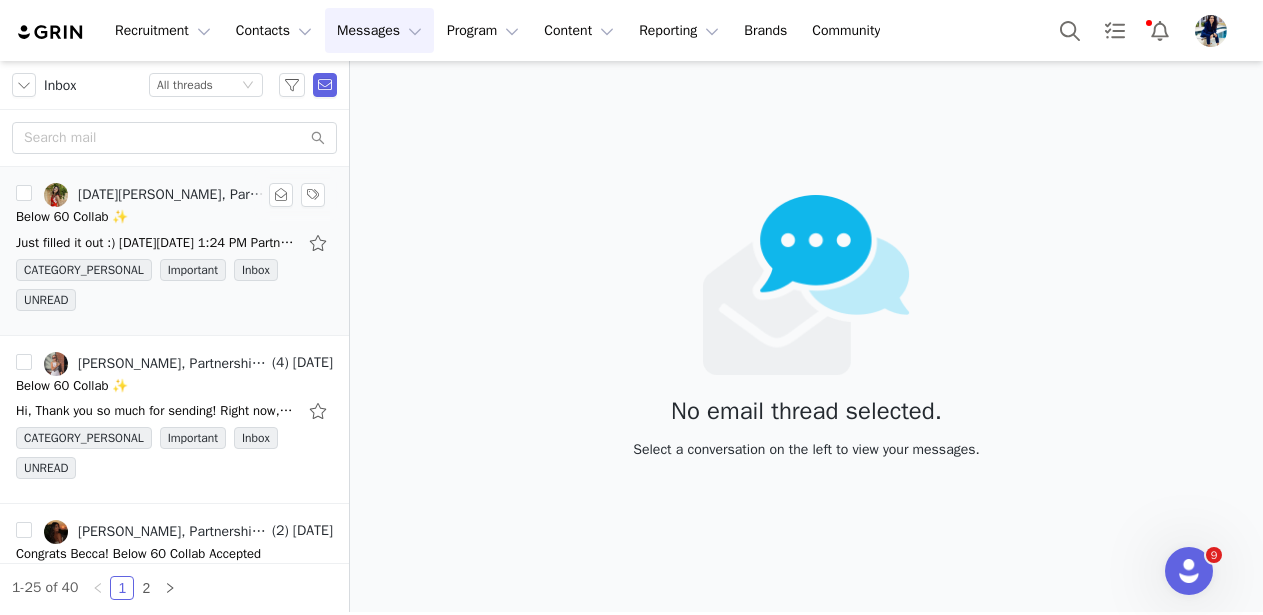click on "Below 60 Collab ✨" at bounding box center (174, 217) 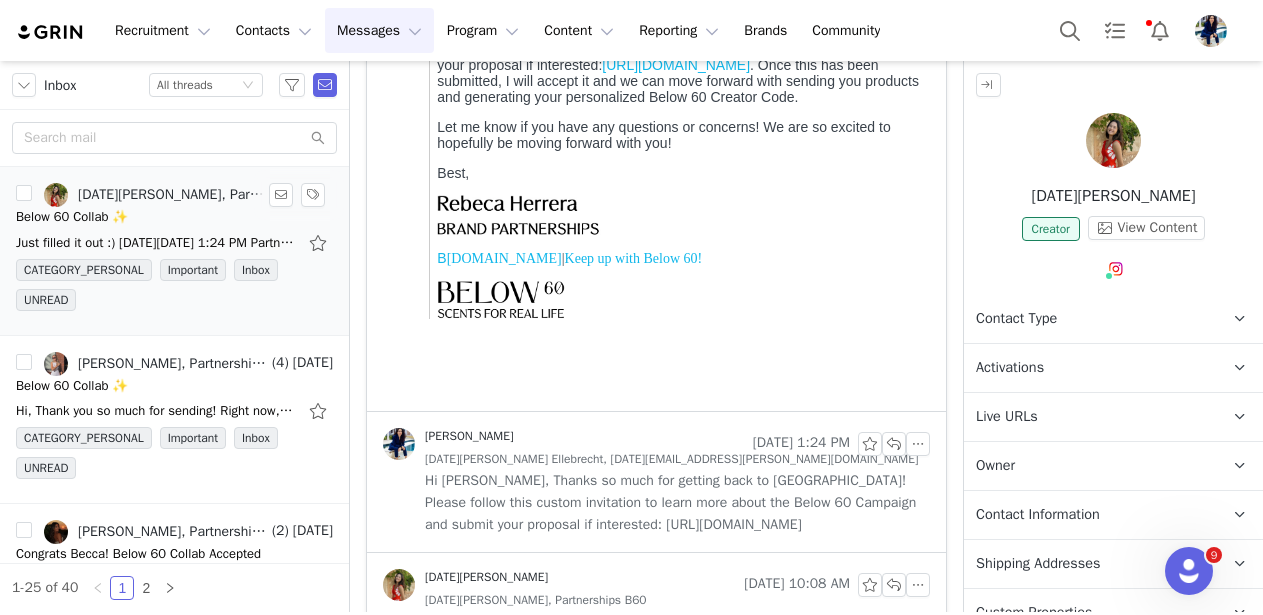 scroll, scrollTop: 0, scrollLeft: 0, axis: both 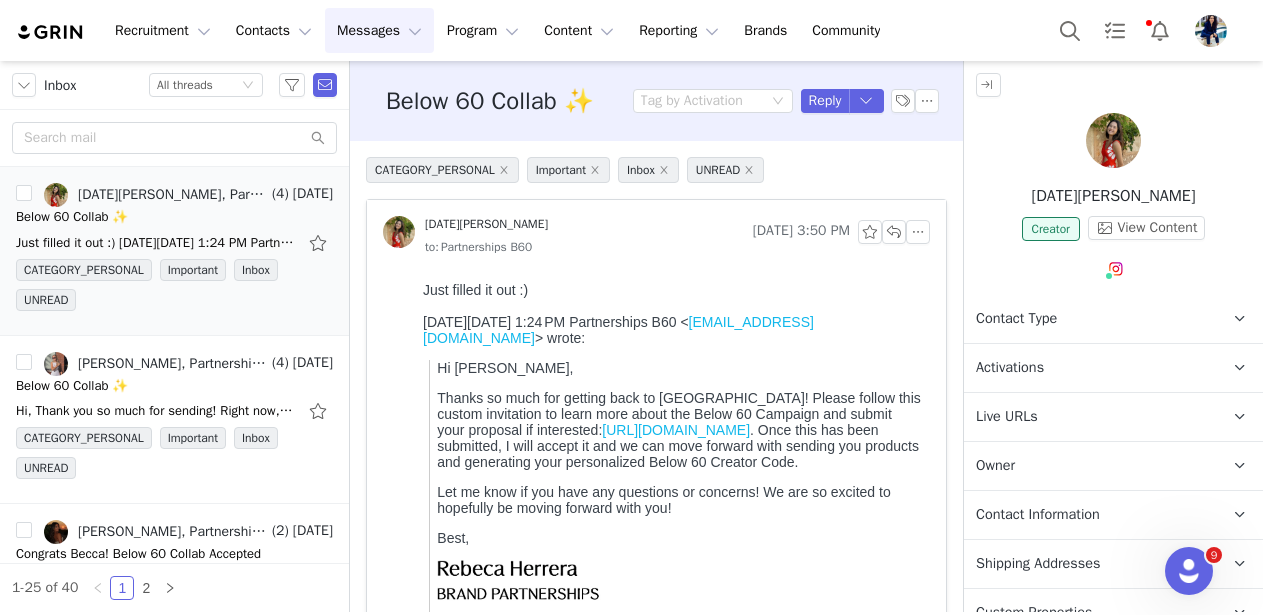 click on "[URL][DOMAIN_NAME]" at bounding box center (676, 430) 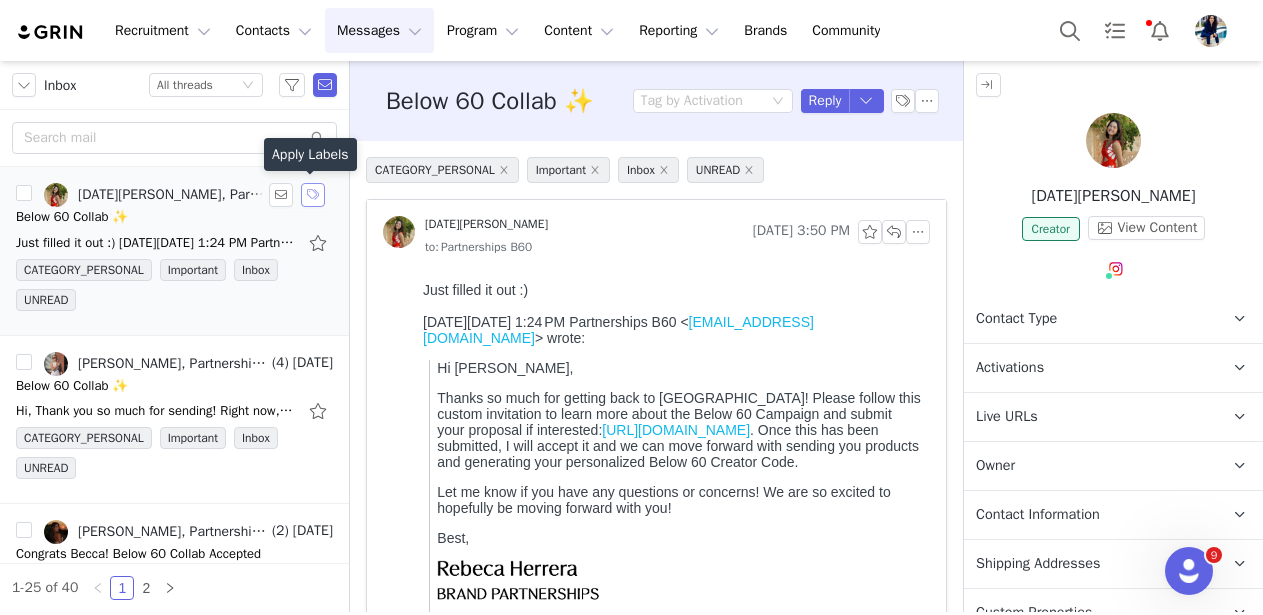 click at bounding box center (313, 195) 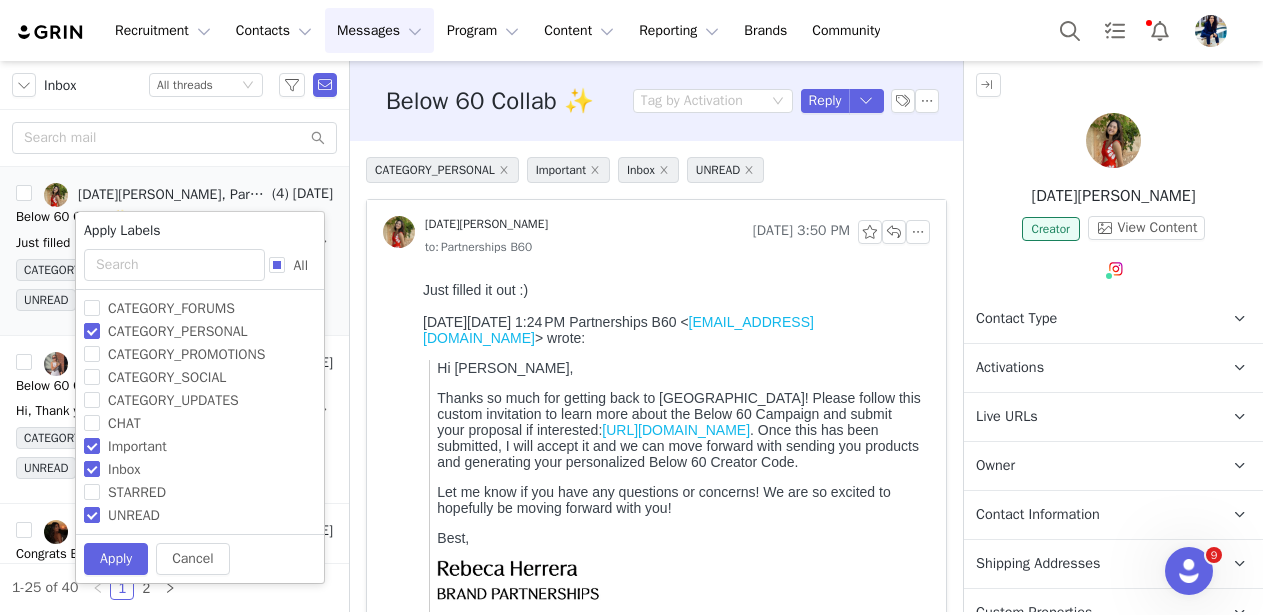 click on "CATEGORY_PERSONAL   Important   Inbox   UNREAD   [DATE][PERSON_NAME]       [DATE] 3:50 PM  to:  Partnerships B60           [PERSON_NAME]       [DATE] 1:24 PM  [DATE][PERSON_NAME] Ellebrecht, [DATE][EMAIL_ADDRESS][PERSON_NAME][DOMAIN_NAME]     Hi [PERSON_NAME], Thanks so much for getting back to us! Please follow this custom invitation to learn more about the Below 60 Campaign and submit your proposal if interested: [URL][DOMAIN_NAME]      [DATE][PERSON_NAME]       [DATE] 10:08 AM  [DATE][PERSON_NAME], Partnerships B60     Hi [PERSON_NAME], Thanks for reaching out! Definitely interested and would love to learn more 🤍 Thanks, [PERSON_NAME] On [DATE] 10:01 AM, Partnerships B60 <[EMAIL_ADDRESS][DOMAIN_NAME]> wrote: ﻿ Hi [PERSON_NAME], We      [PERSON_NAME]       [DATE] 10:01 AM  [DATE][PERSON_NAME], [DATE][PERSON_NAME]" at bounding box center (656, 678) 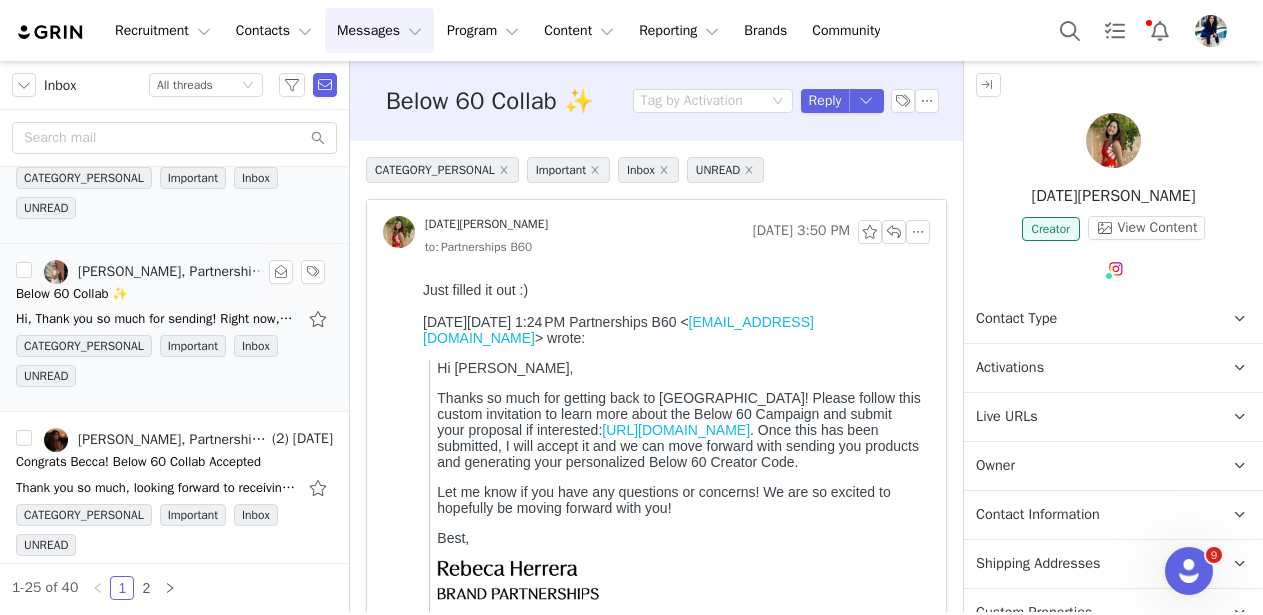 scroll, scrollTop: 78, scrollLeft: 0, axis: vertical 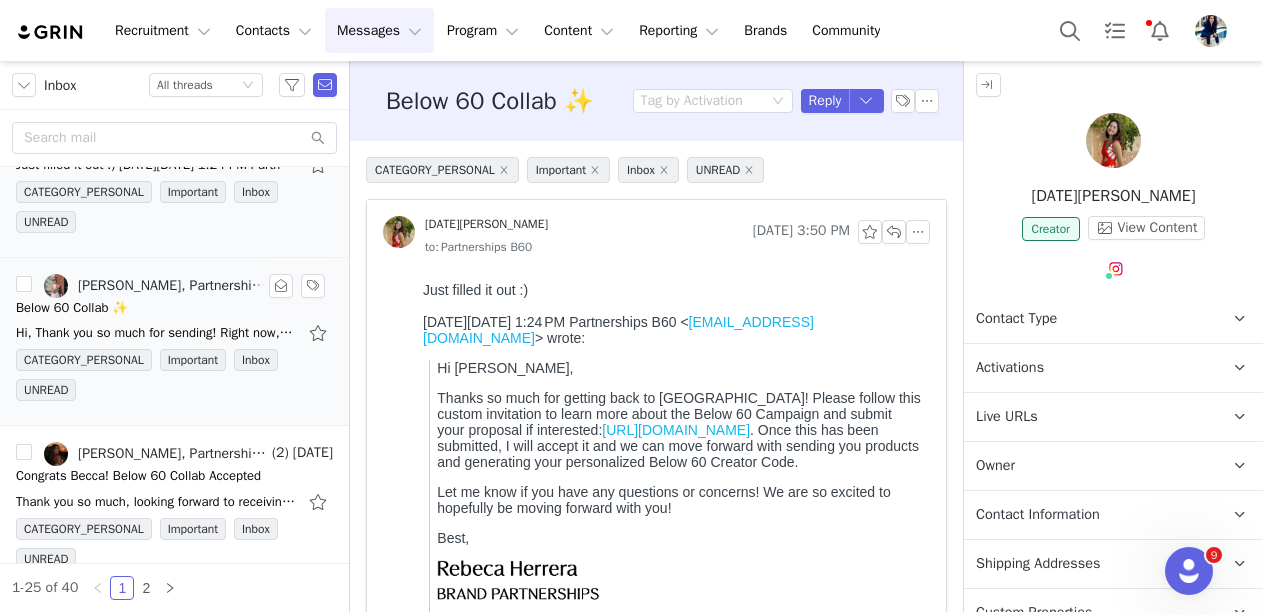 click on "[PERSON_NAME], Partnerships B60" at bounding box center (173, 286) 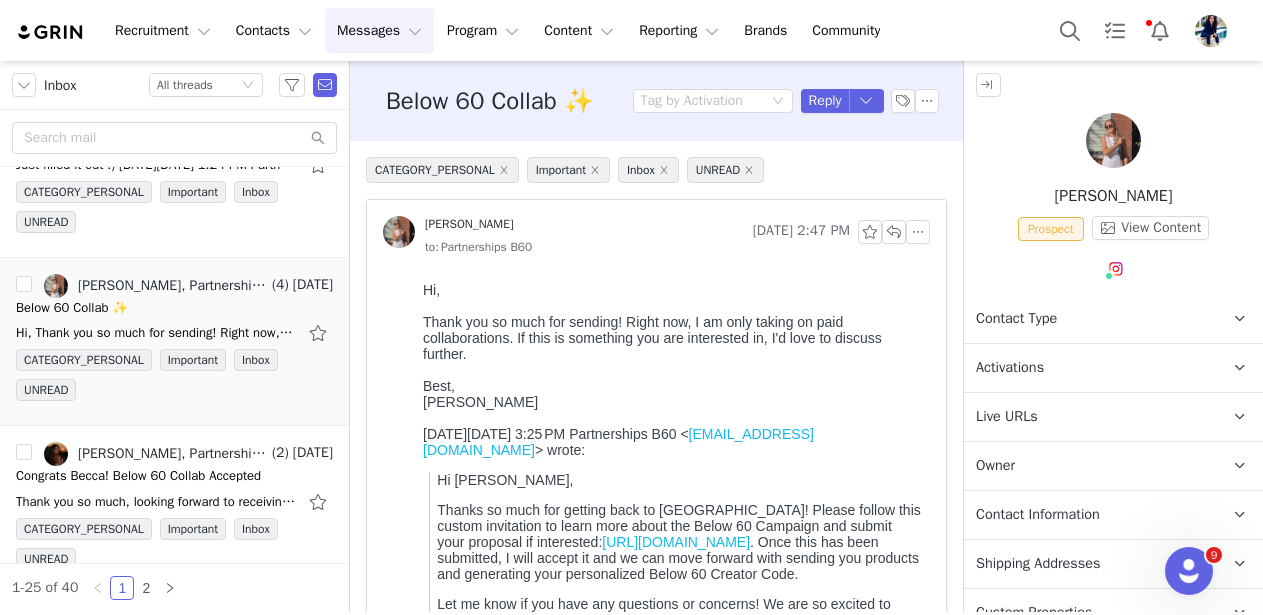 scroll, scrollTop: 0, scrollLeft: 0, axis: both 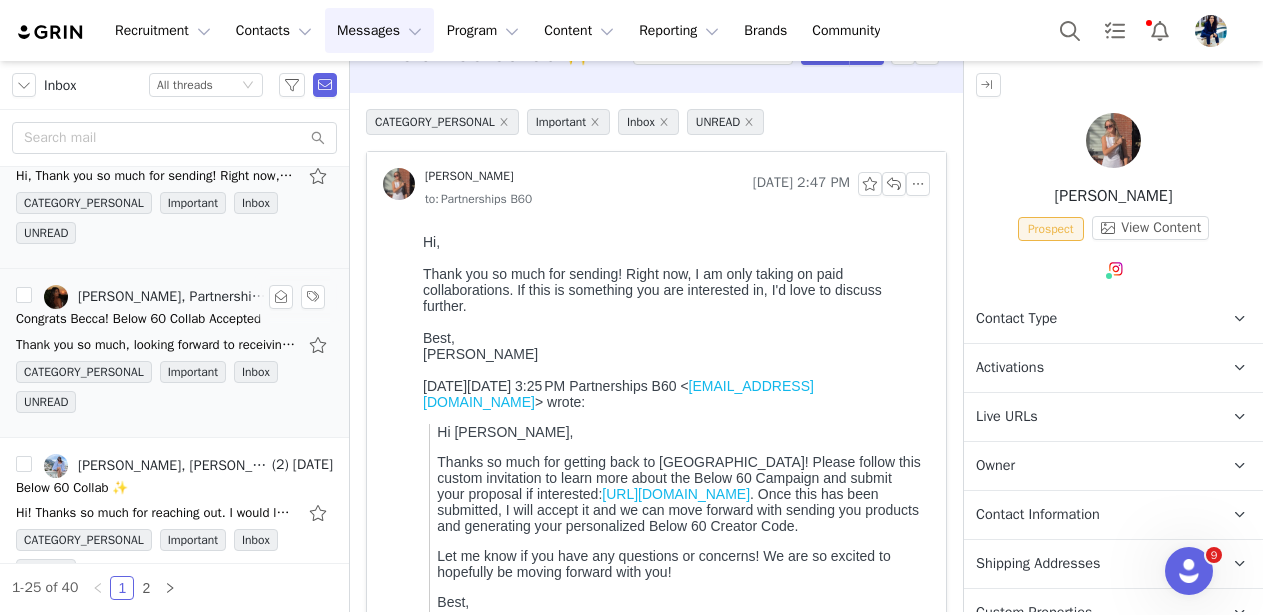 click on "Congrats Becca! Below 60 Collab Accepted" at bounding box center (138, 319) 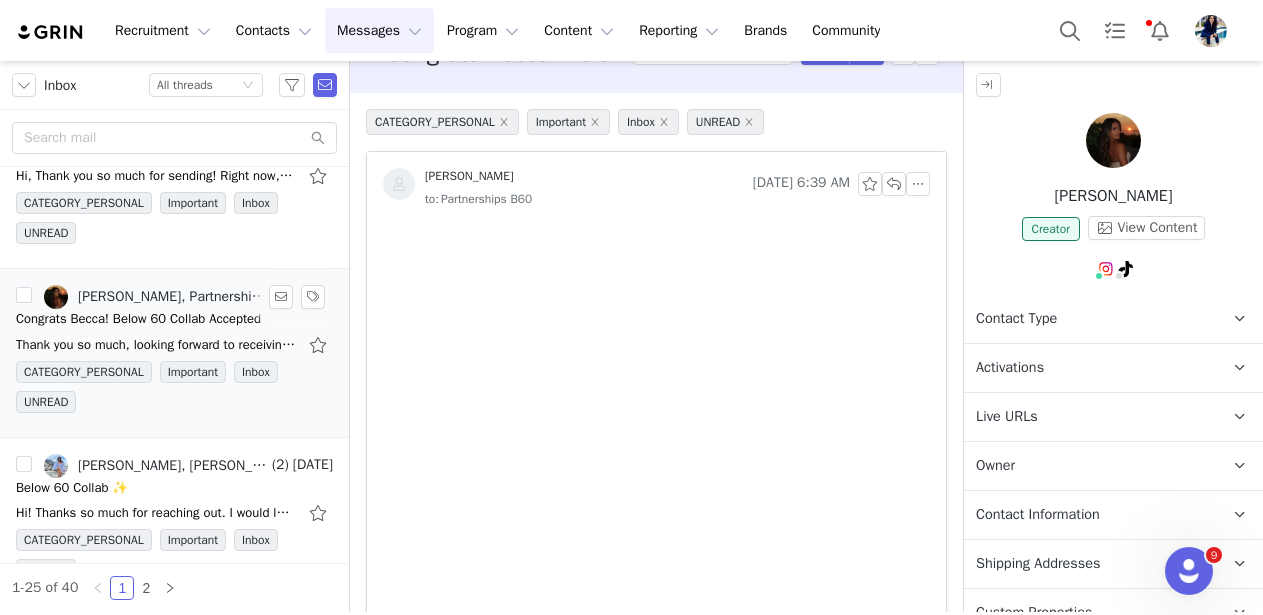 scroll, scrollTop: 0, scrollLeft: 0, axis: both 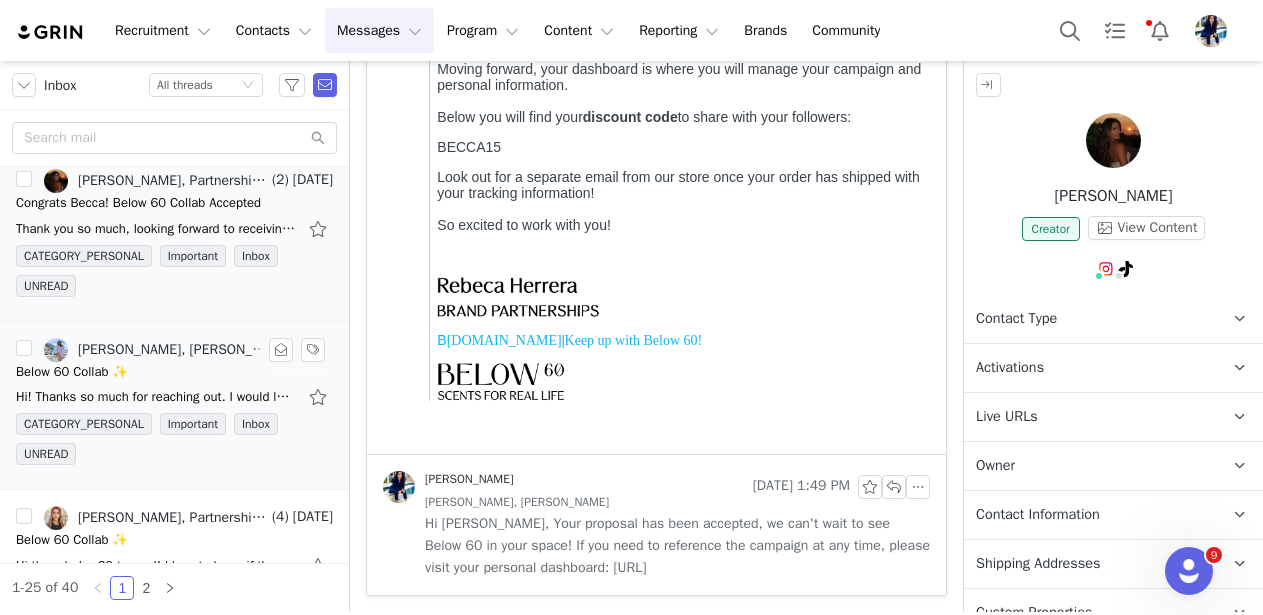 click on "[PERSON_NAME], [PERSON_NAME], Partnerships B60" at bounding box center (173, 350) 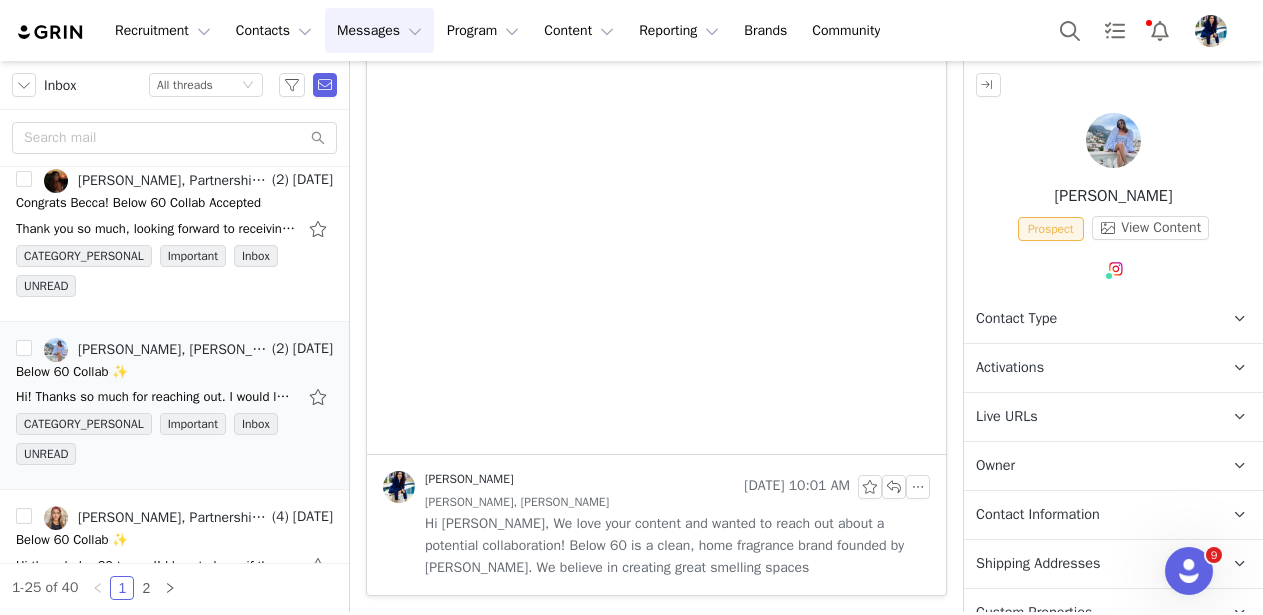 scroll, scrollTop: 0, scrollLeft: 0, axis: both 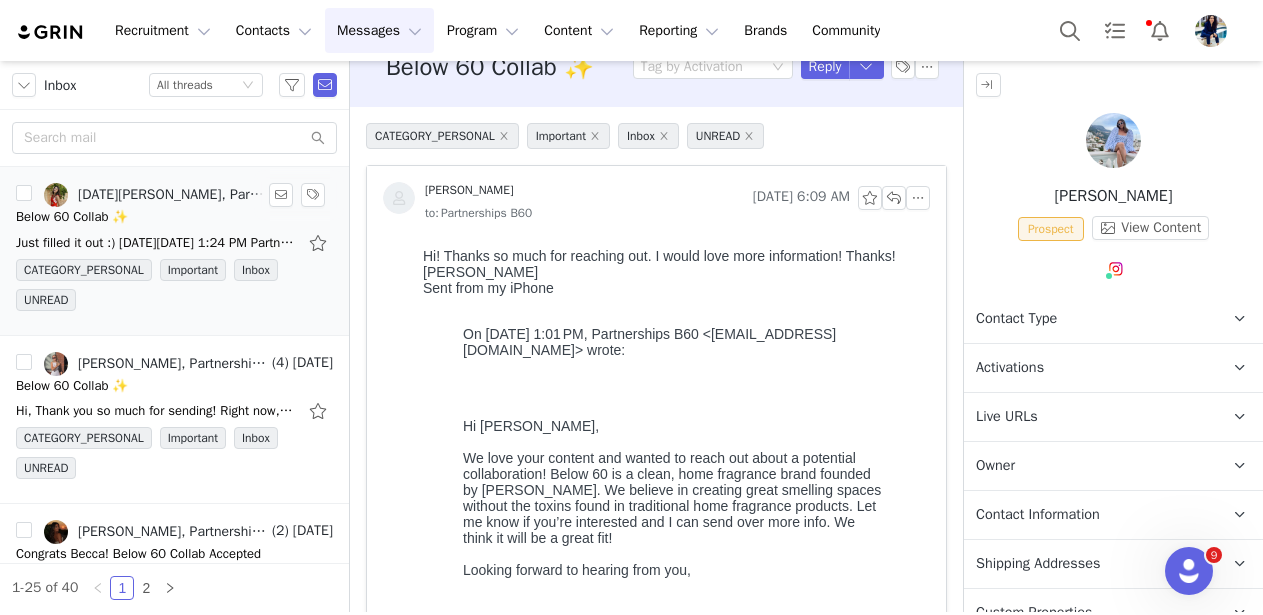 click on "Below 60 Collab ✨" at bounding box center (174, 217) 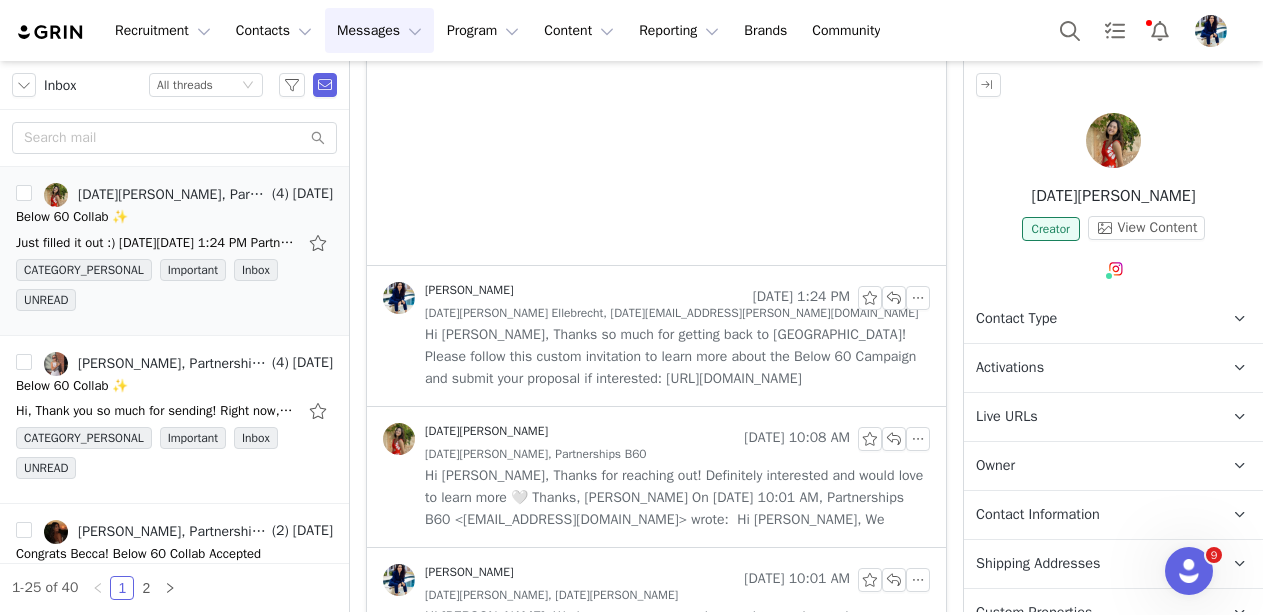 scroll, scrollTop: 566, scrollLeft: 0, axis: vertical 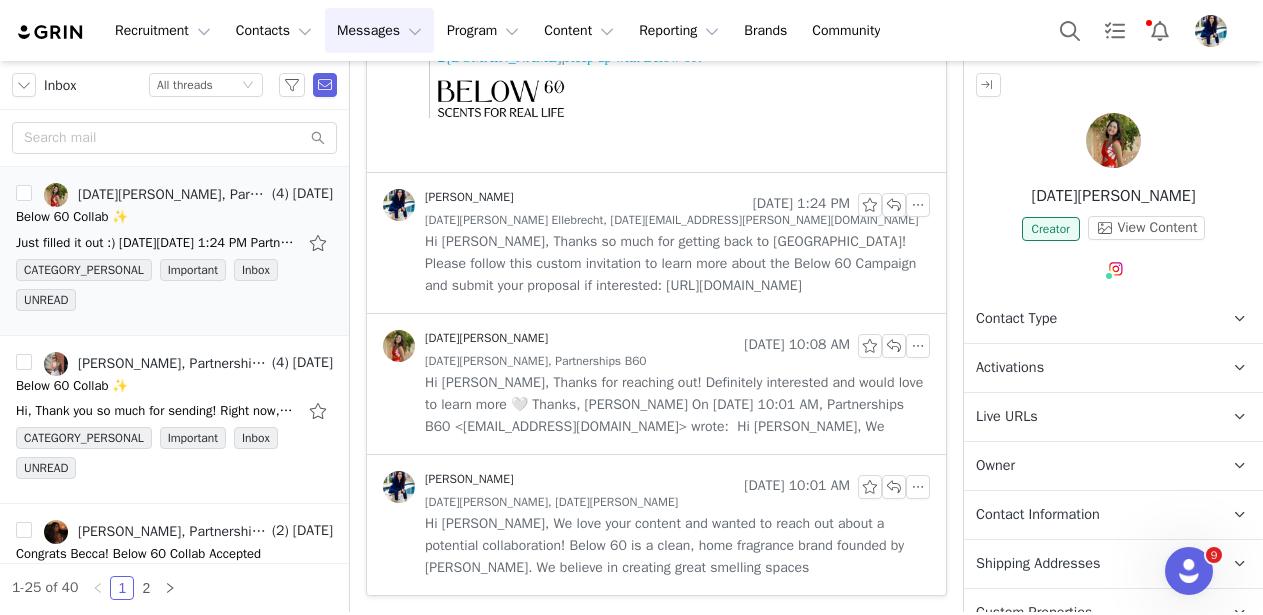click on "Hi [PERSON_NAME], Thanks so much for getting back to [GEOGRAPHIC_DATA]! Please follow this custom invitation to learn more about the Below 60 Campaign and submit your proposal if interested: [URL][DOMAIN_NAME]" at bounding box center (677, 264) 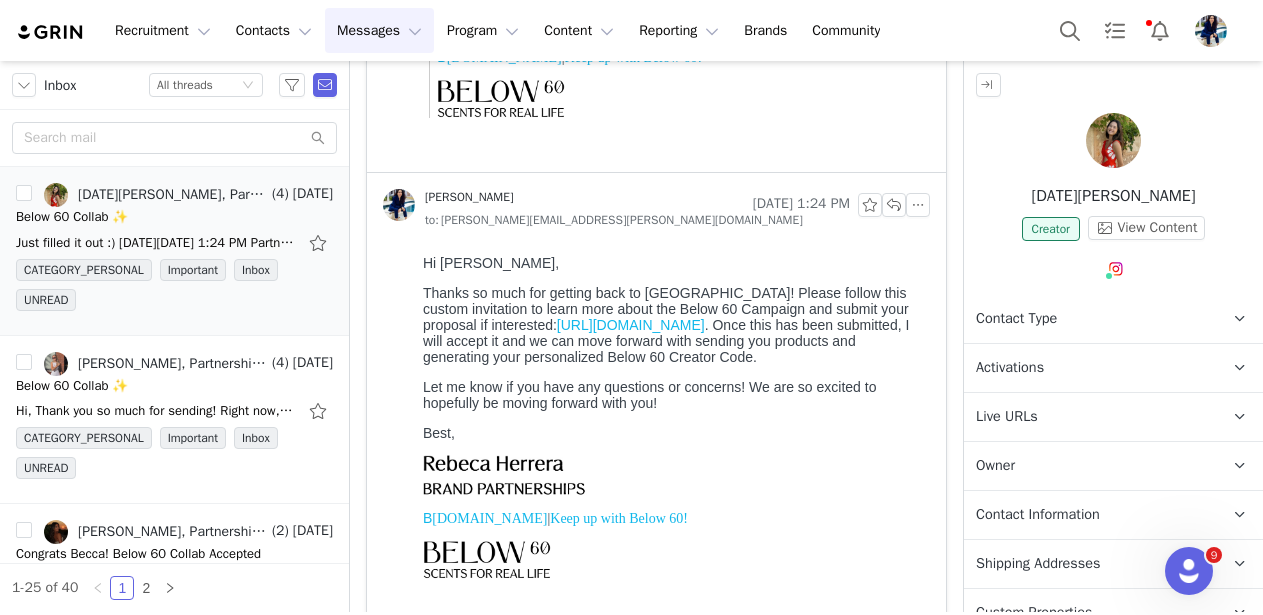 scroll, scrollTop: 0, scrollLeft: 0, axis: both 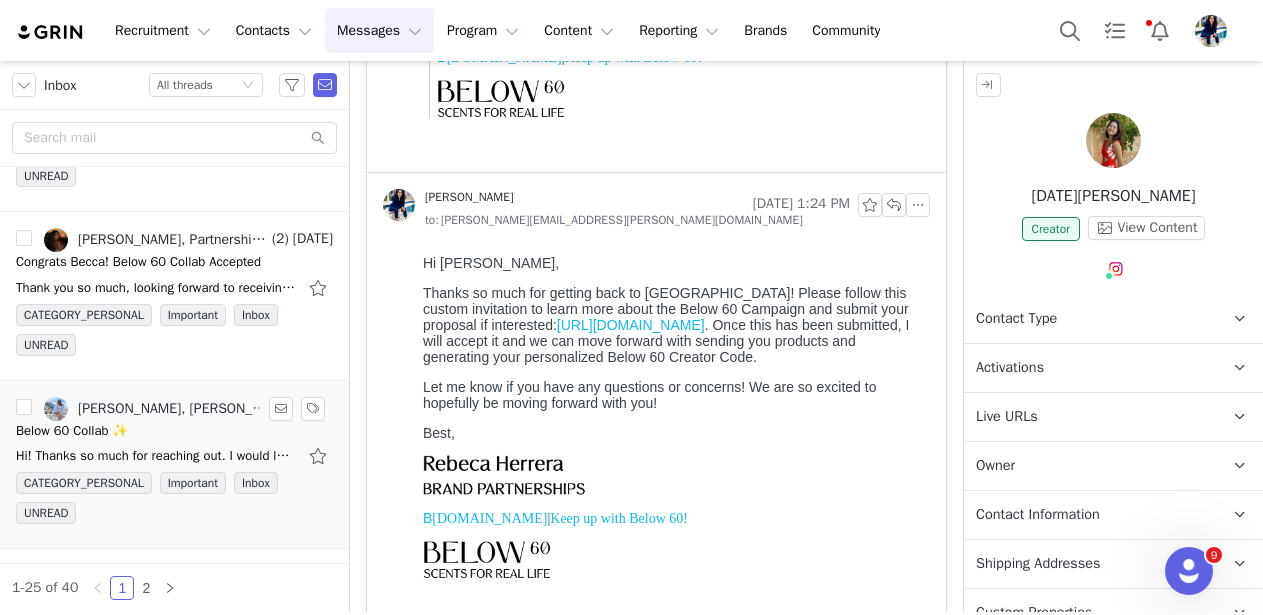 click on "Below 60 Collab ✨" at bounding box center [174, 431] 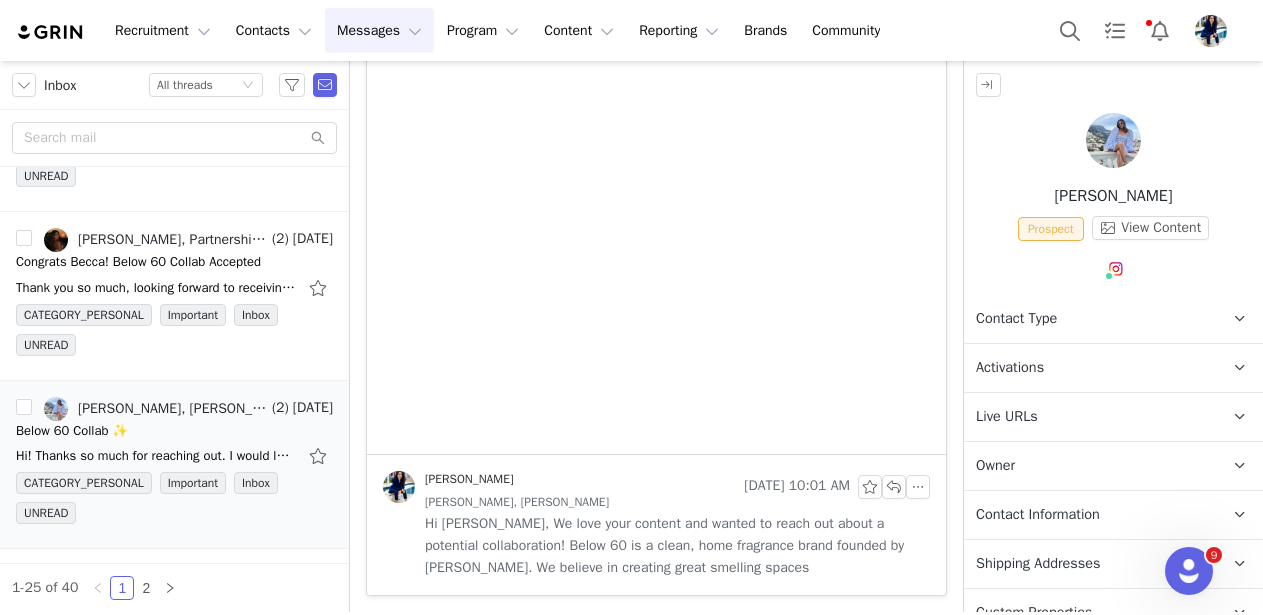 scroll, scrollTop: 0, scrollLeft: 0, axis: both 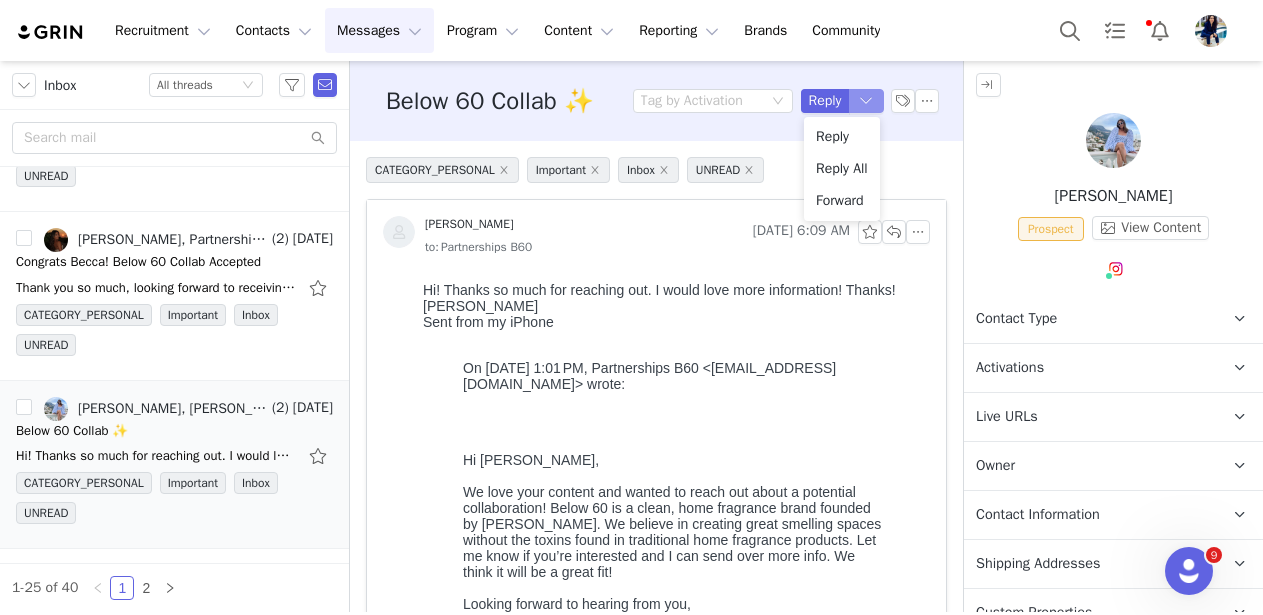 click at bounding box center (867, 101) 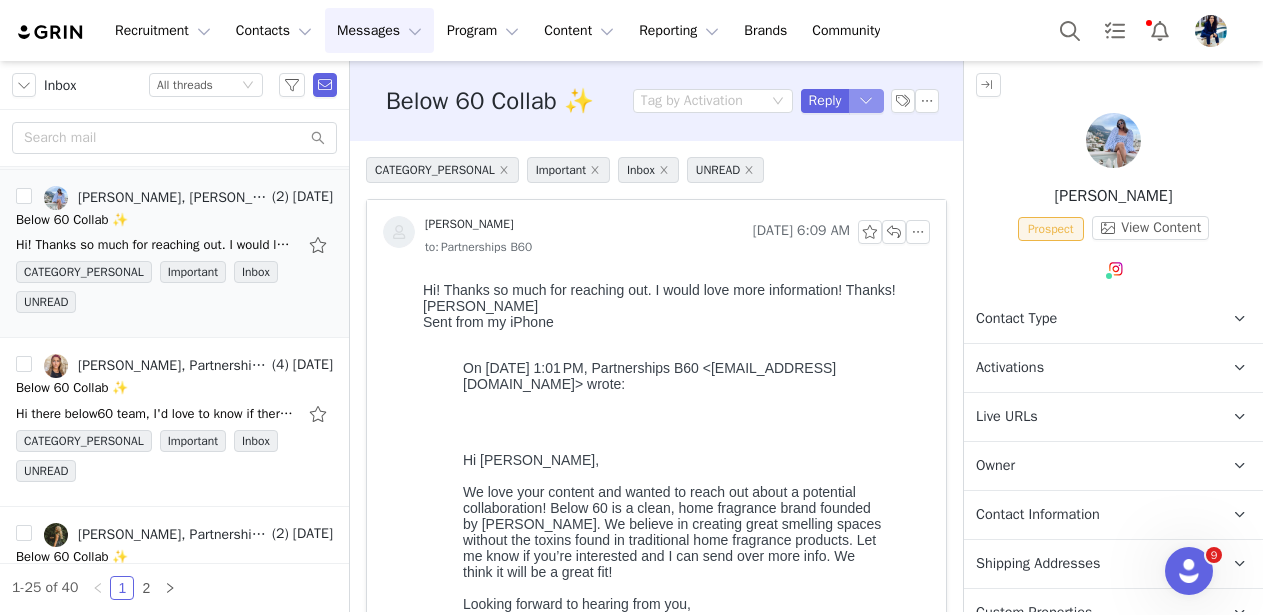 scroll, scrollTop: 522, scrollLeft: 0, axis: vertical 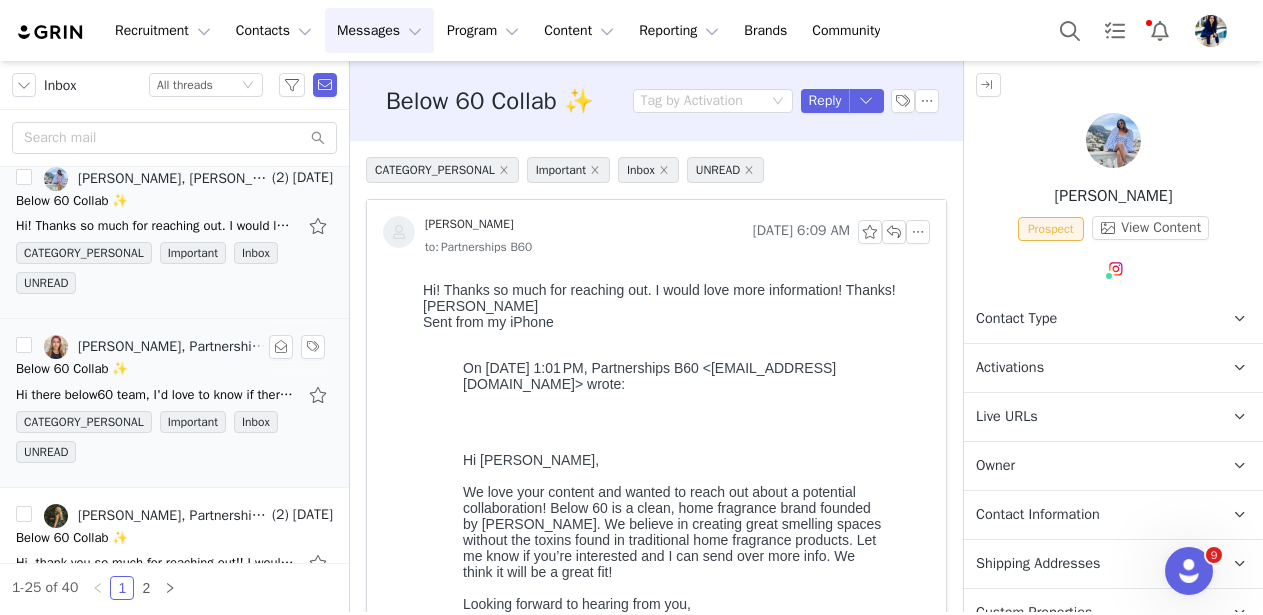 click on "Below 60 Collab ✨" at bounding box center (174, 369) 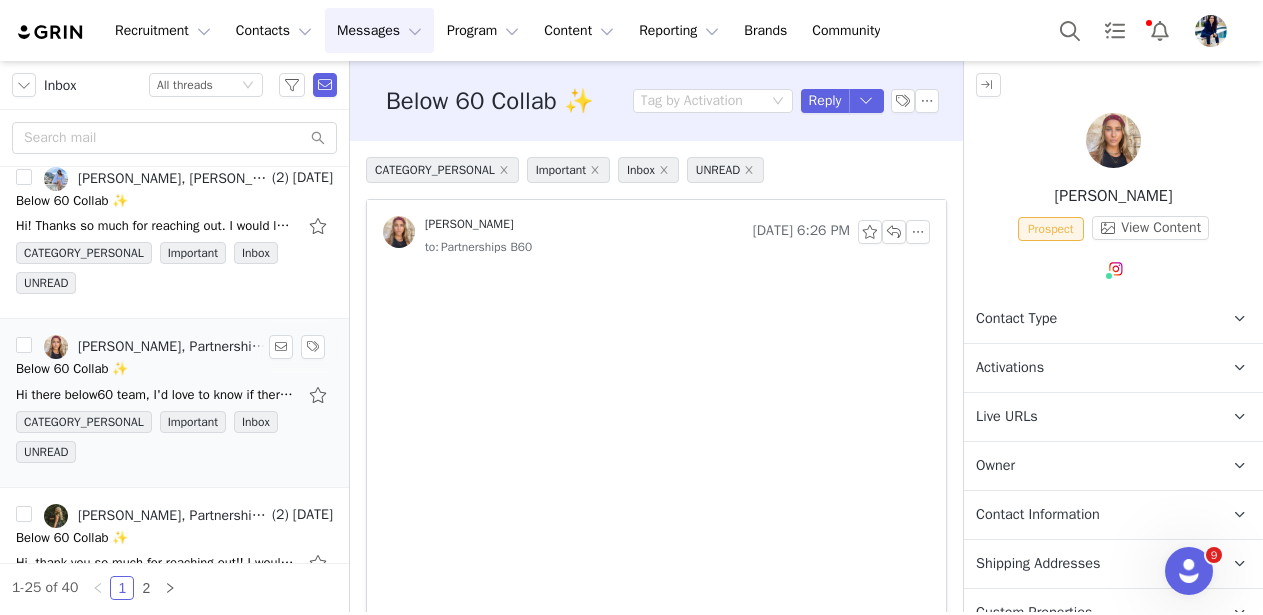scroll, scrollTop: 17, scrollLeft: 0, axis: vertical 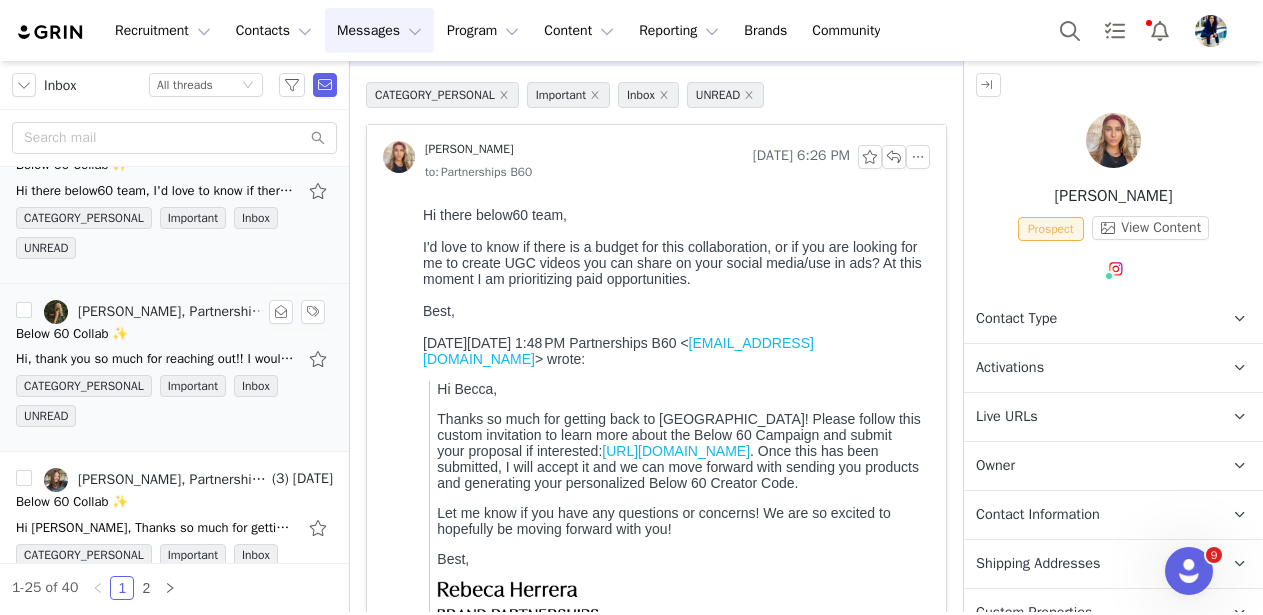 click on "[PERSON_NAME], Partnerships B60" at bounding box center (173, 312) 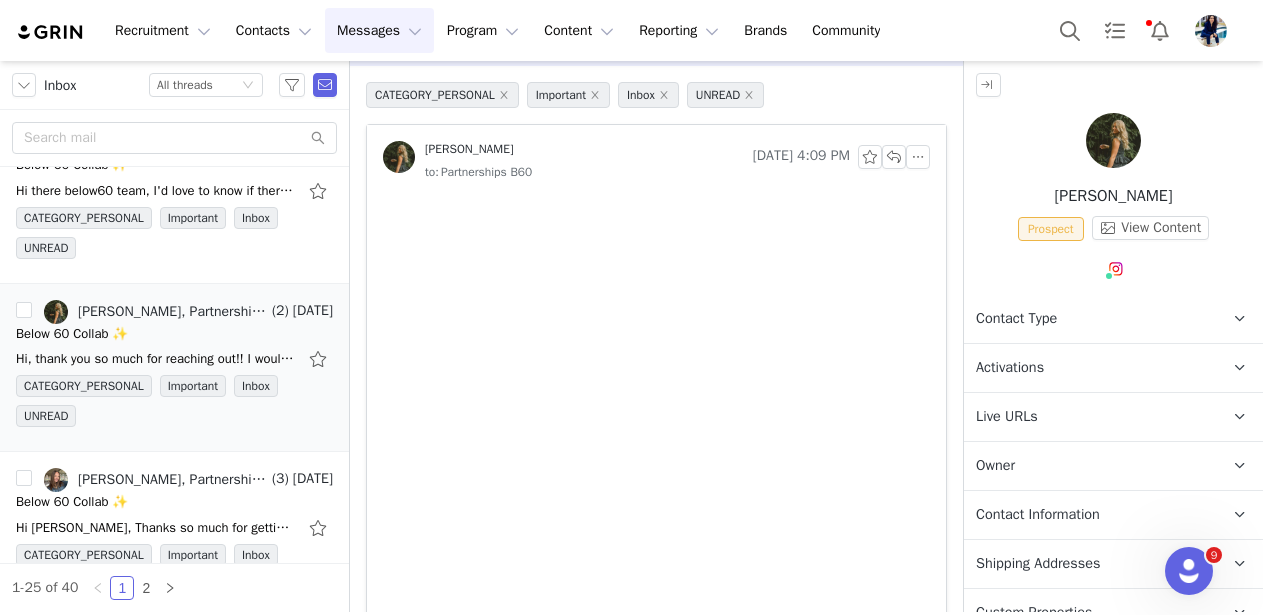 scroll, scrollTop: 0, scrollLeft: 0, axis: both 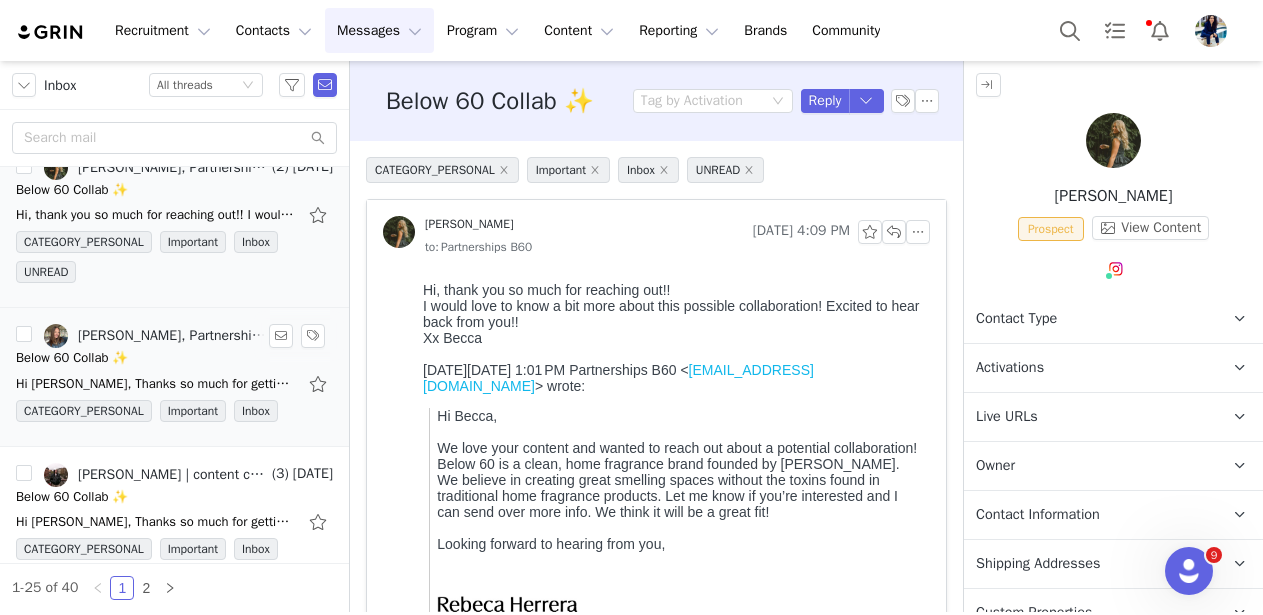 click on "[PERSON_NAME], Partnerships B60" at bounding box center (173, 336) 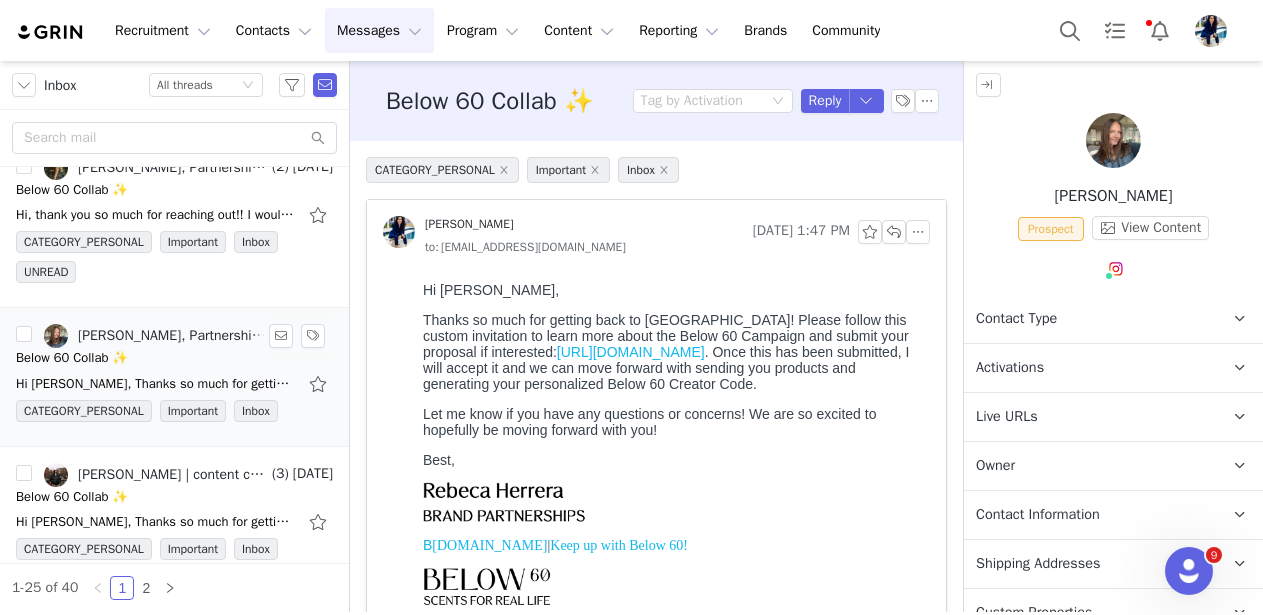scroll, scrollTop: 0, scrollLeft: 0, axis: both 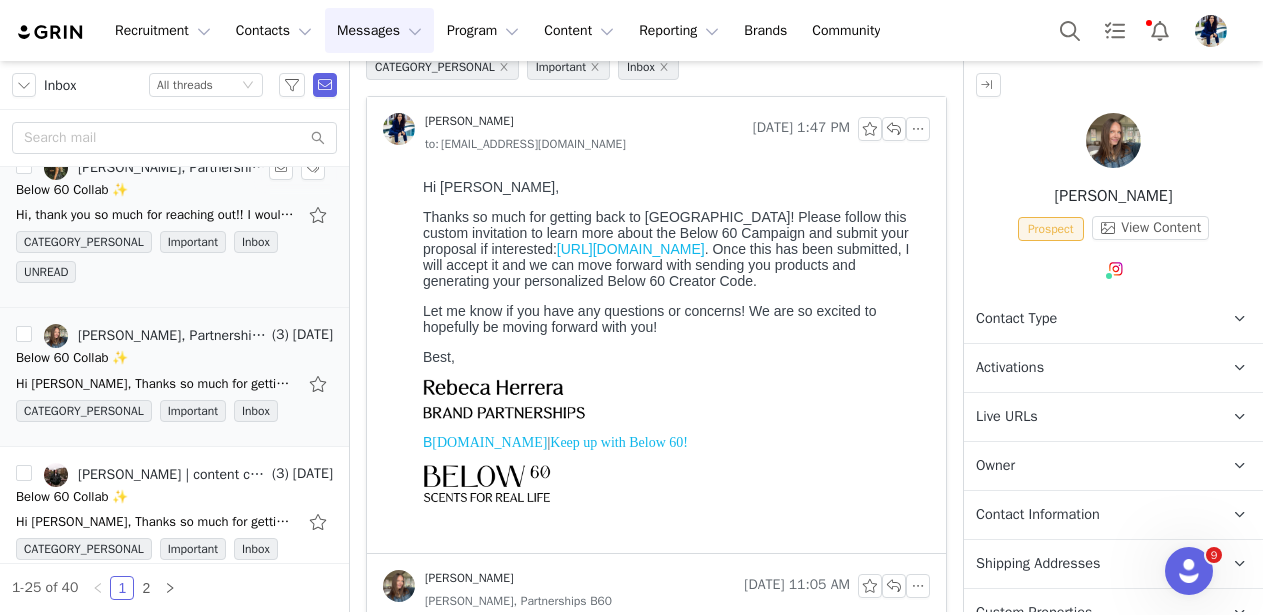 click on "Below 60 Collab ✨" at bounding box center (174, 190) 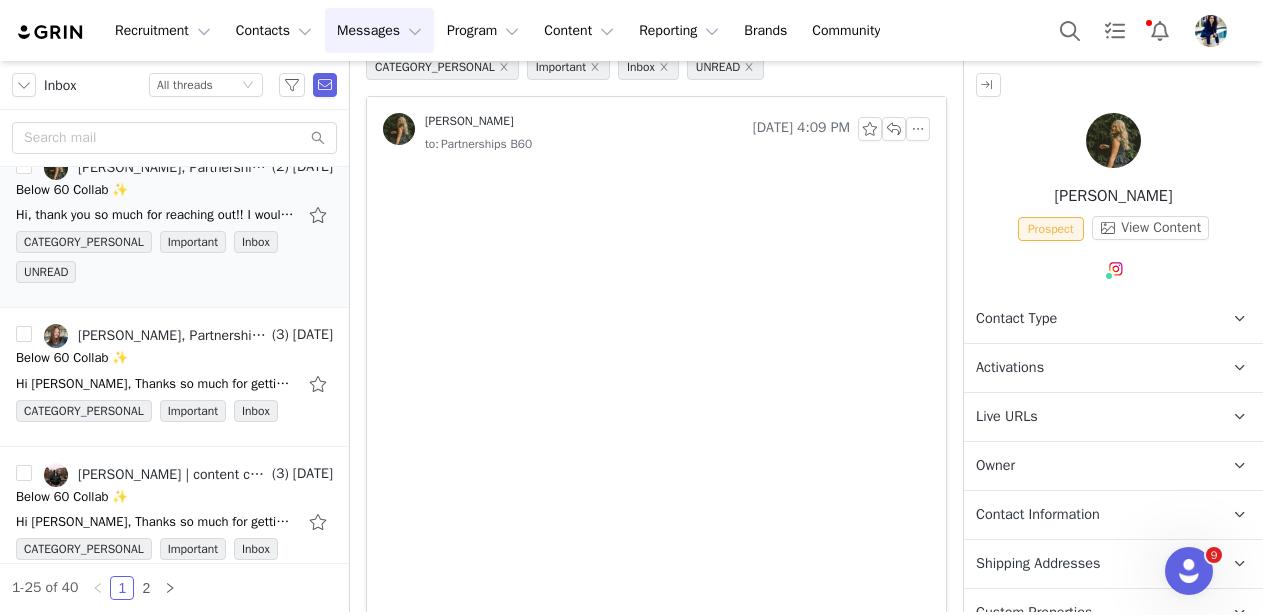 scroll, scrollTop: 0, scrollLeft: 0, axis: both 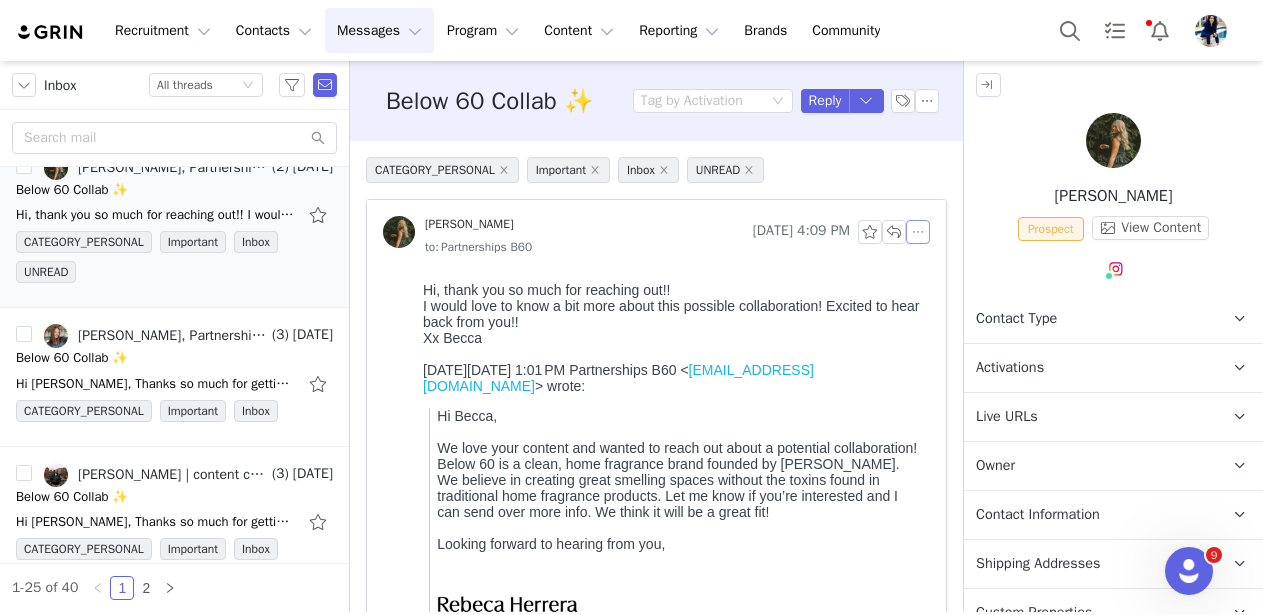 click at bounding box center [918, 232] 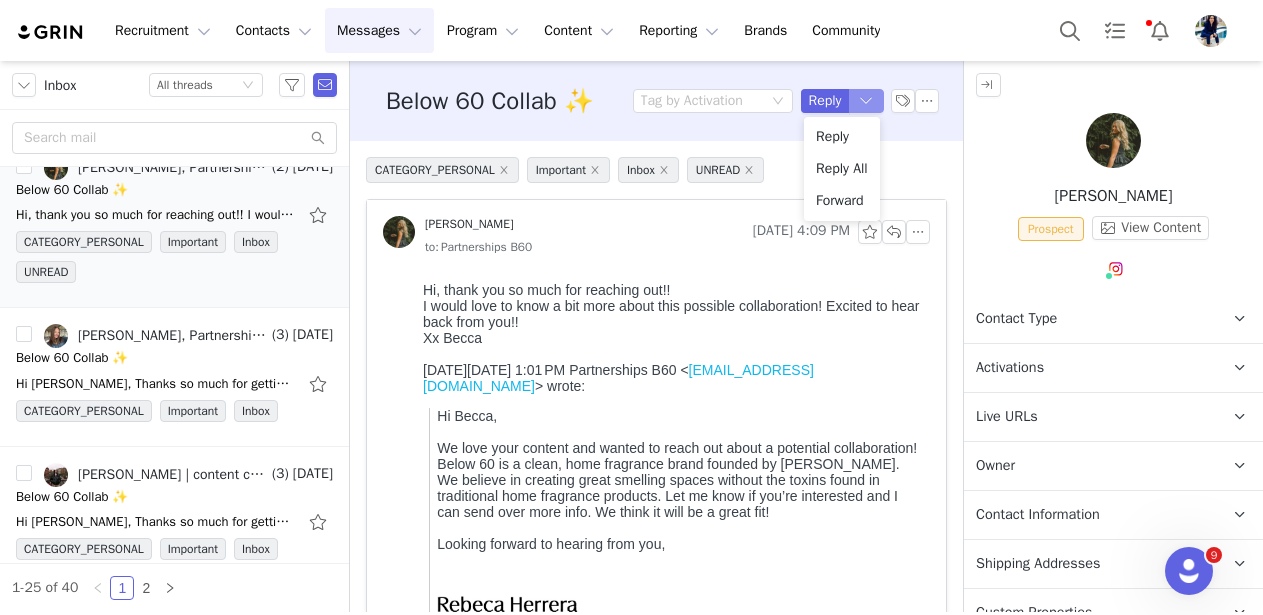 click at bounding box center [867, 101] 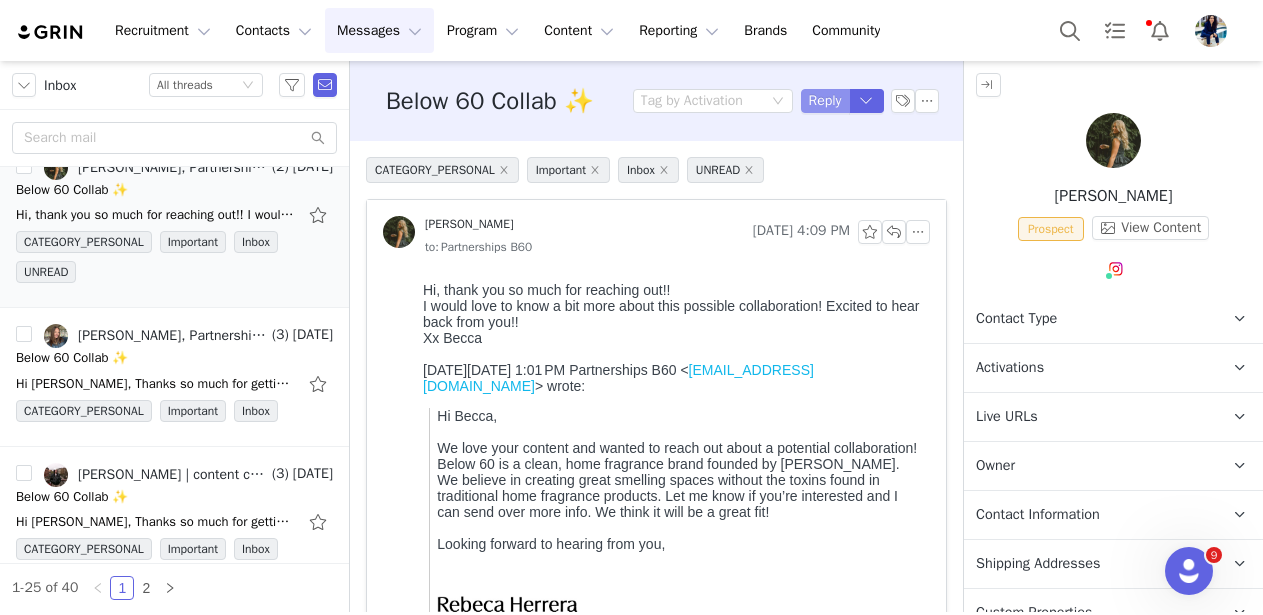 click on "Reply" at bounding box center [825, 101] 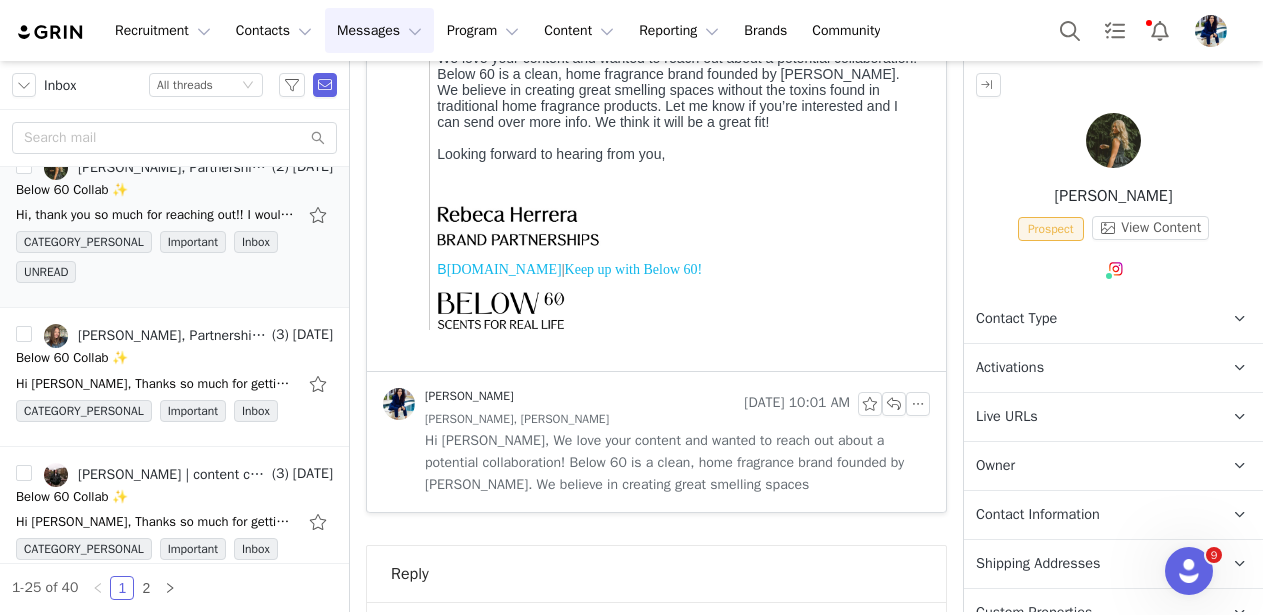 scroll, scrollTop: 742, scrollLeft: 0, axis: vertical 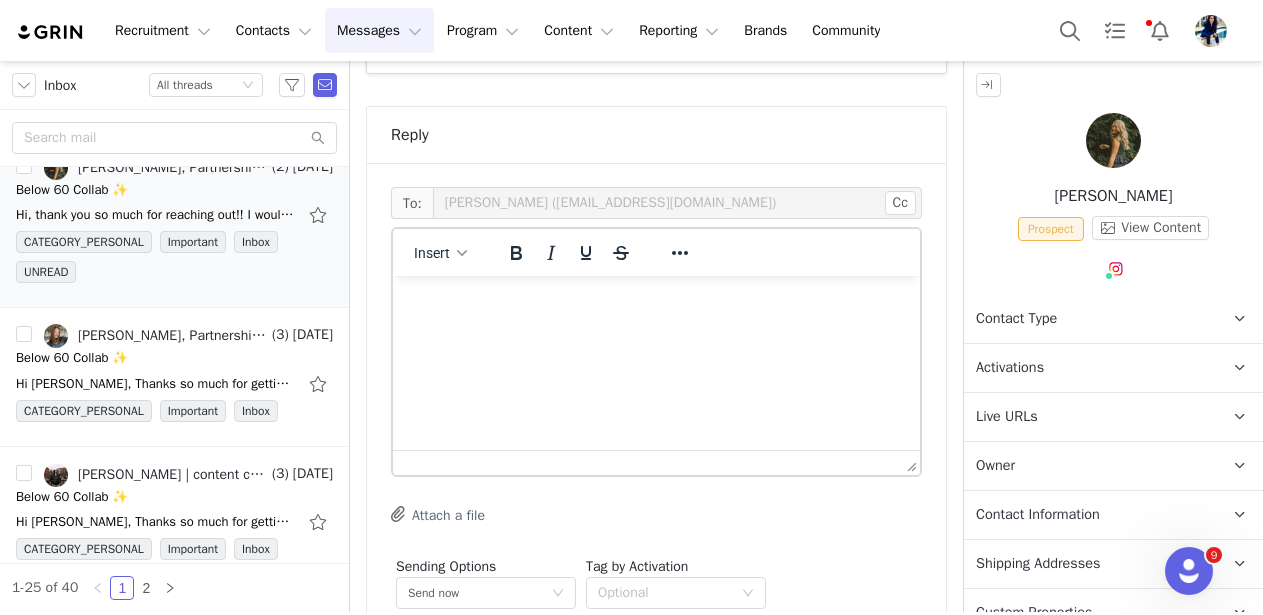 click at bounding box center [656, 303] 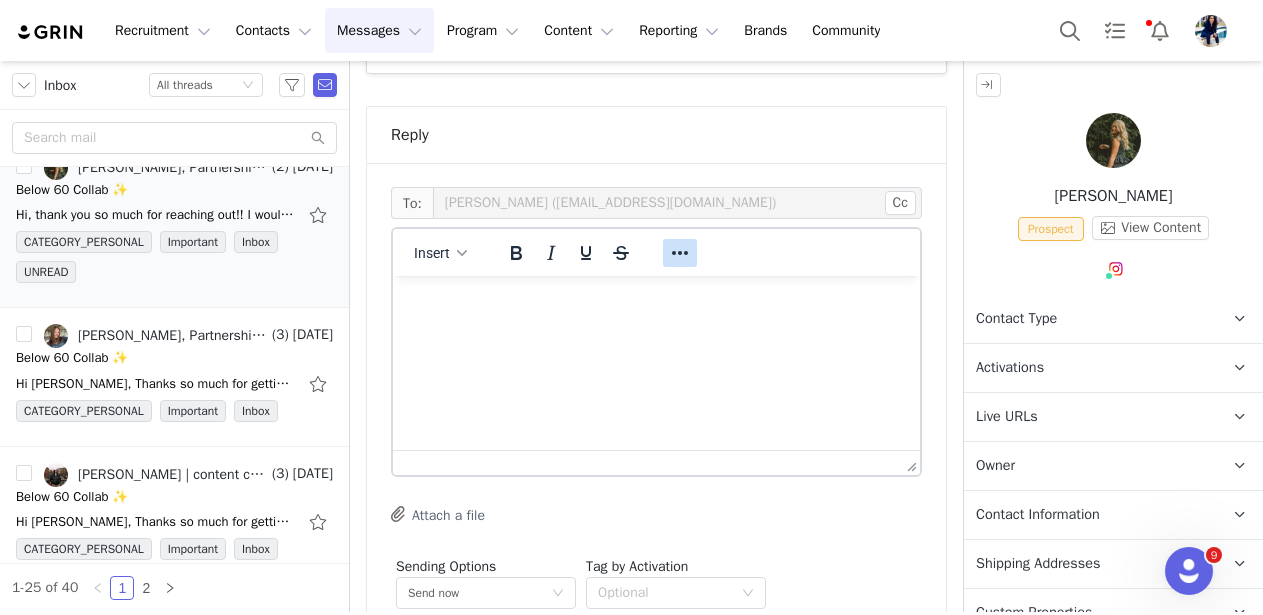 click 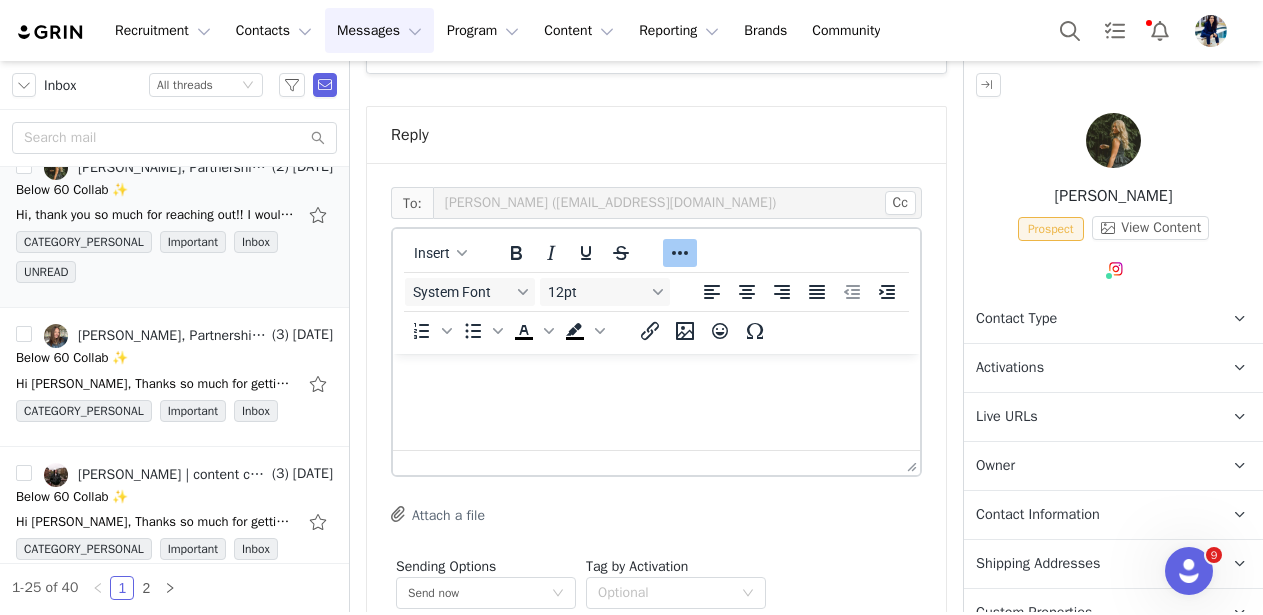 click on "To: [PERSON_NAME] ([EMAIL_ADDRESS][DOMAIN_NAME])     Cc  Cc:       Insert System Font 12pt To open the popup, press Shift+Enter To open the popup, press Shift+Enter To open the popup, press Shift+Enter To open the popup, press Shift+Enter Attach a file Sending Options  Send now       This will be sent outside of your set  email hours .       Tag by Activation  Optional       Edit     Discard Preview" at bounding box center [656, 437] 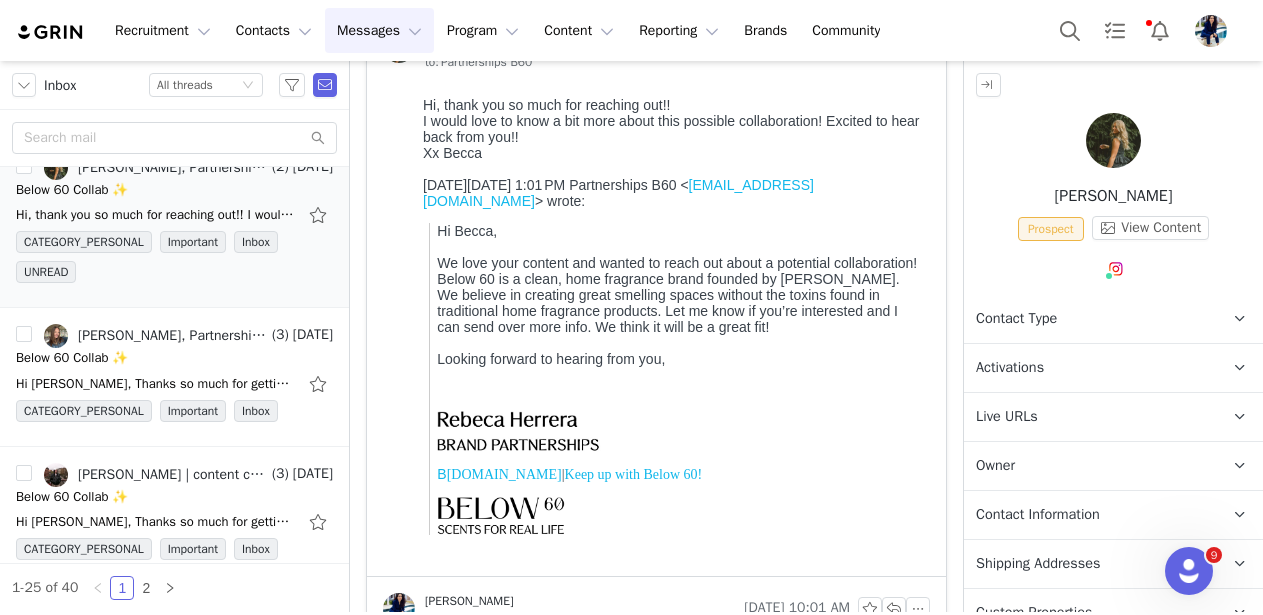 scroll, scrollTop: 137, scrollLeft: 0, axis: vertical 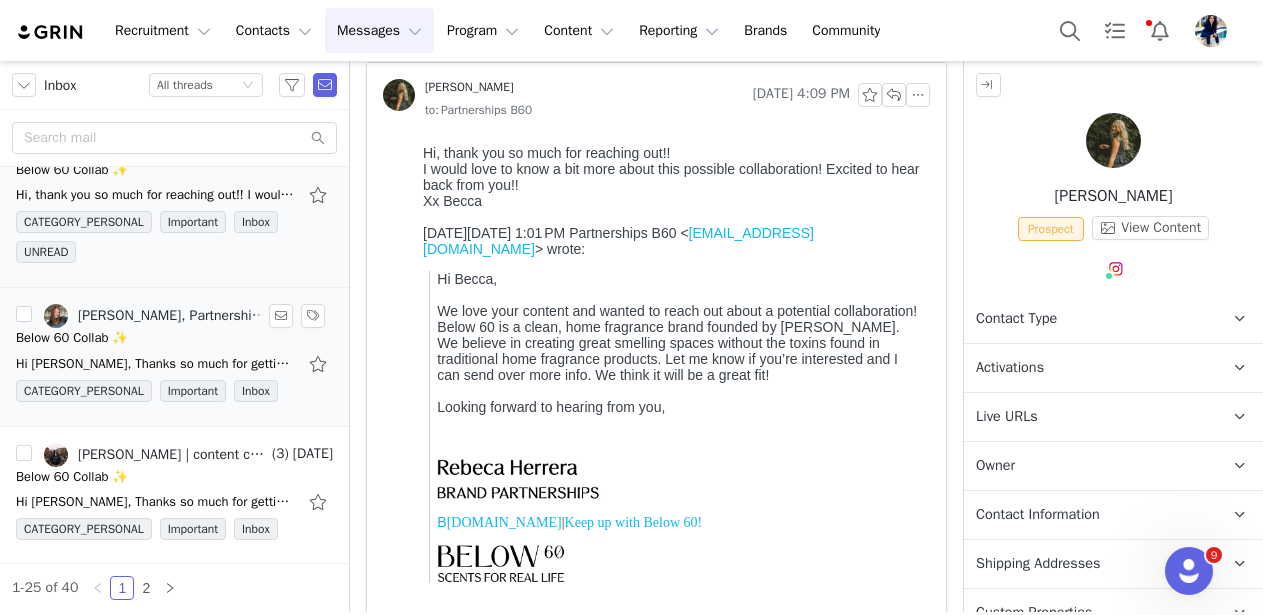 click on "[PERSON_NAME], Partnerships B60" at bounding box center (173, 316) 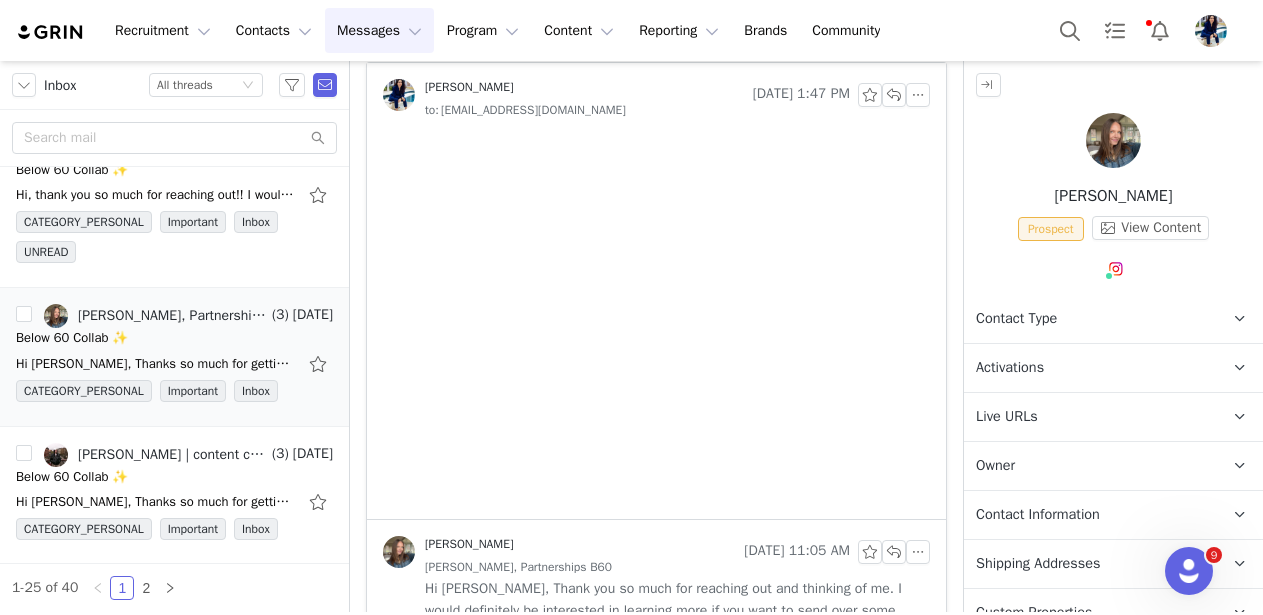 scroll, scrollTop: 0, scrollLeft: 0, axis: both 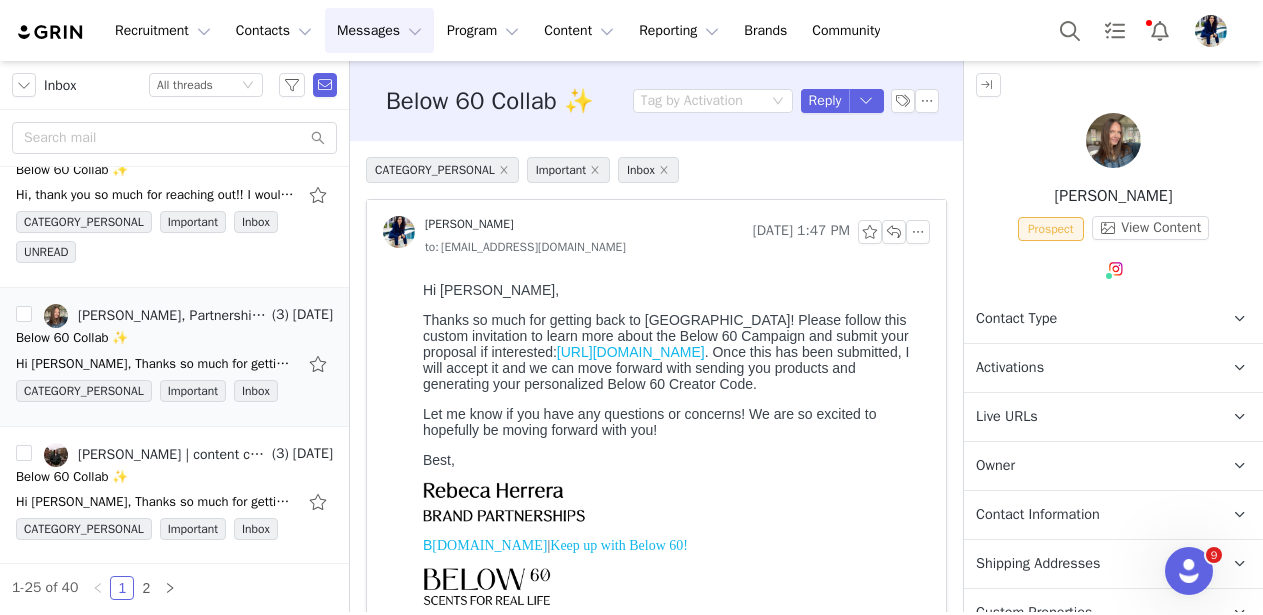 click on "[URL][DOMAIN_NAME]" at bounding box center (631, 352) 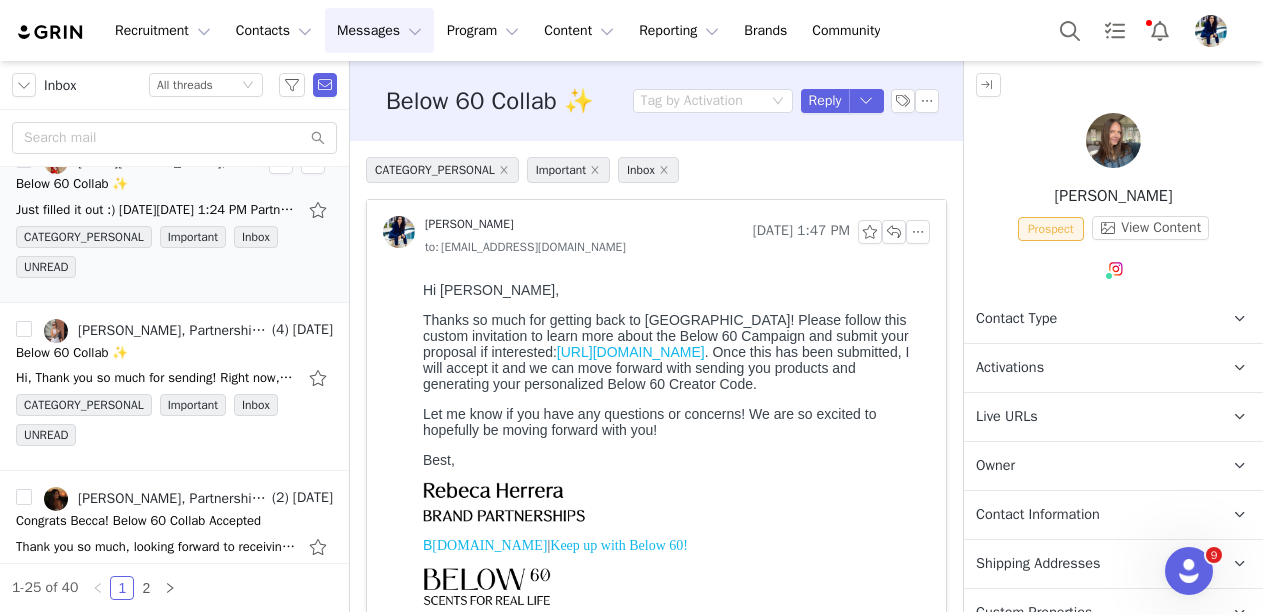 scroll, scrollTop: 0, scrollLeft: 0, axis: both 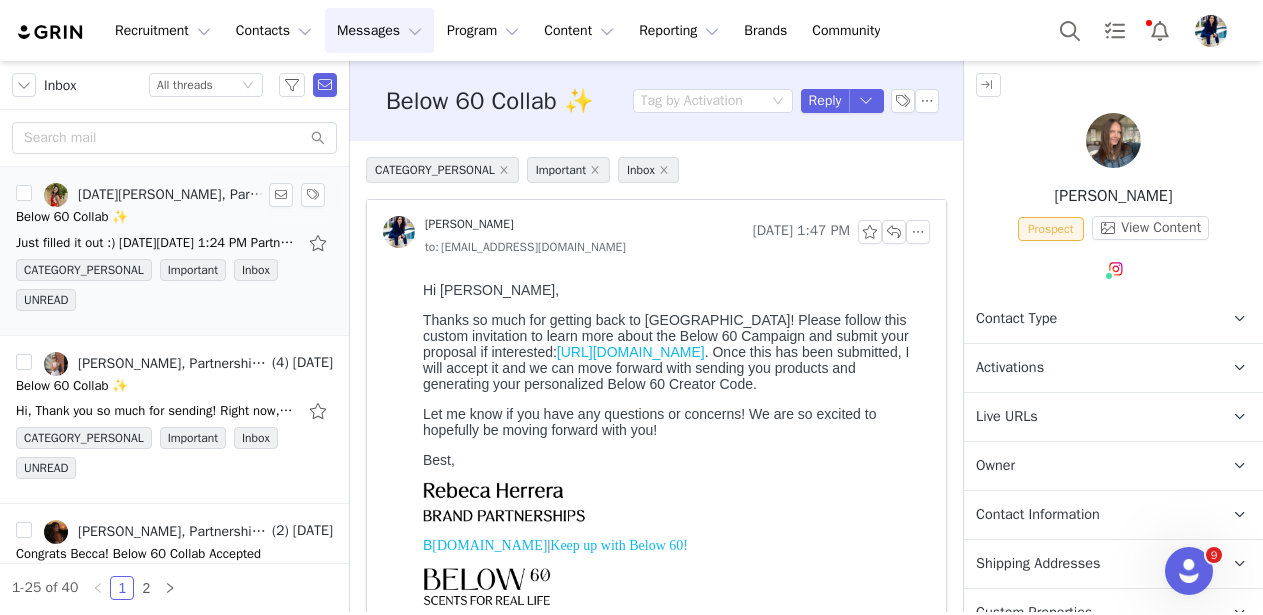 click on "[DATE][PERSON_NAME], Partnerships B60" at bounding box center [173, 195] 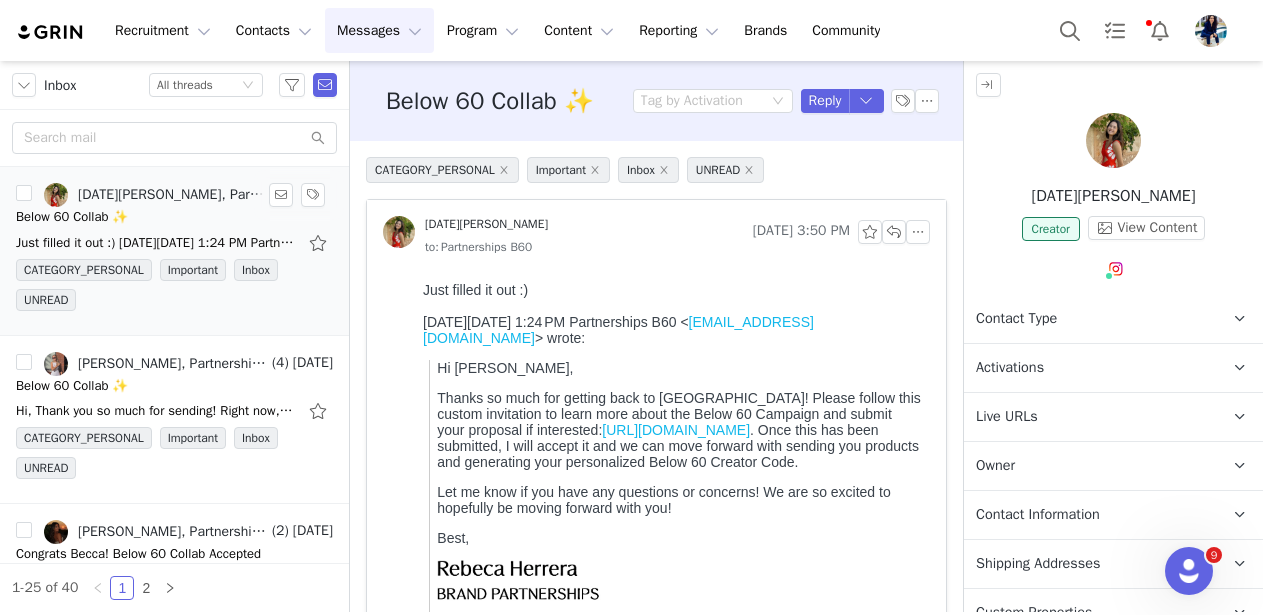 scroll, scrollTop: 0, scrollLeft: 0, axis: both 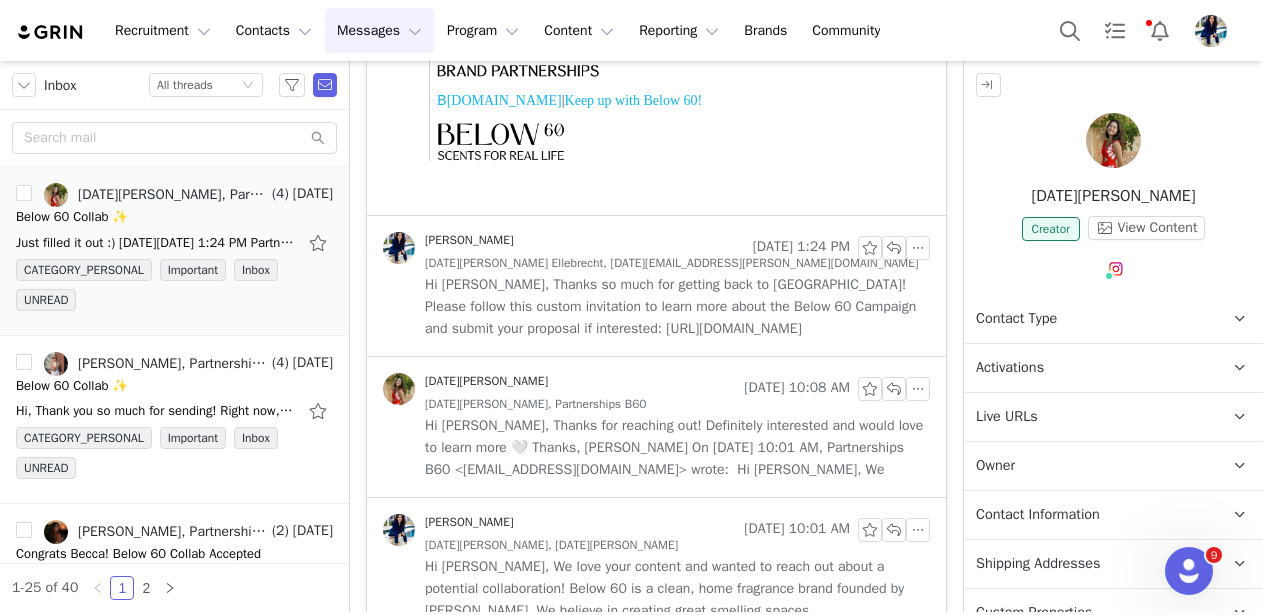 click on "Hi [PERSON_NAME], Thanks so much for getting back to [GEOGRAPHIC_DATA]! Please follow this custom invitation to learn more about the Below 60 Campaign and submit your proposal if interested: [URL][DOMAIN_NAME]" at bounding box center (677, 307) 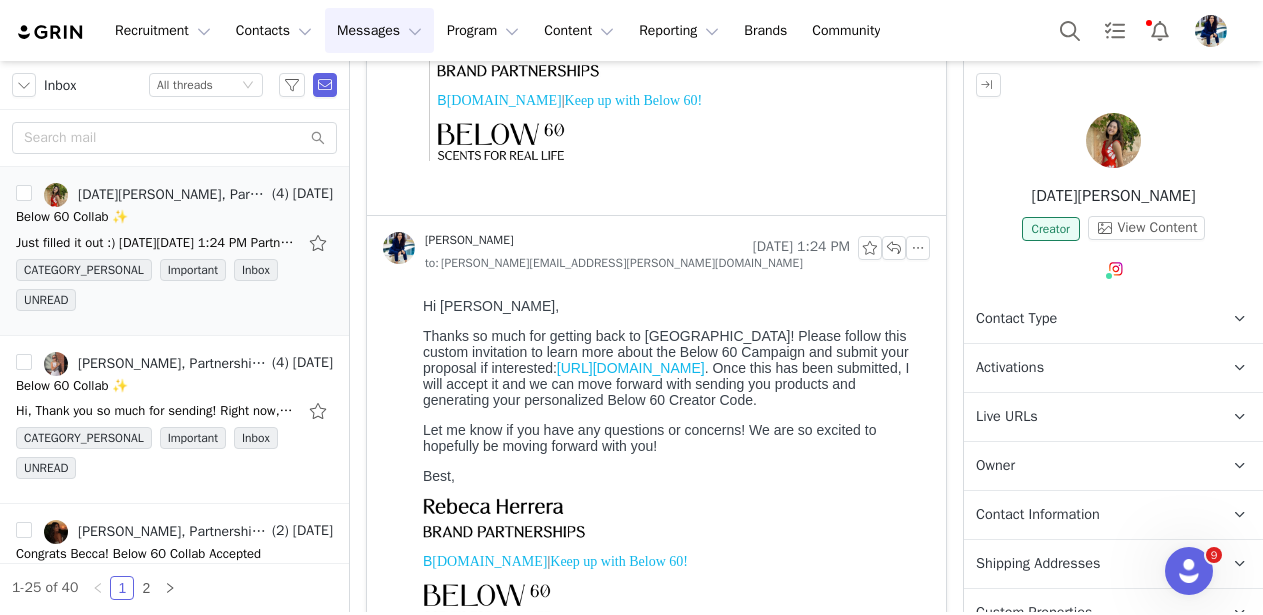 scroll, scrollTop: 0, scrollLeft: 0, axis: both 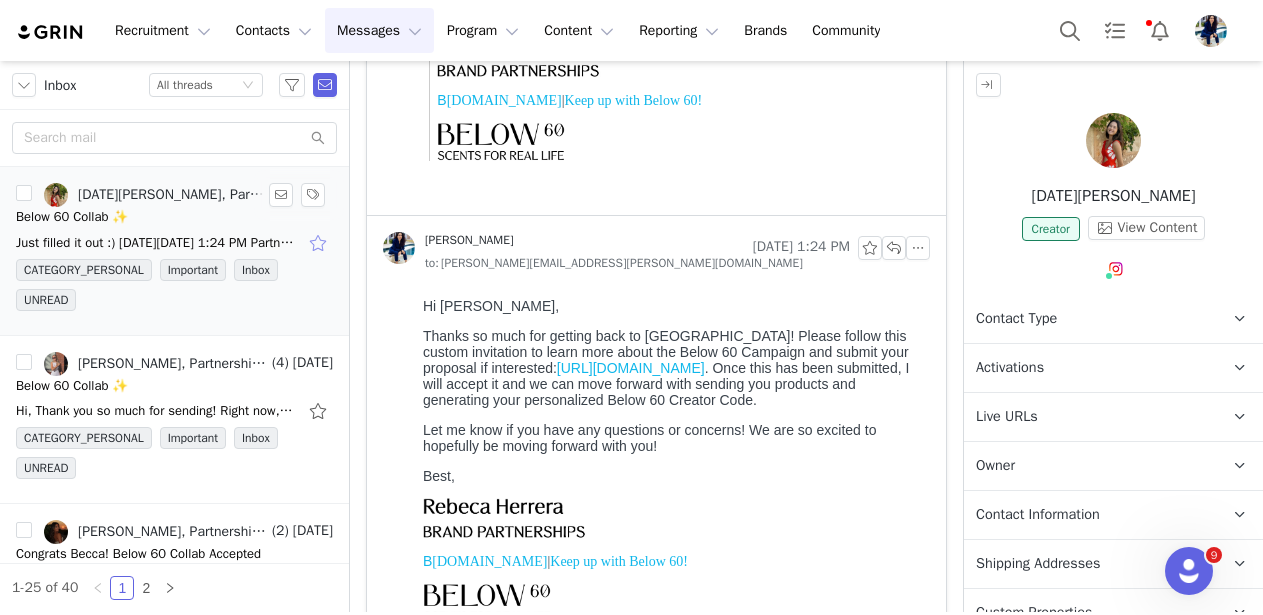 click at bounding box center (320, 243) 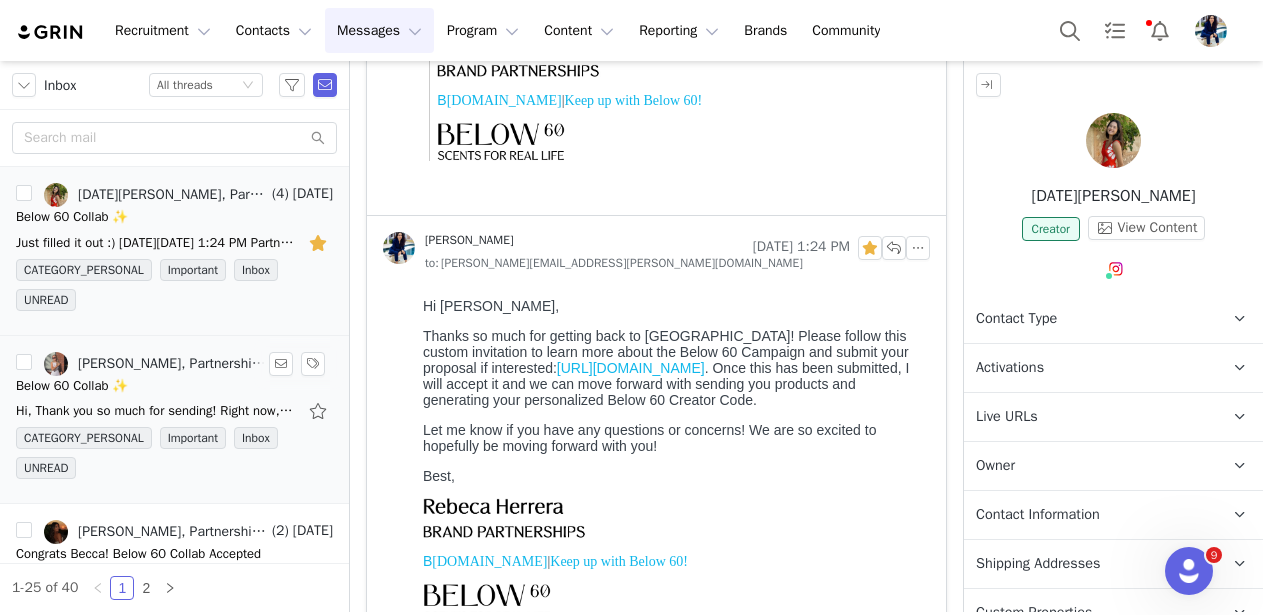 click on "[PERSON_NAME], Partnerships B60" at bounding box center [173, 364] 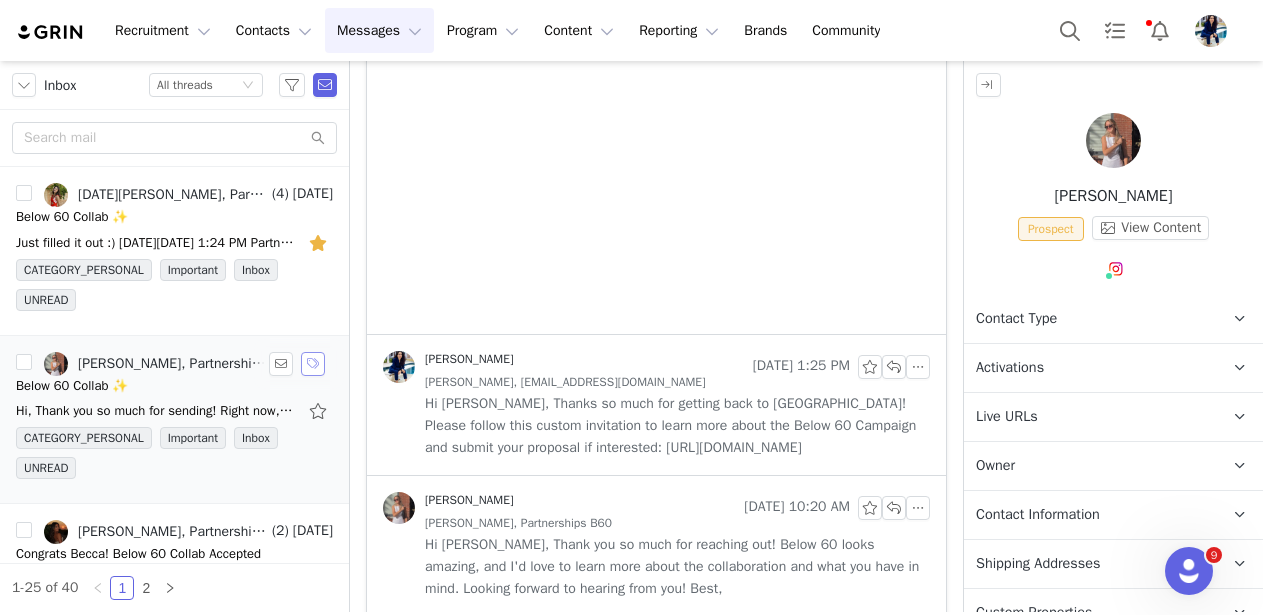 scroll, scrollTop: 127, scrollLeft: 0, axis: vertical 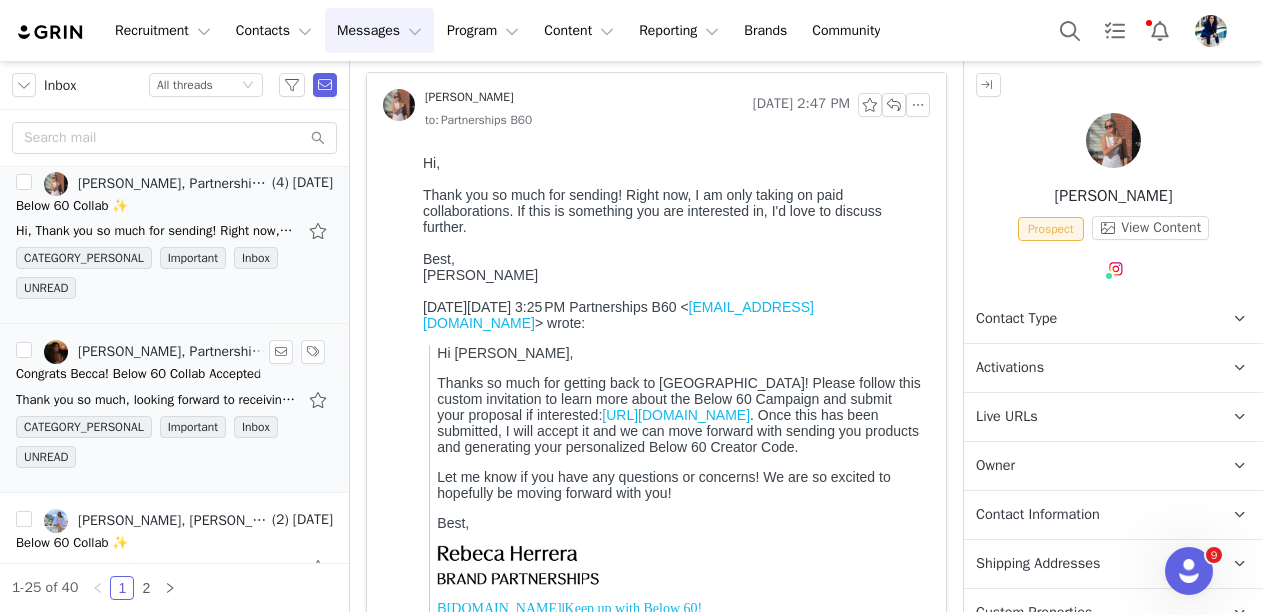 click on "[PERSON_NAME], Partnerships B60, [PERSON_NAME]" at bounding box center [173, 352] 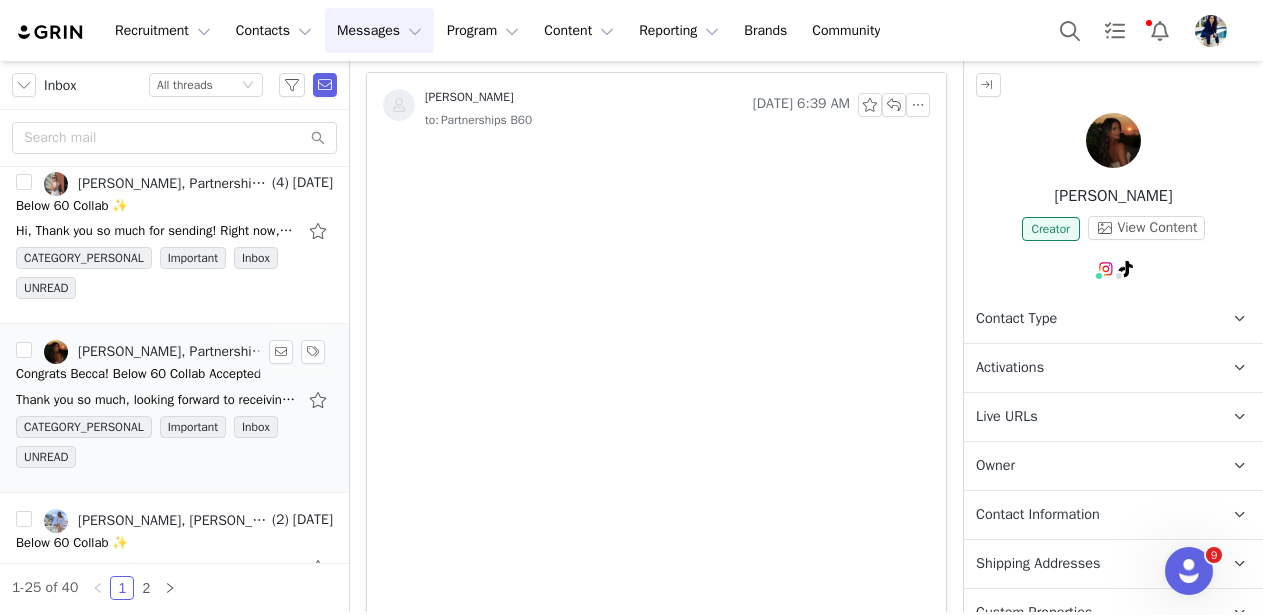 scroll, scrollTop: 0, scrollLeft: 0, axis: both 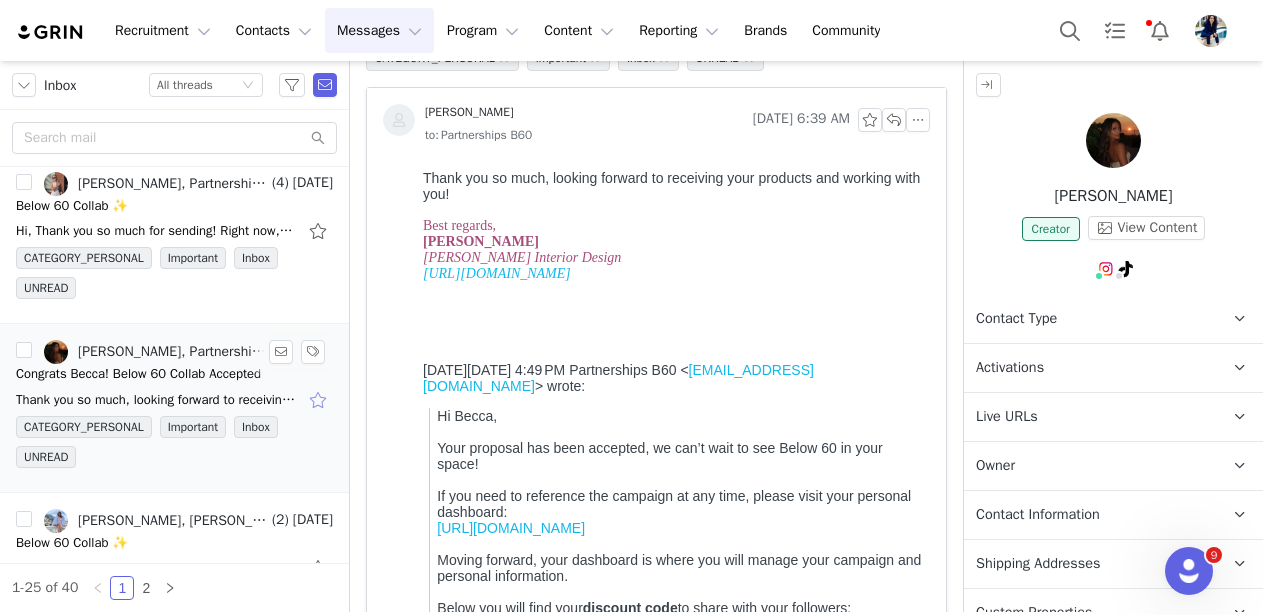 click at bounding box center [320, 400] 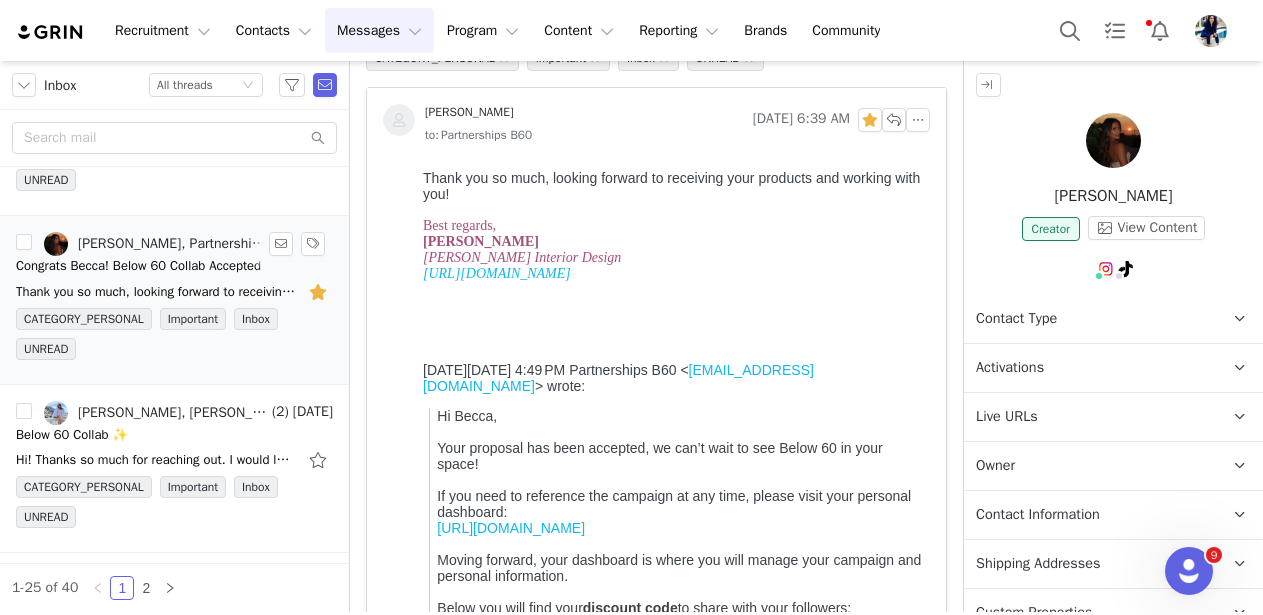 scroll, scrollTop: 322, scrollLeft: 0, axis: vertical 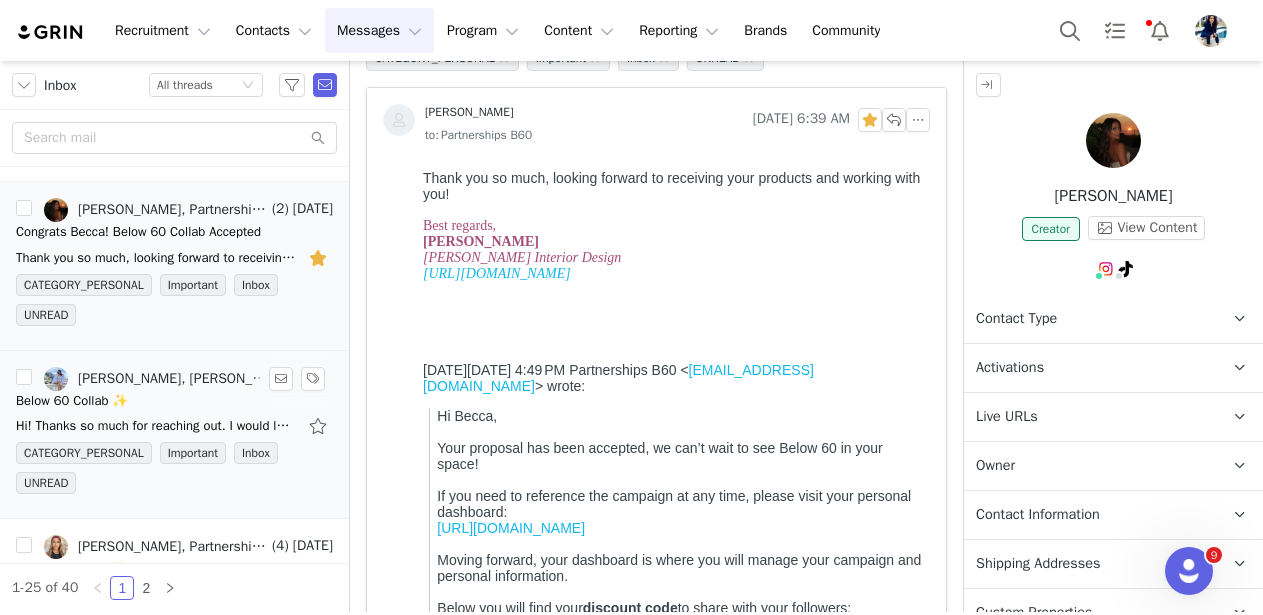 click on "[PERSON_NAME], [PERSON_NAME], Partnerships B60" at bounding box center [173, 379] 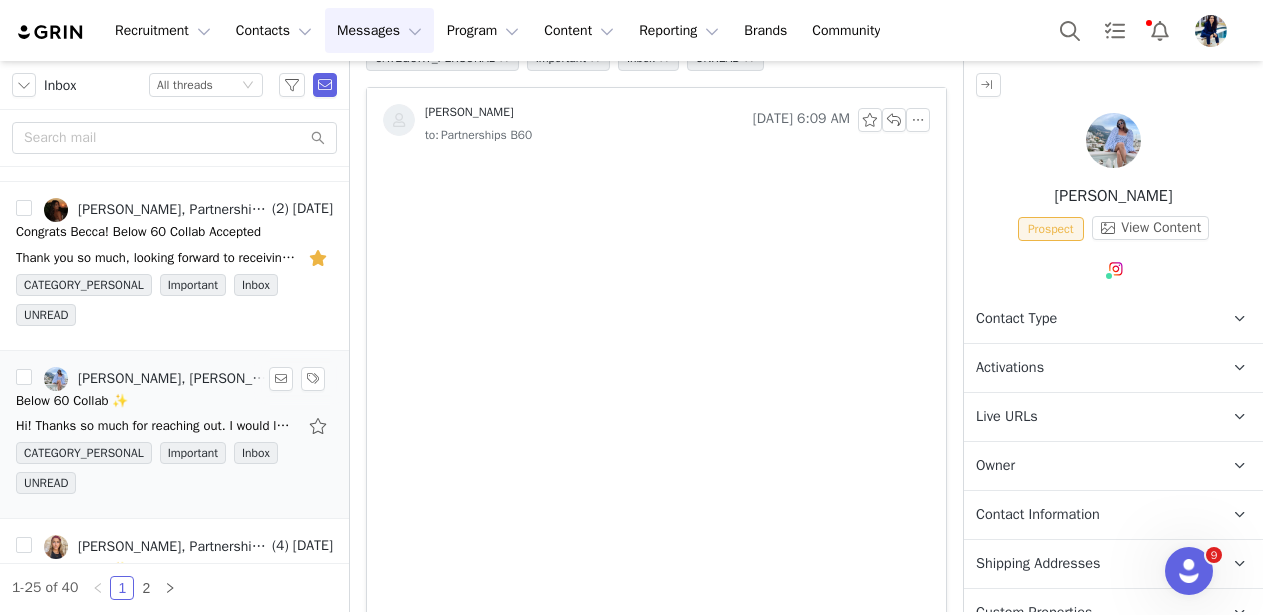 scroll, scrollTop: 0, scrollLeft: 0, axis: both 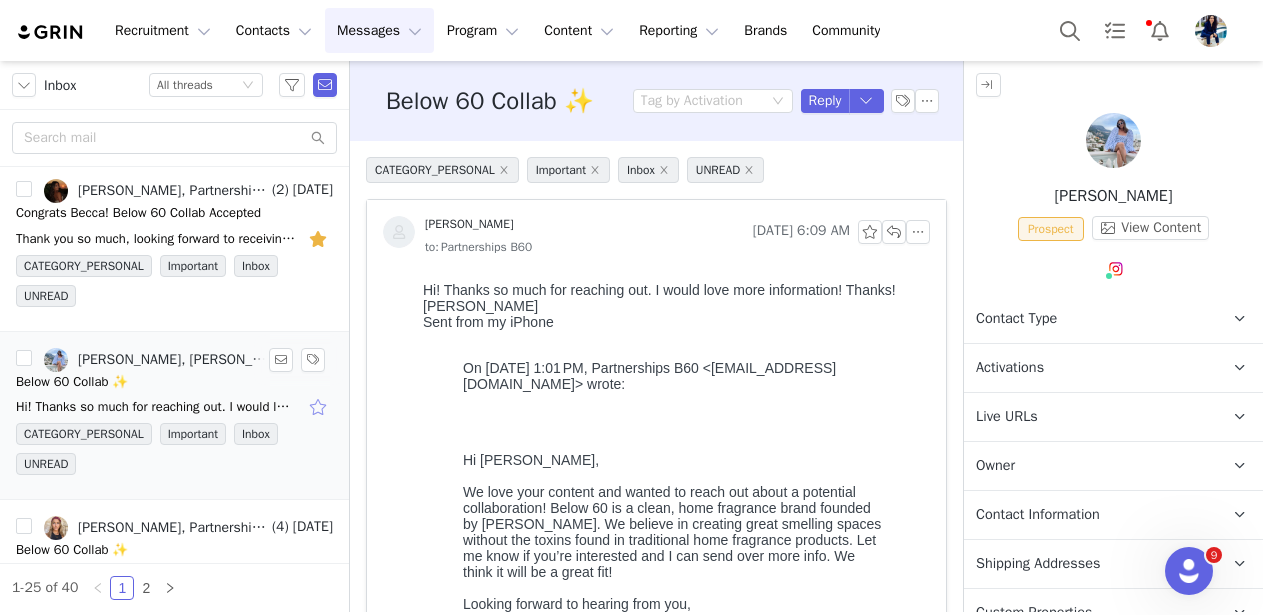click at bounding box center (320, 407) 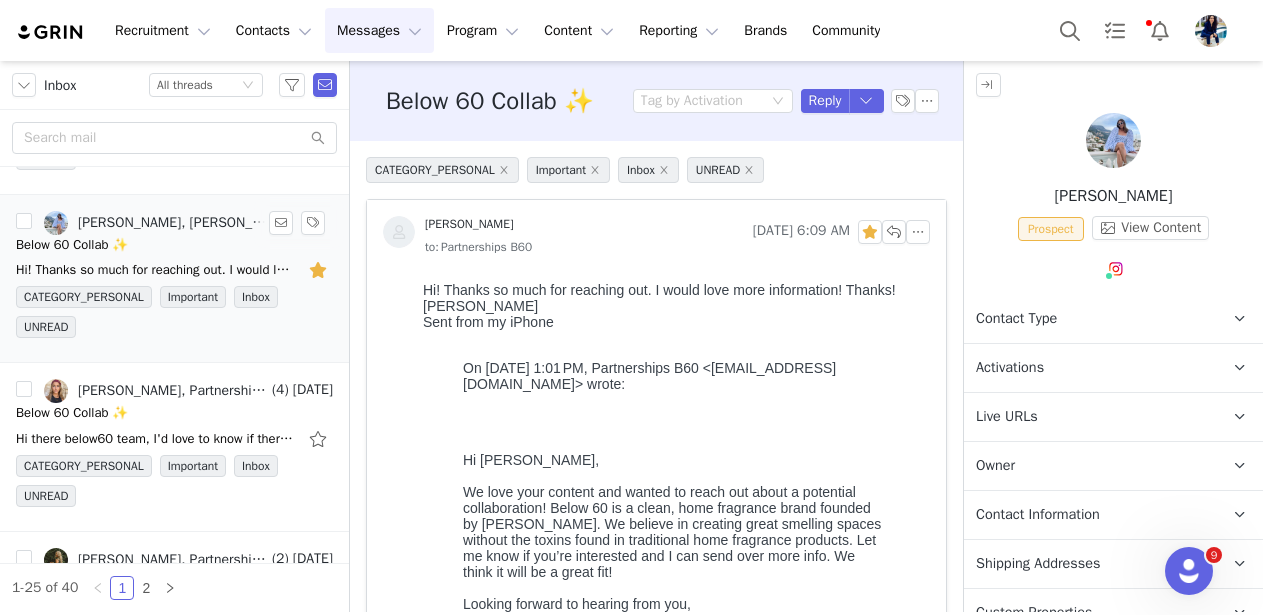 scroll, scrollTop: 485, scrollLeft: 0, axis: vertical 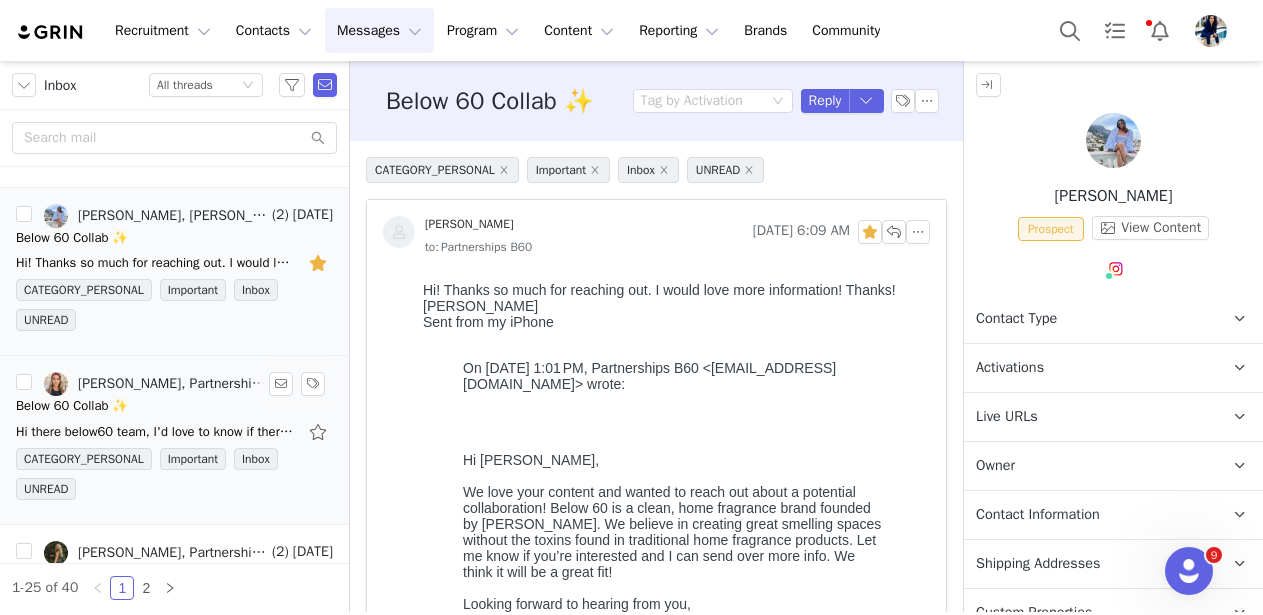 click on "Below 60 Collab ✨" at bounding box center (174, 406) 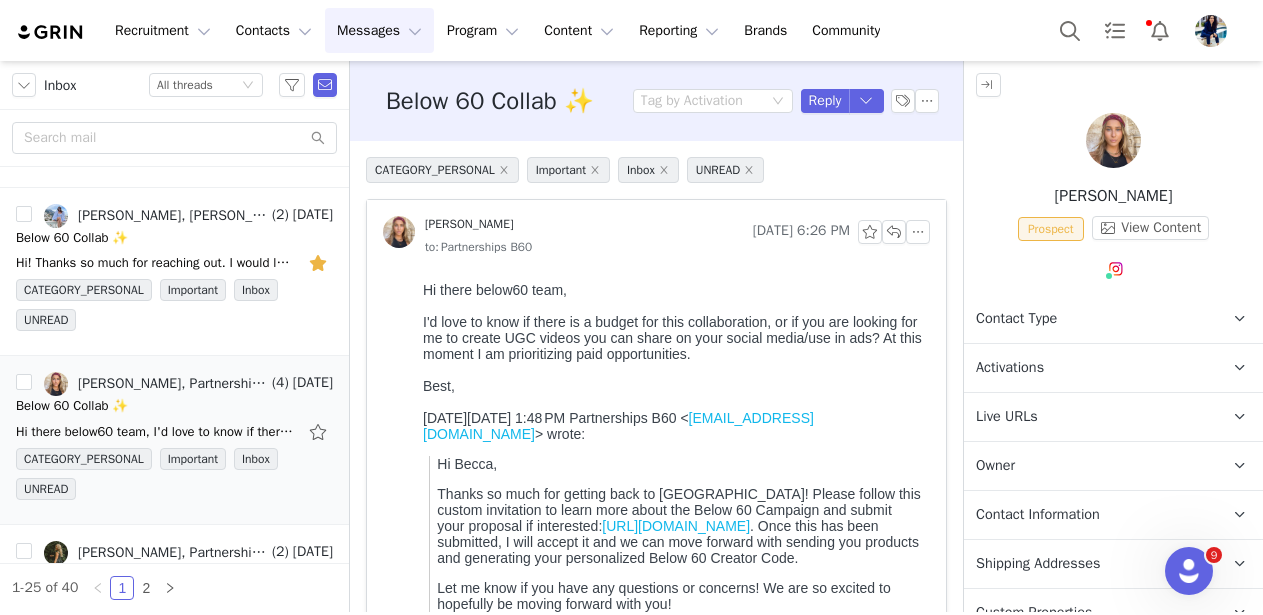scroll, scrollTop: 0, scrollLeft: 0, axis: both 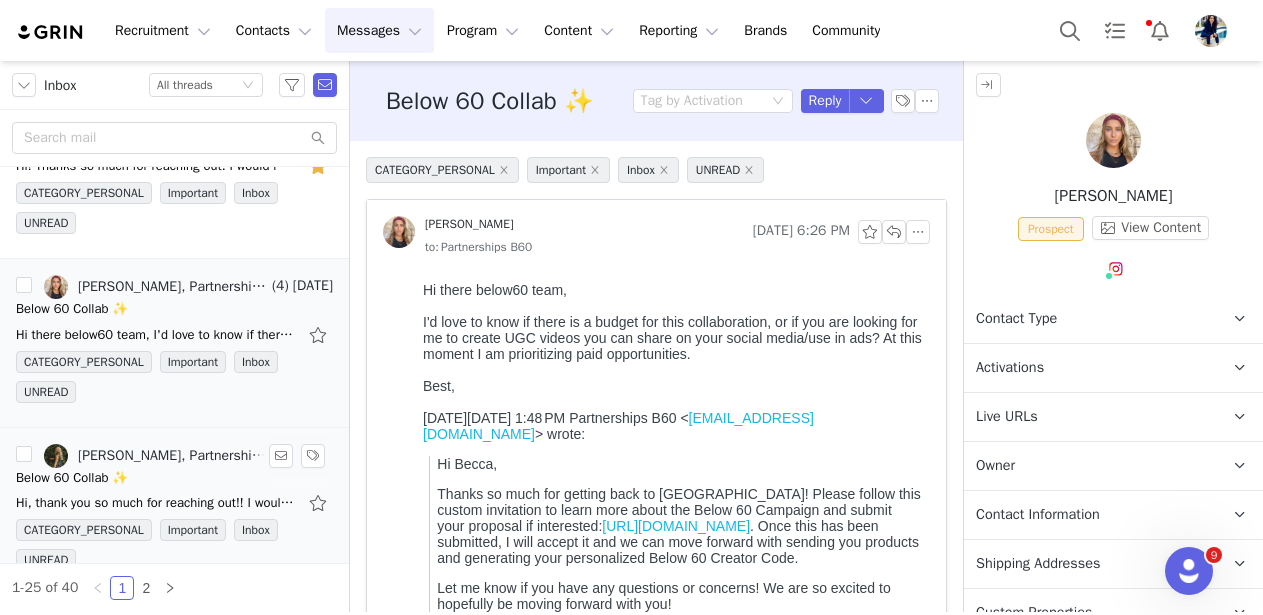 click on "[PERSON_NAME], Partnerships B60" at bounding box center [173, 456] 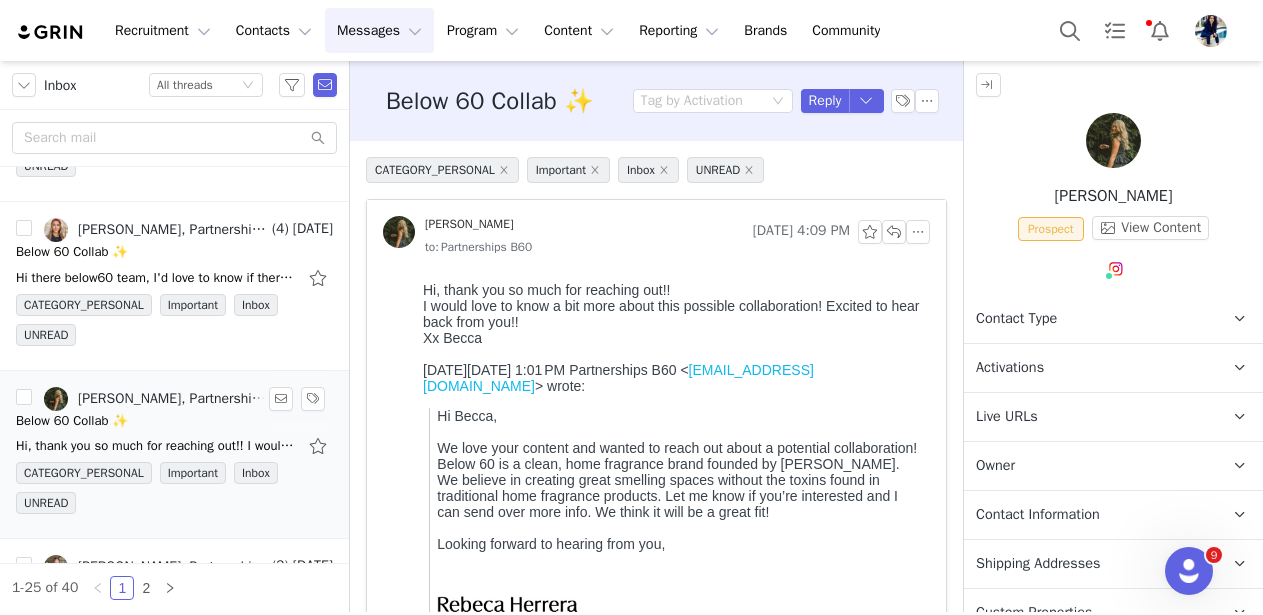 scroll, scrollTop: 0, scrollLeft: 0, axis: both 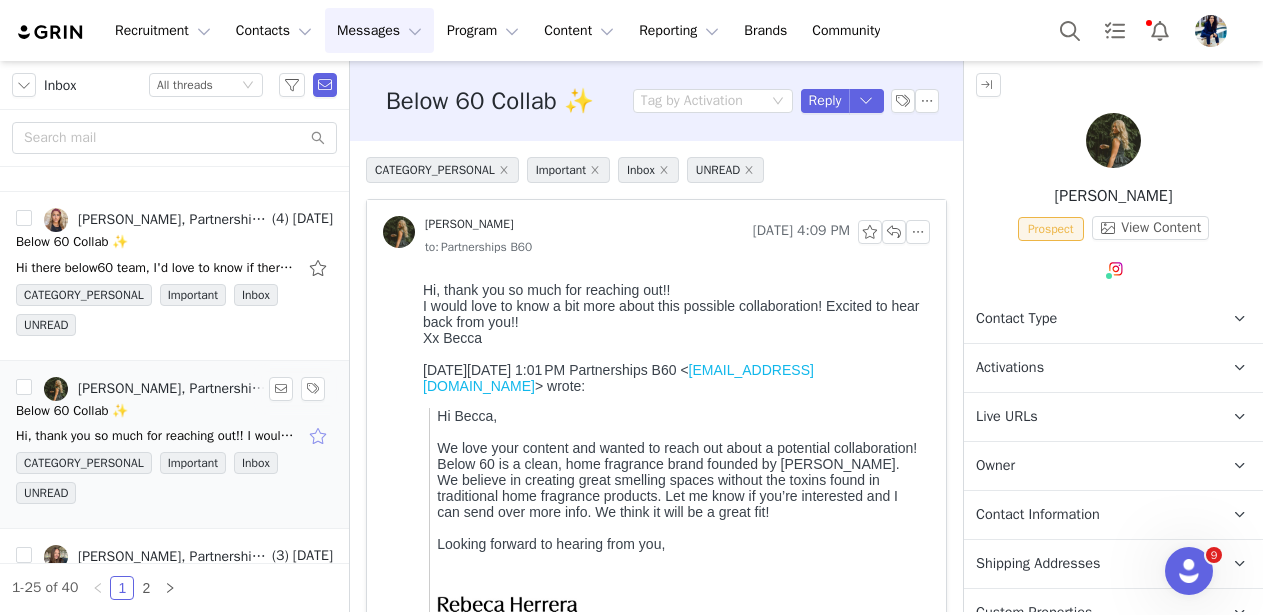 click at bounding box center (320, 436) 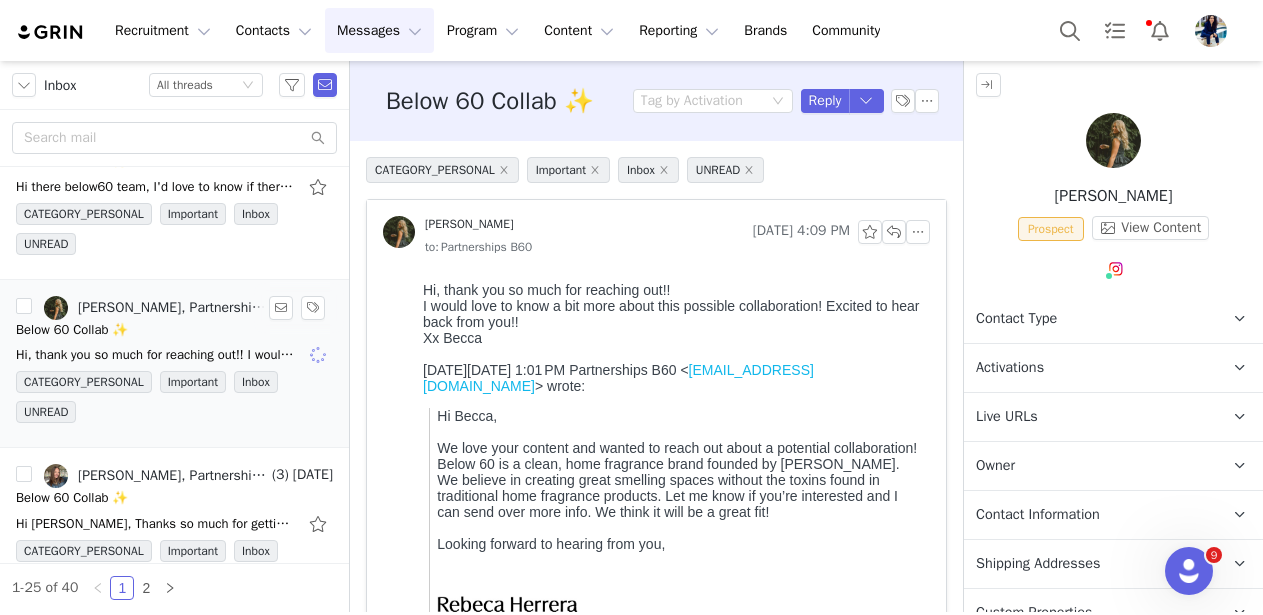 scroll, scrollTop: 795, scrollLeft: 0, axis: vertical 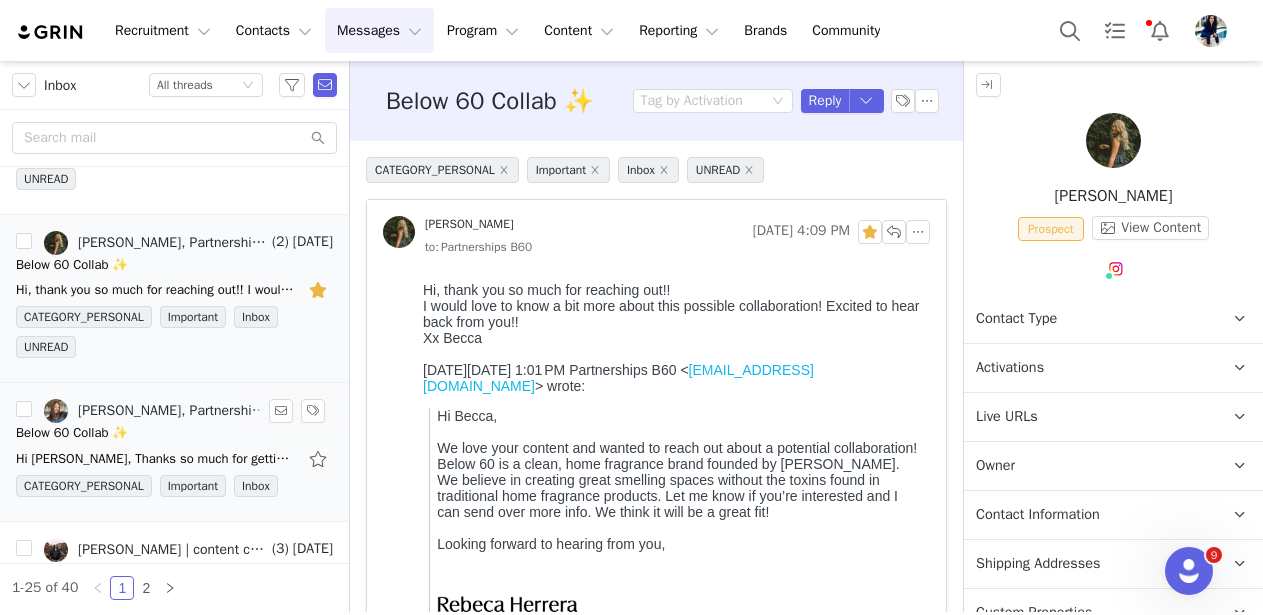 click on "[PERSON_NAME], Partnerships B60" at bounding box center [156, 411] 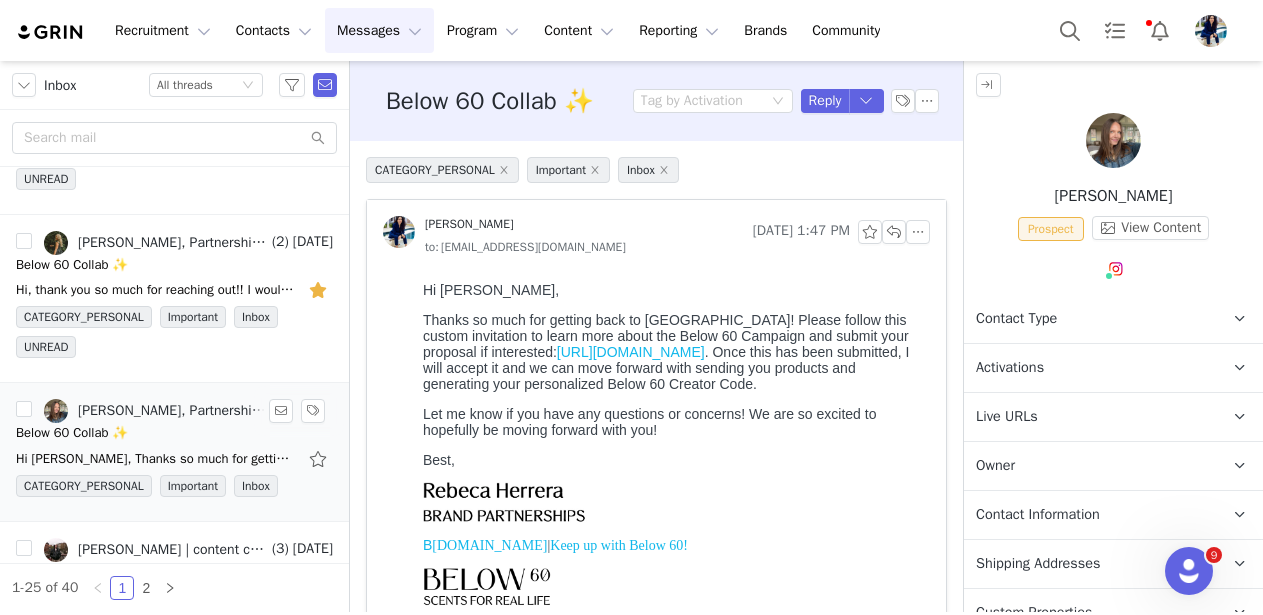 scroll, scrollTop: 0, scrollLeft: 0, axis: both 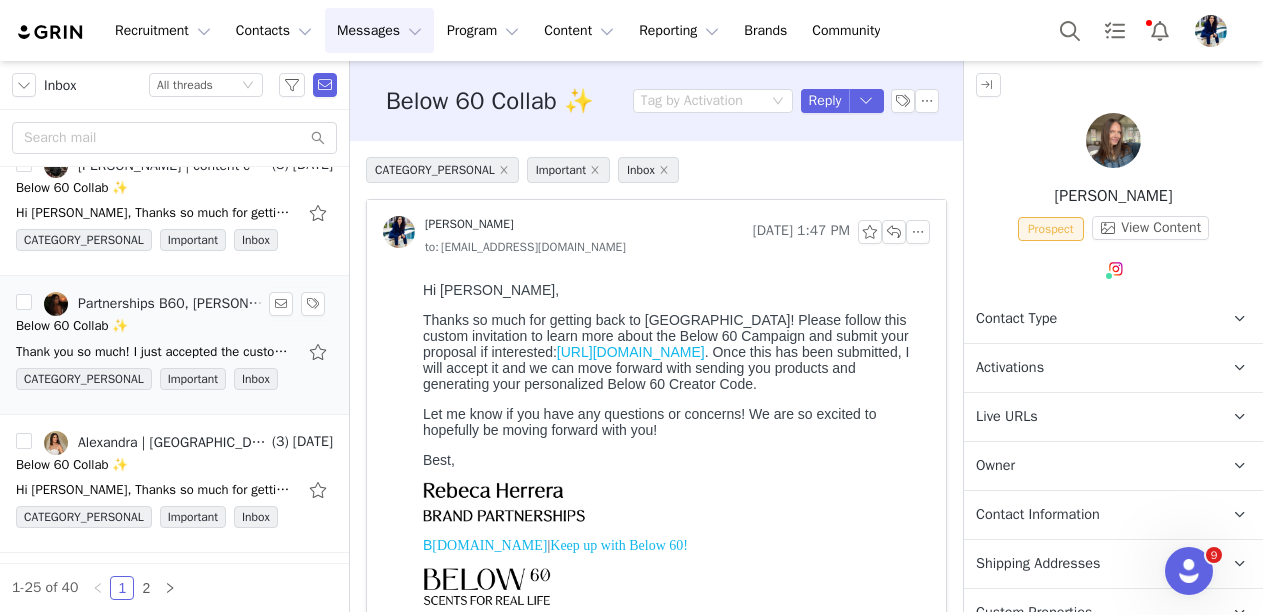 click on "Partnerships B60, [PERSON_NAME]" at bounding box center (173, 304) 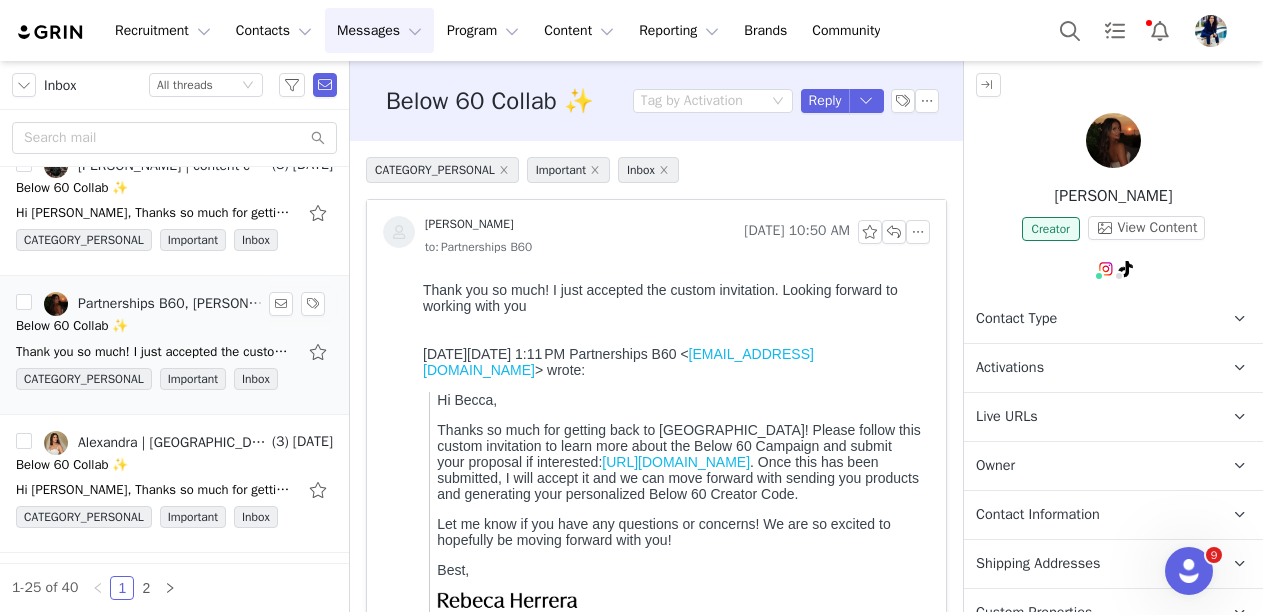 scroll, scrollTop: 0, scrollLeft: 0, axis: both 